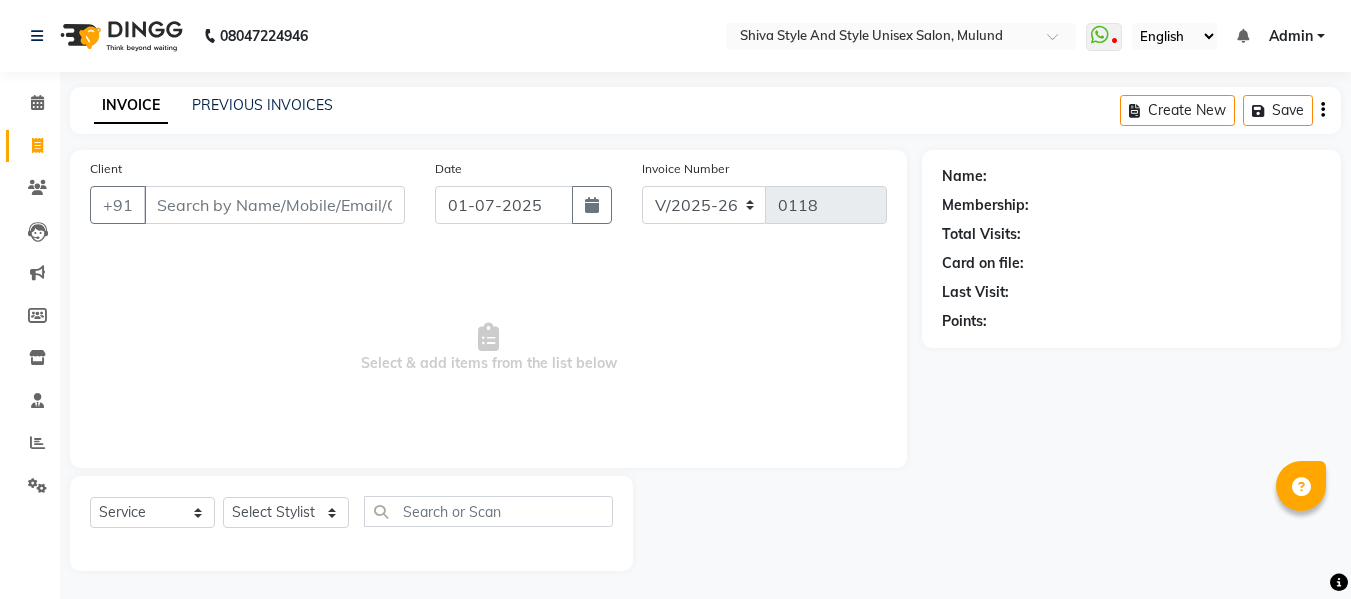 select on "7455" 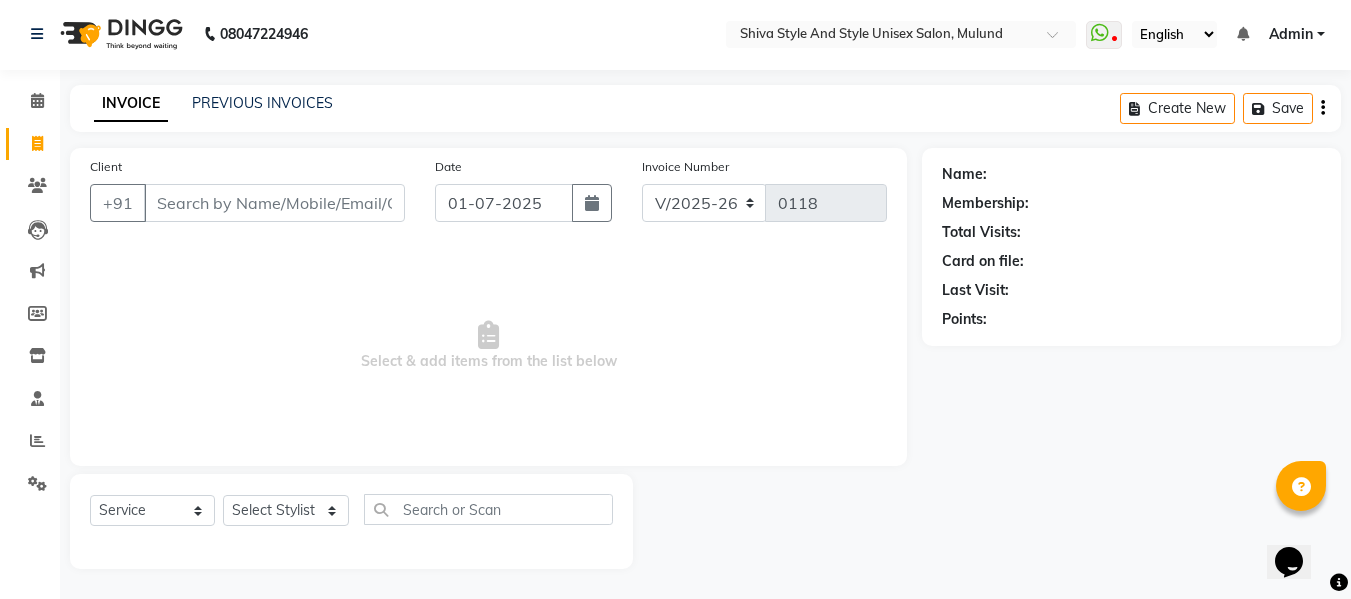 scroll, scrollTop: 0, scrollLeft: 0, axis: both 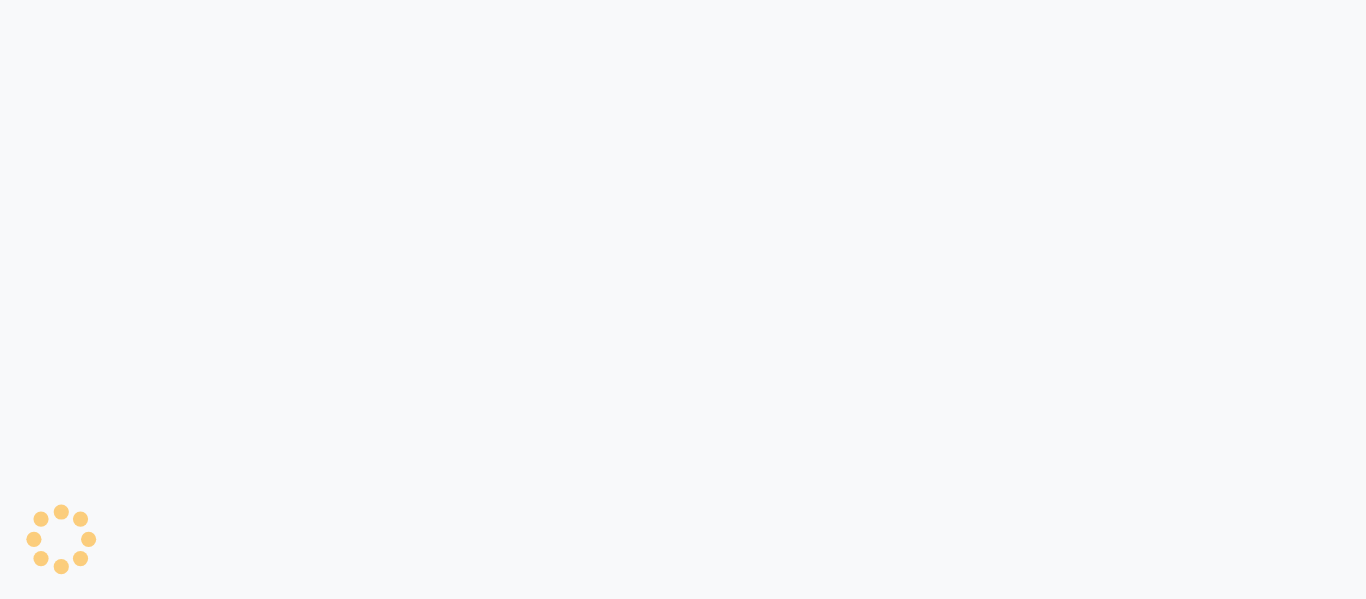 click at bounding box center [683, 299] 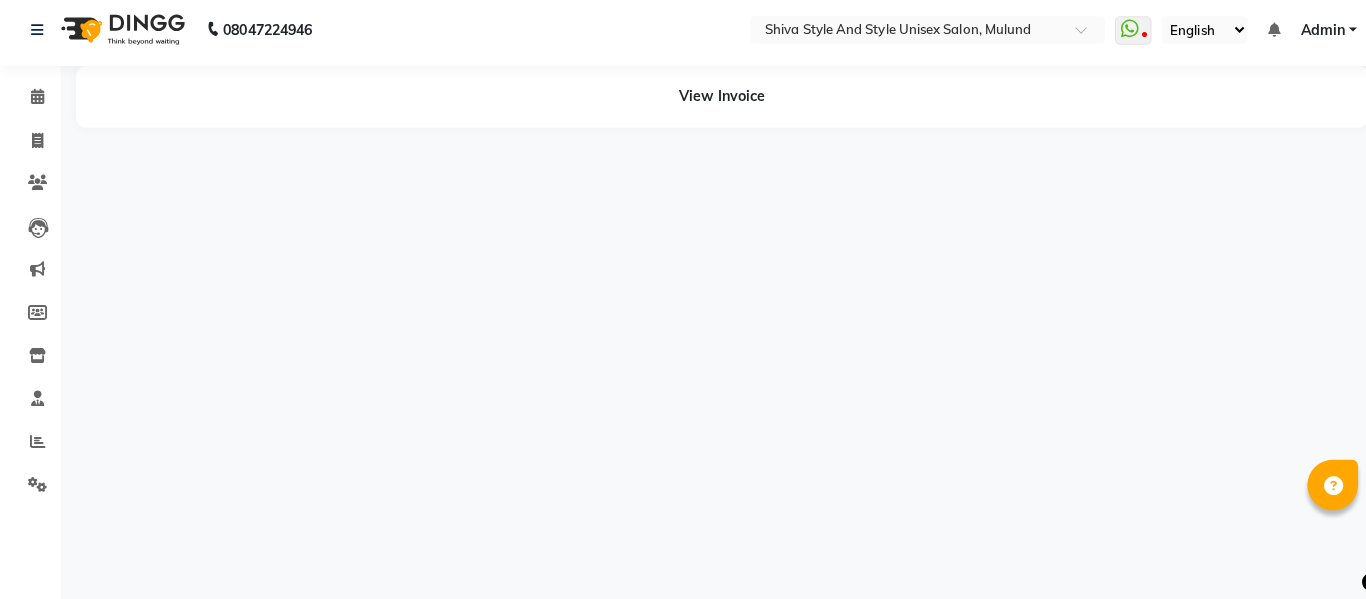 select on "en" 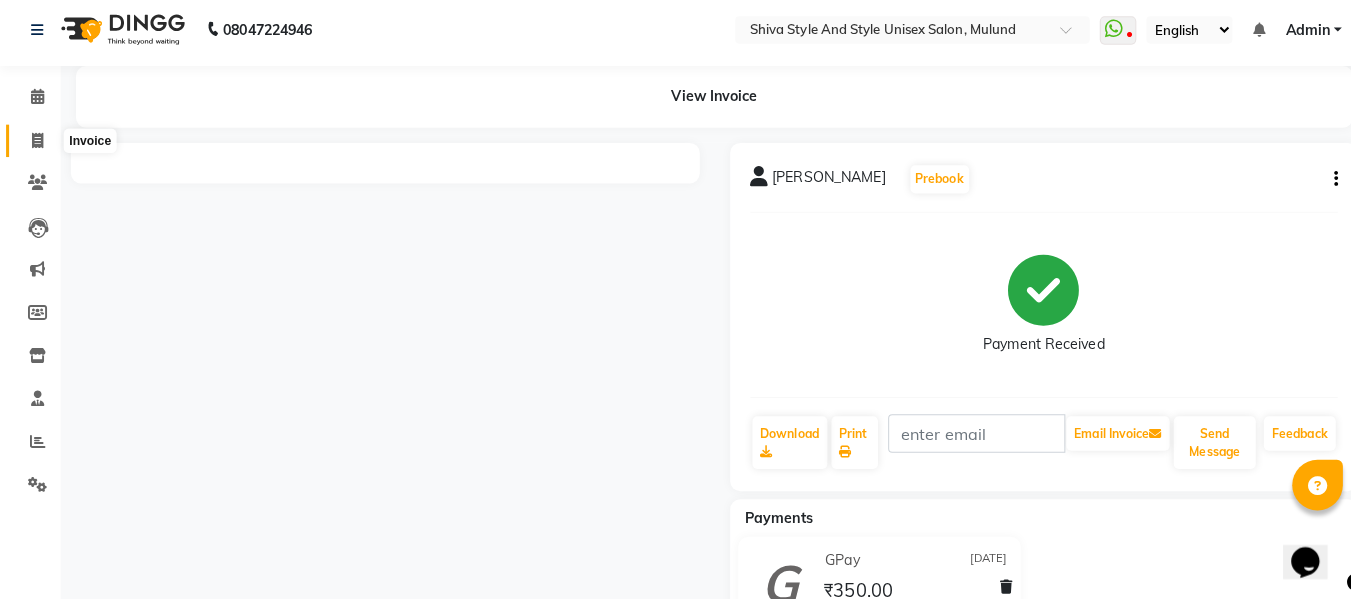 scroll, scrollTop: 0, scrollLeft: 0, axis: both 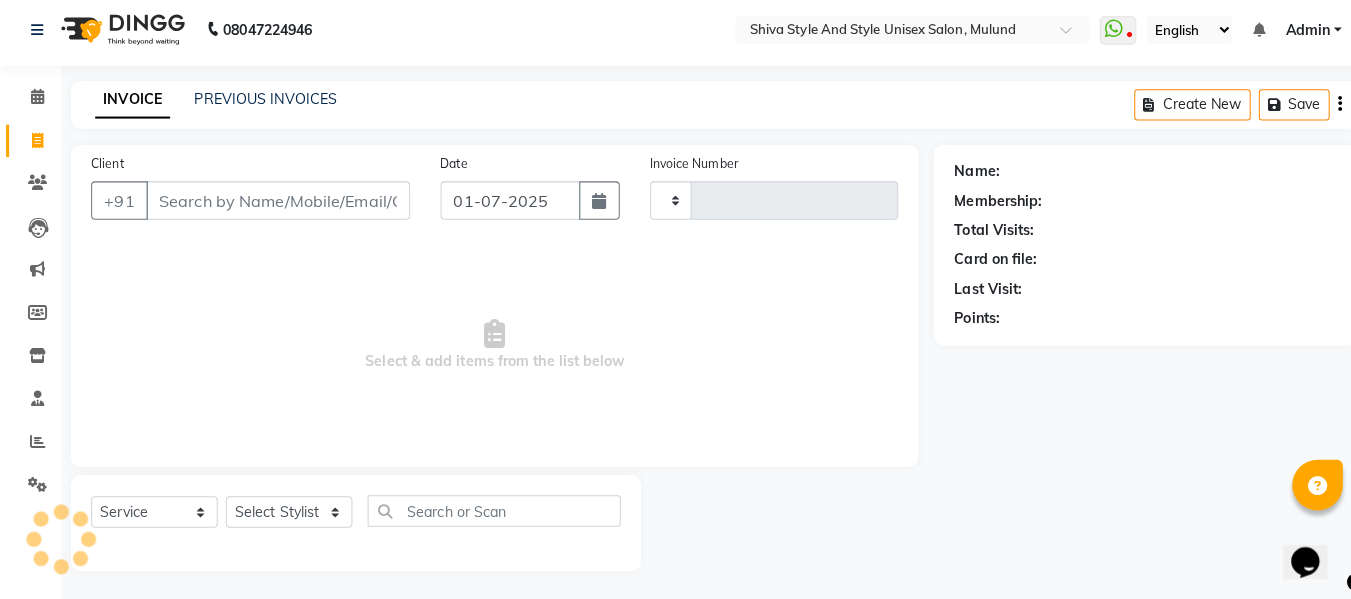 type on "0118" 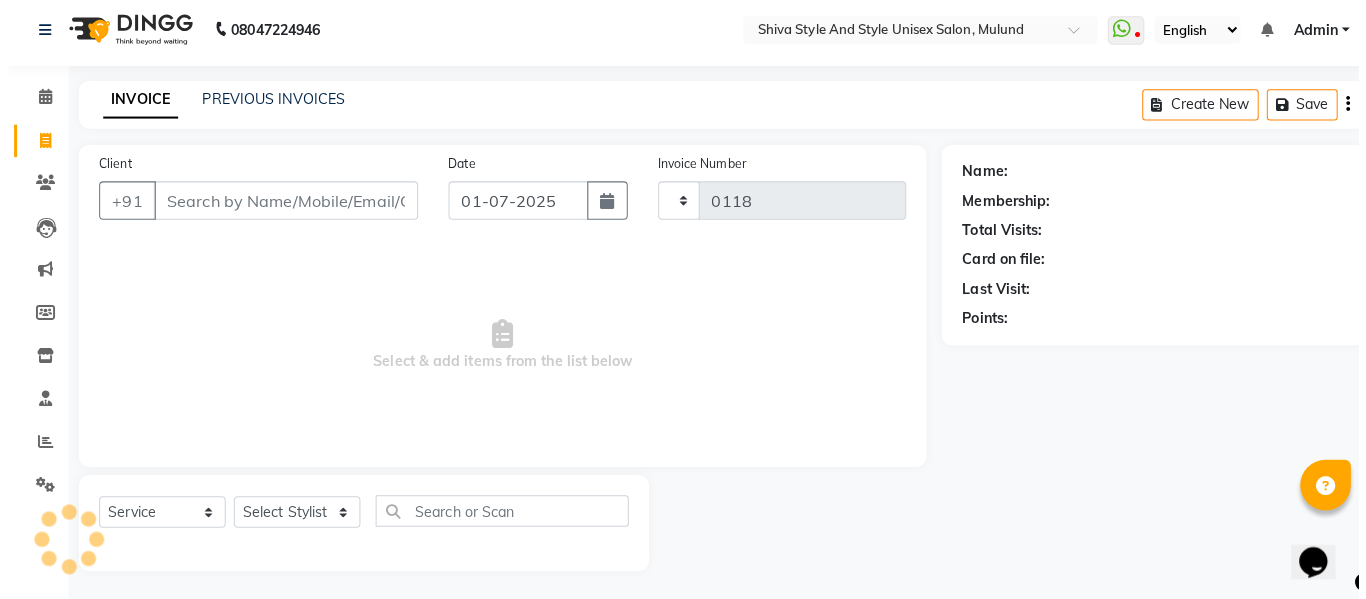 scroll, scrollTop: 2, scrollLeft: 0, axis: vertical 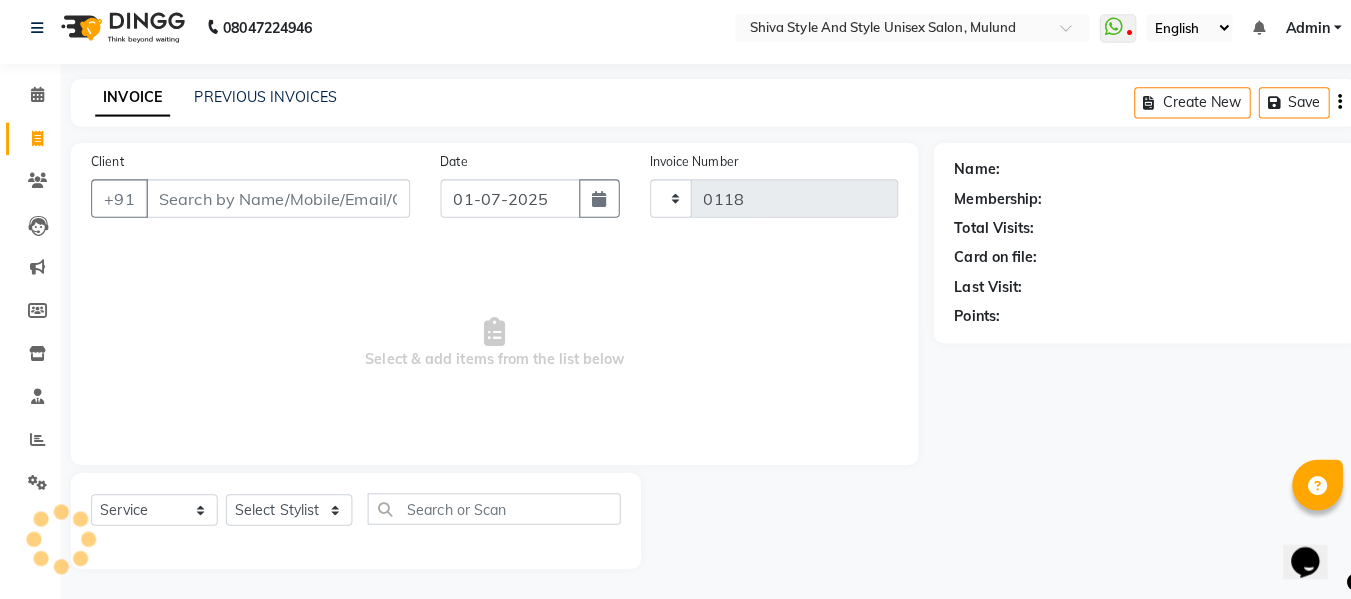 select on "7455" 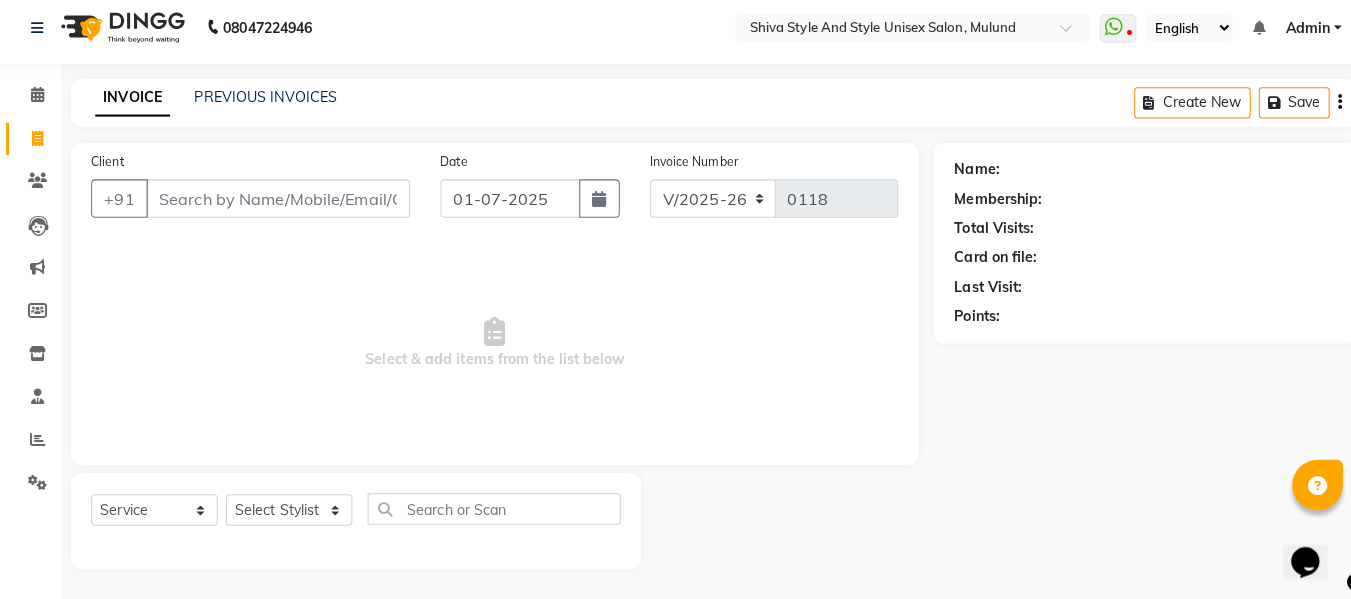 click on "Client" at bounding box center [274, 203] 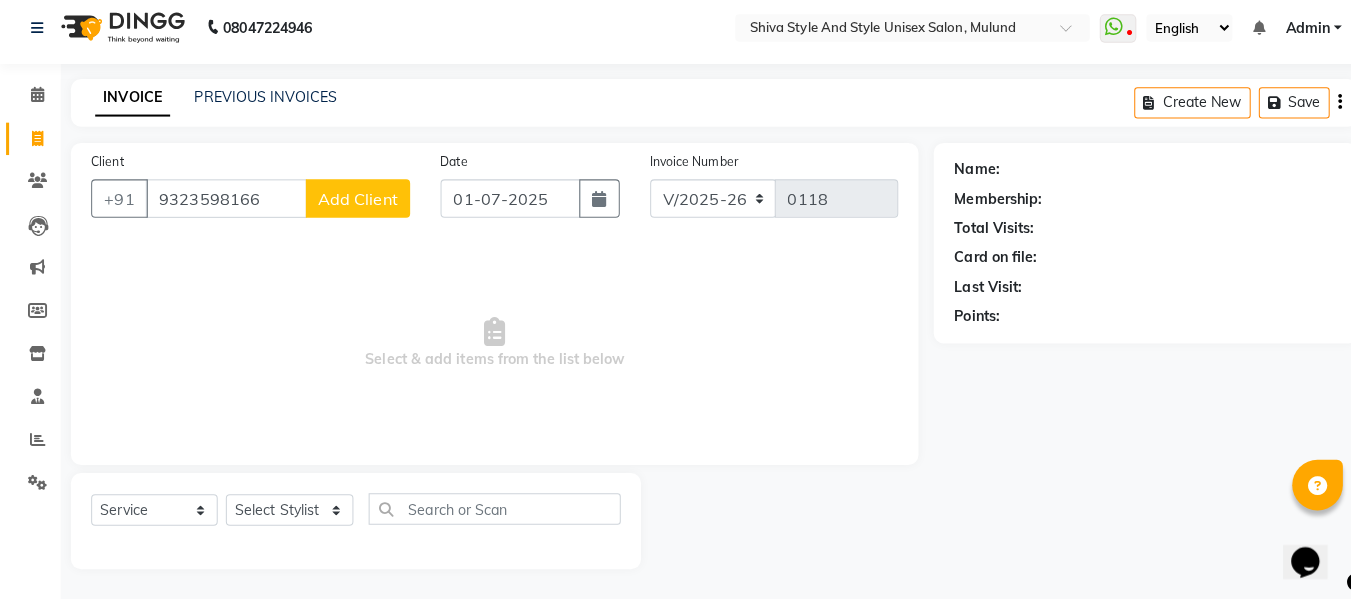 type on "9323598166" 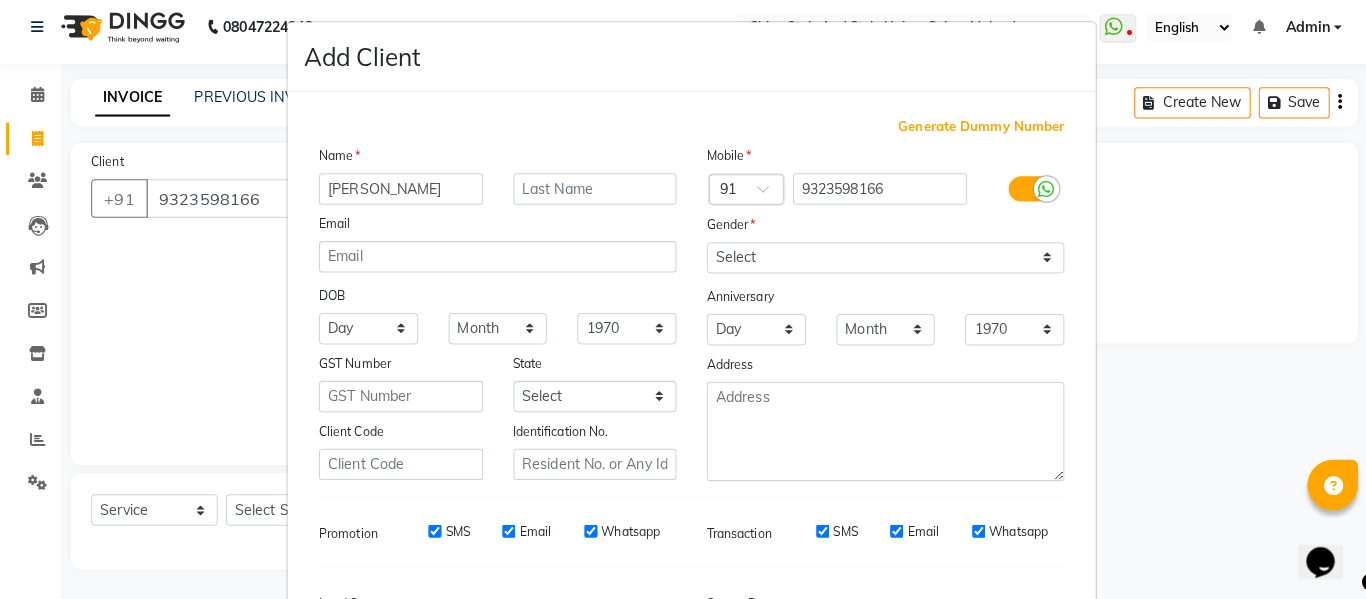 type on "SUHAS" 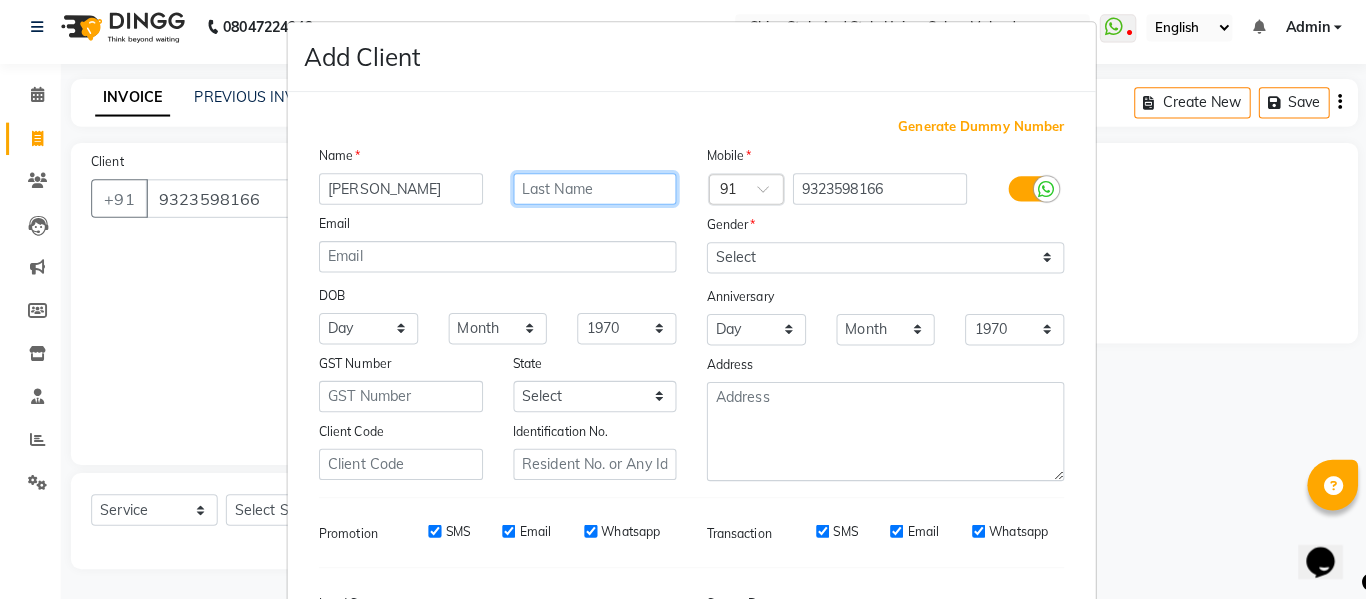 click at bounding box center [588, 193] 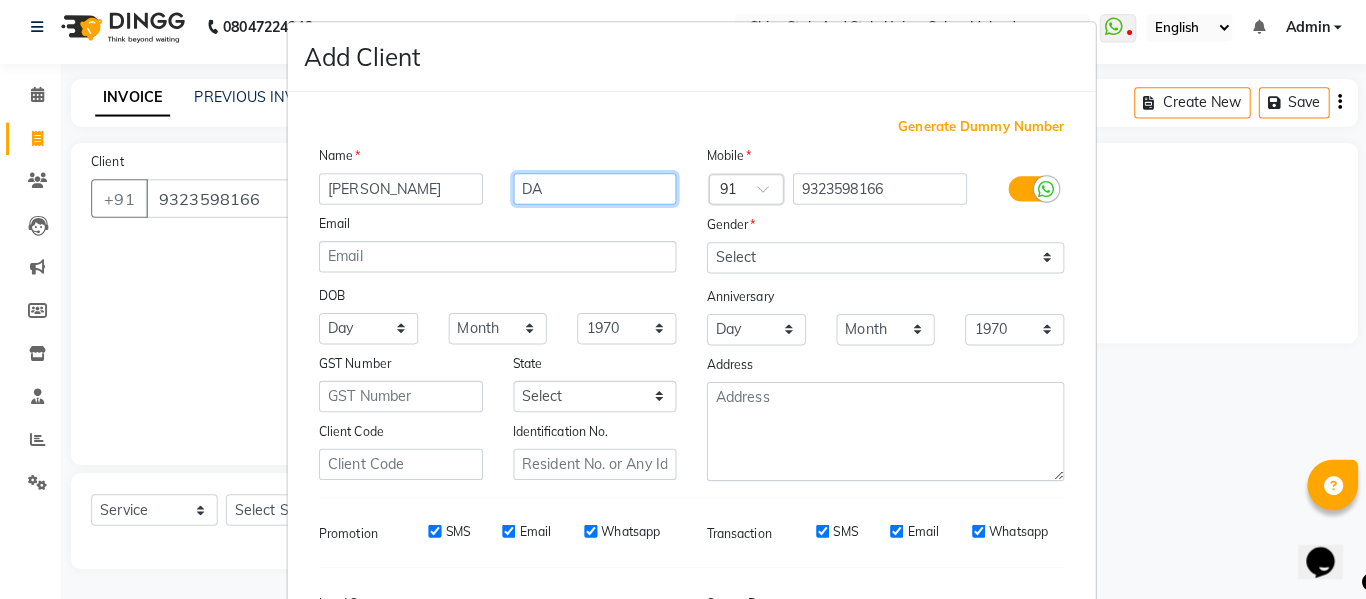 type on "D" 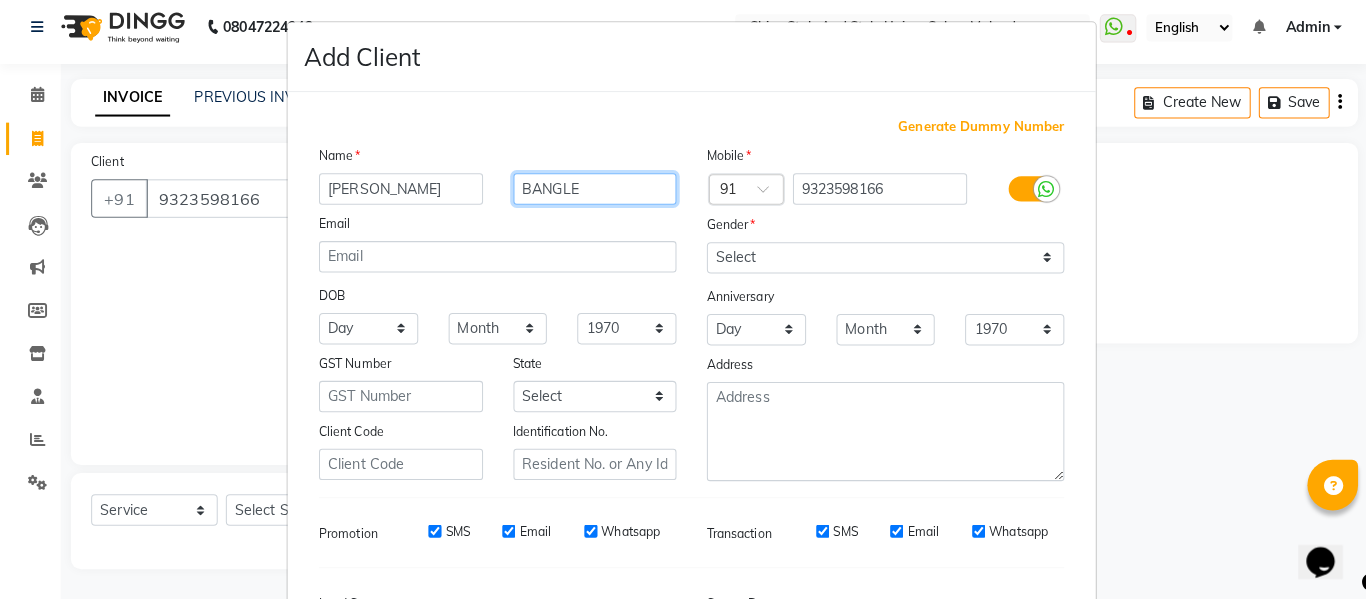 type on "BANGLE" 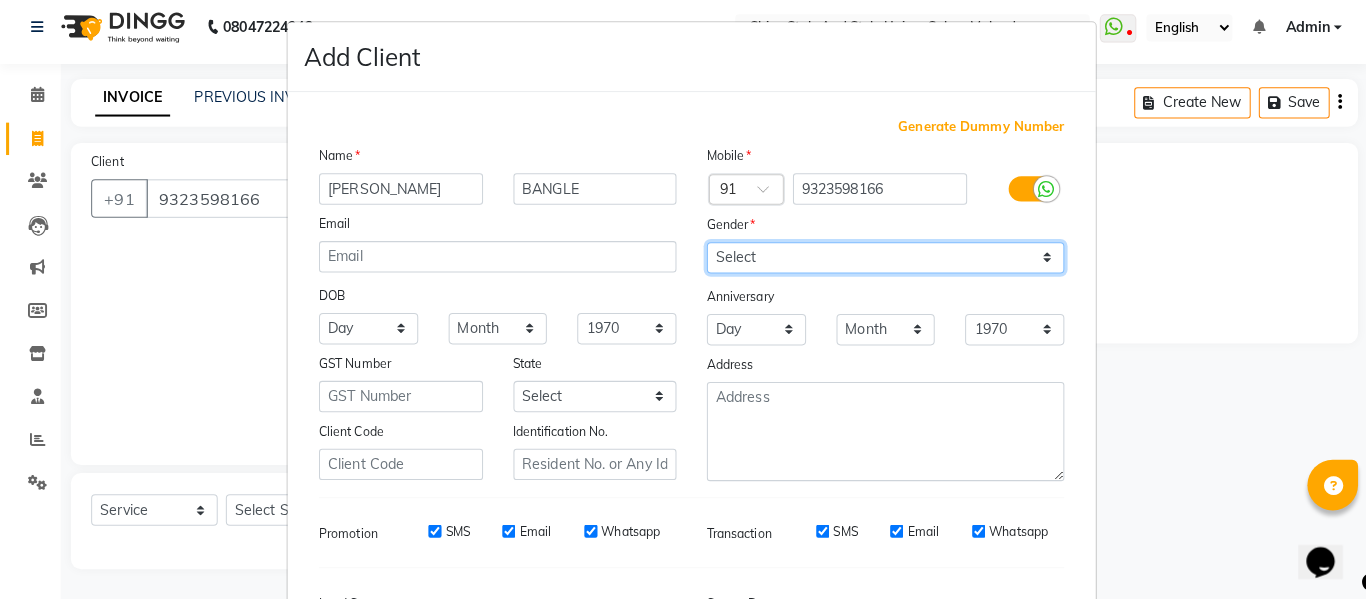 click on "Select Male Female Other Prefer Not To Say" at bounding box center (874, 261) 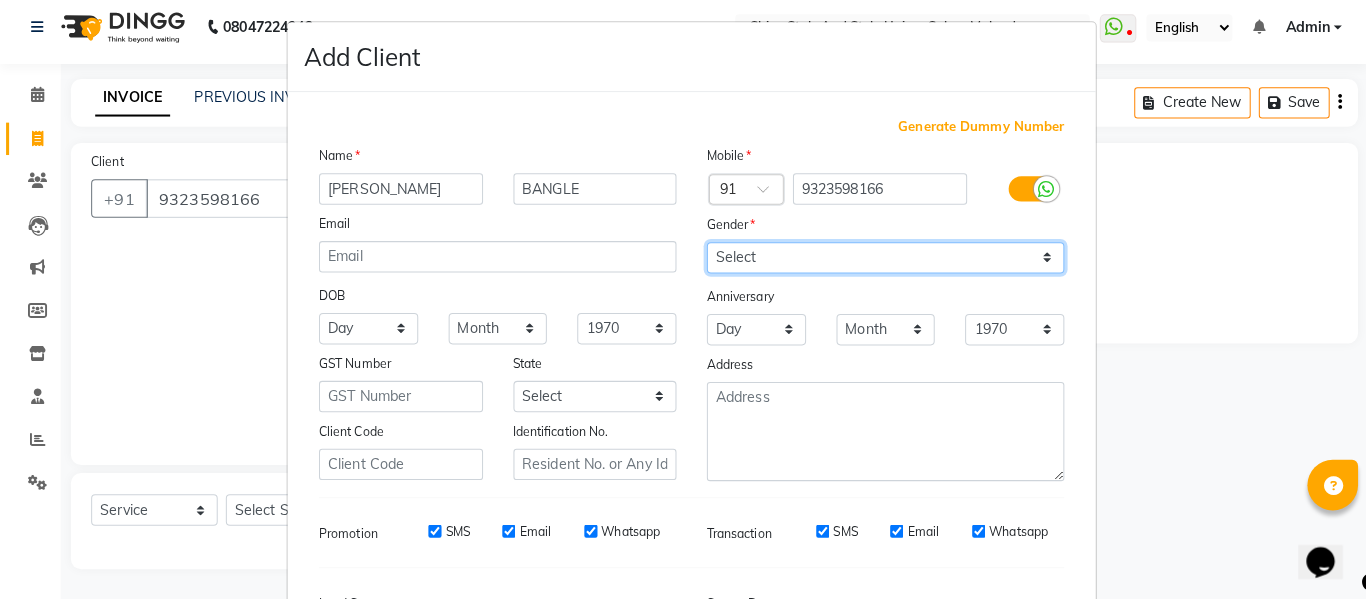 select on "male" 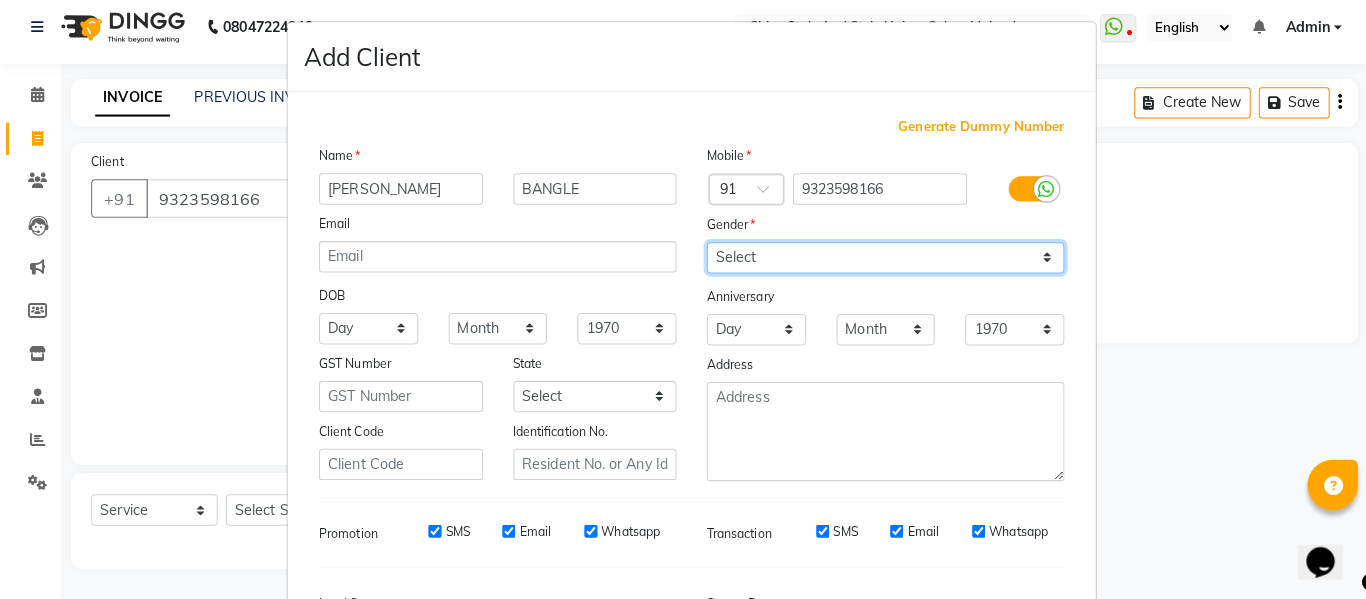 click on "Select Male Female Other Prefer Not To Say" at bounding box center (874, 261) 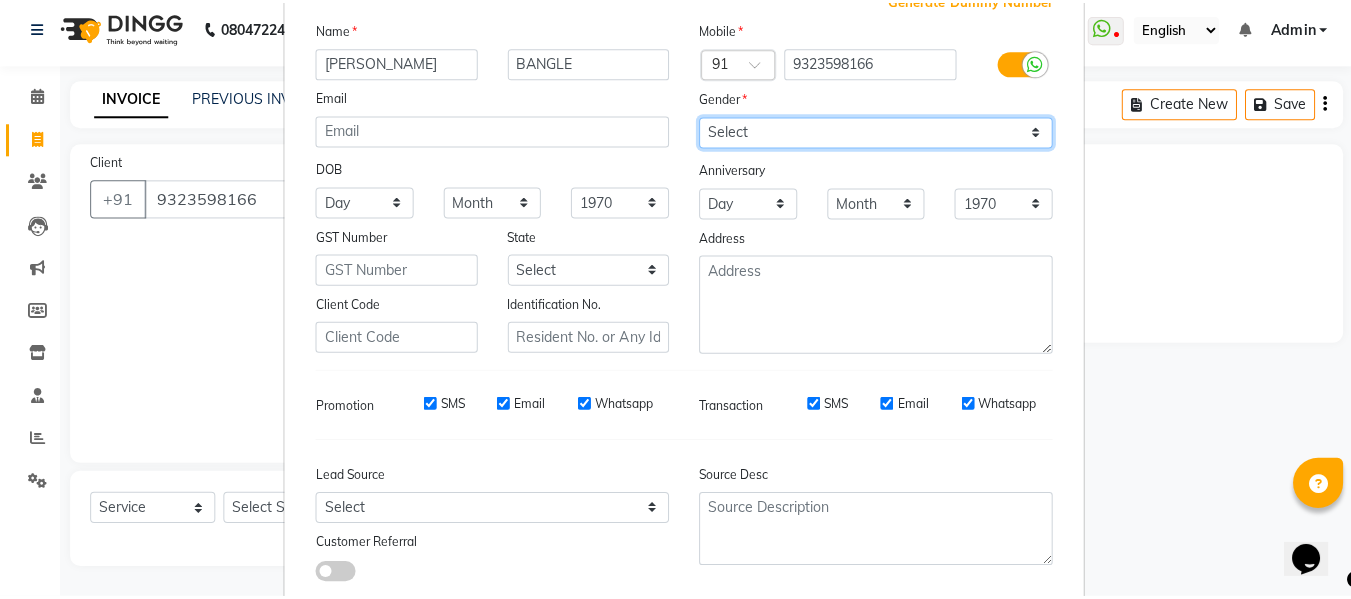 scroll, scrollTop: 250, scrollLeft: 0, axis: vertical 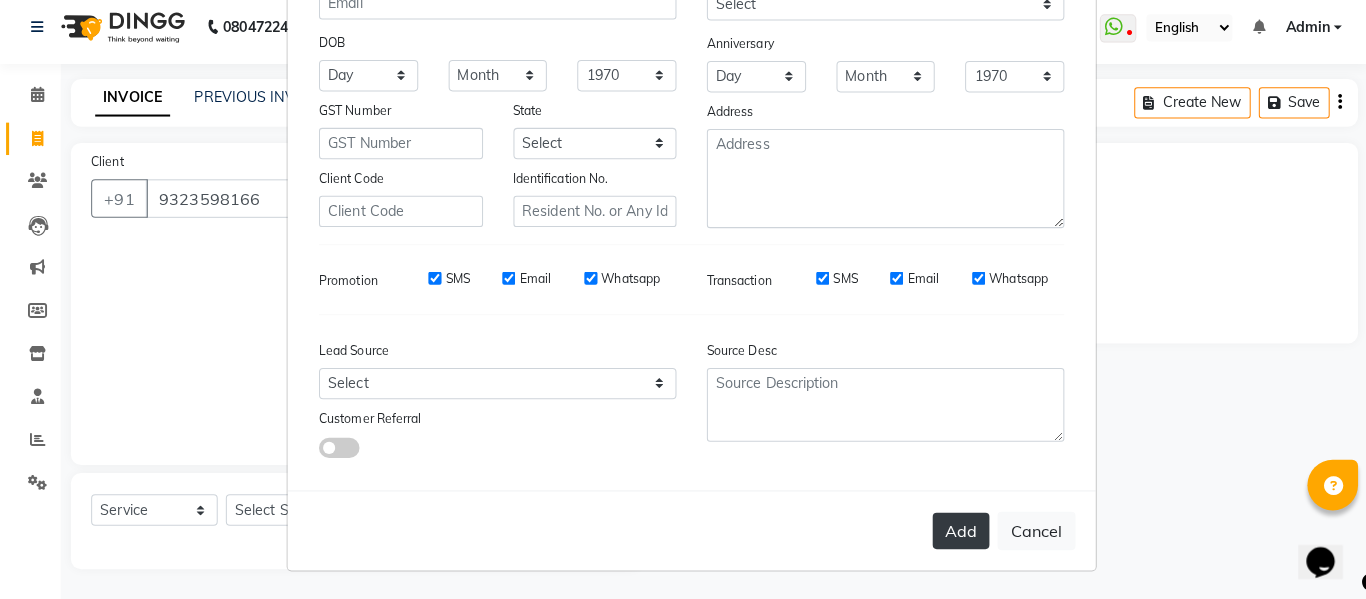 click on "Add" at bounding box center [949, 531] 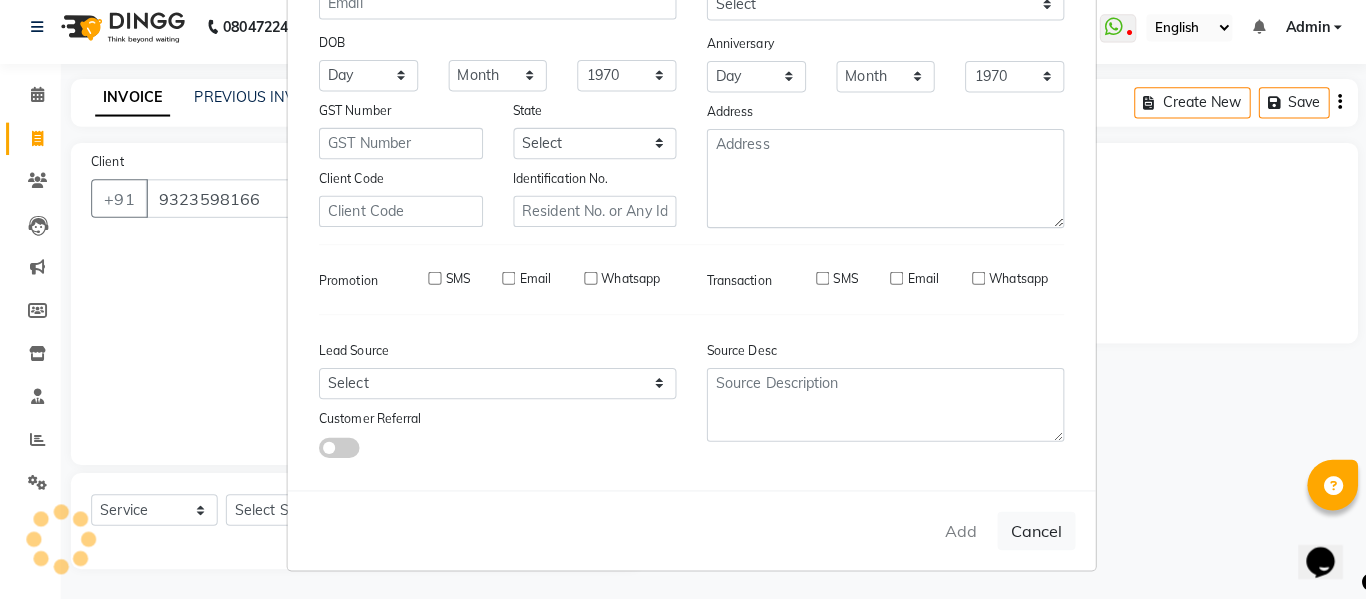 type 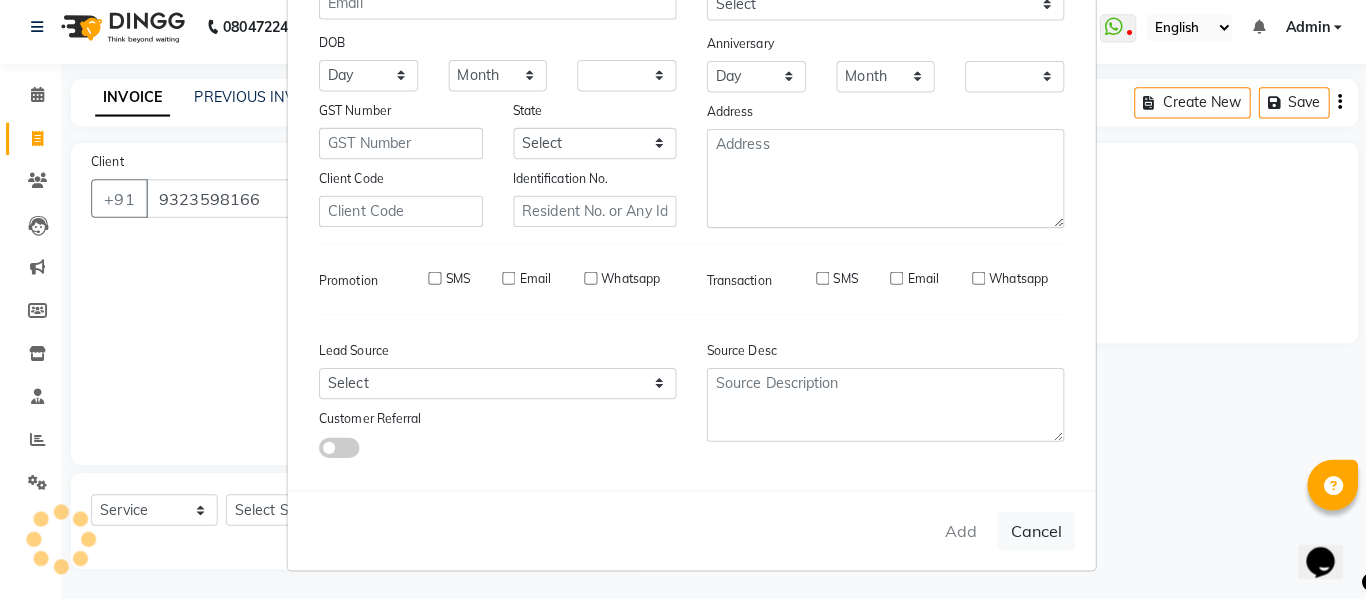 checkbox on "false" 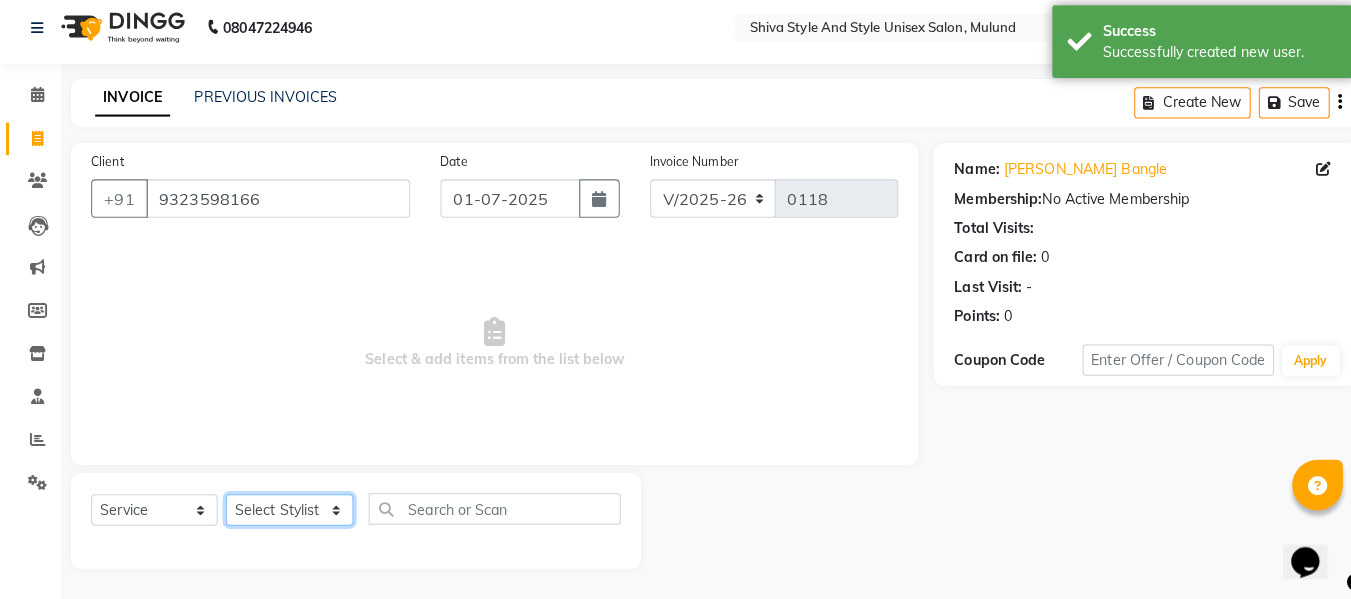 click on "Select Stylist Aalam kamre antima Kulkarni ganesh husna turk imran salmani janvi mogre jishan salmani jyoti rajoriya Komal salunke navshad salmani Pooja yadav Rahul thakur ritika tayde sajid salmani Seeta vishwakarma shivaji raut Sonali borade vinish pawar Warsi salmani" 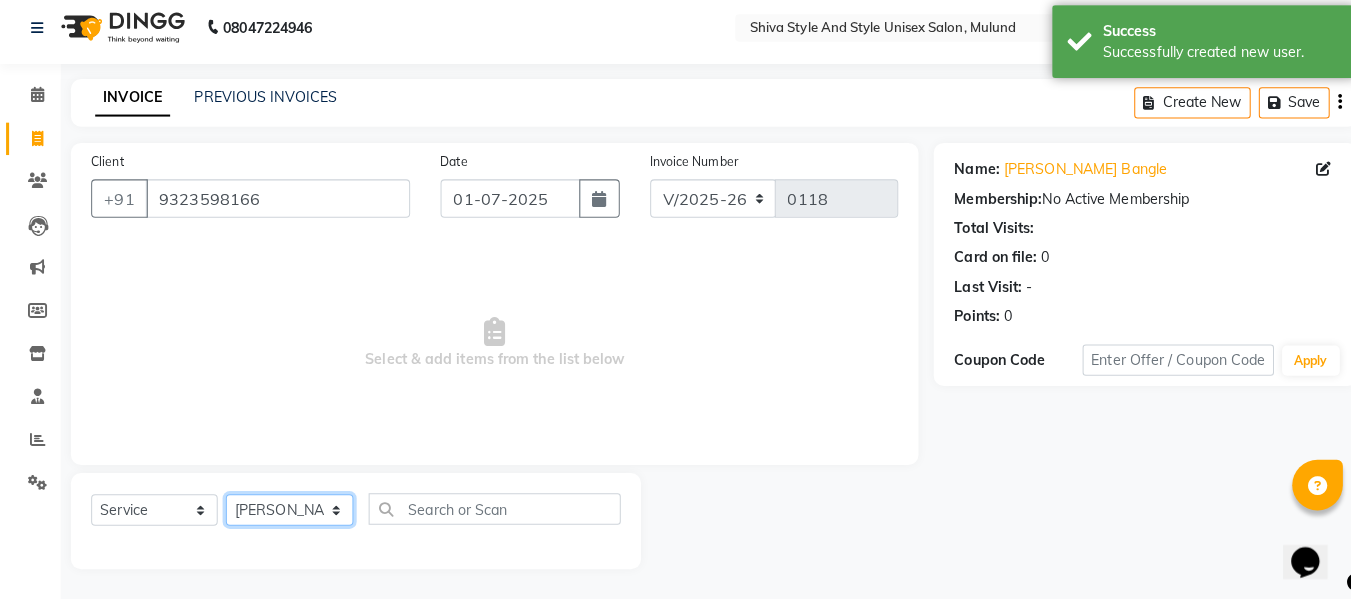 click on "Select Stylist Aalam kamre antima Kulkarni ganesh husna turk imran salmani janvi mogre jishan salmani jyoti rajoriya Komal salunke navshad salmani Pooja yadav Rahul thakur ritika tayde sajid salmani Seeta vishwakarma shivaji raut Sonali borade vinish pawar Warsi salmani" 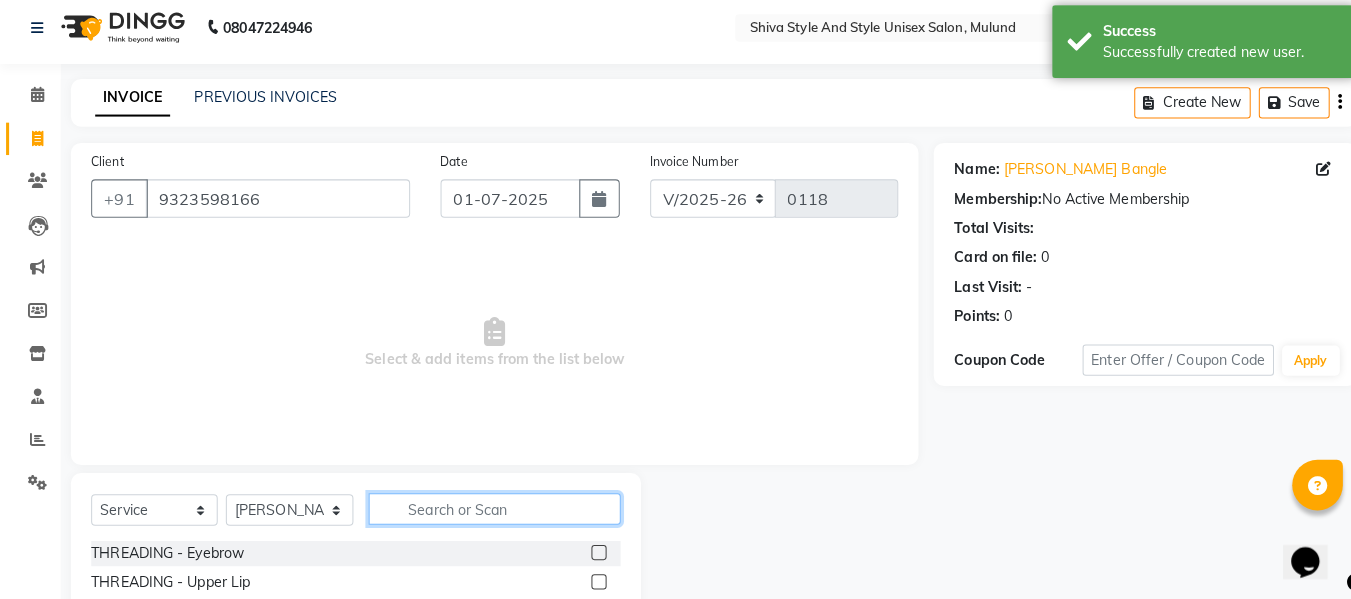 click 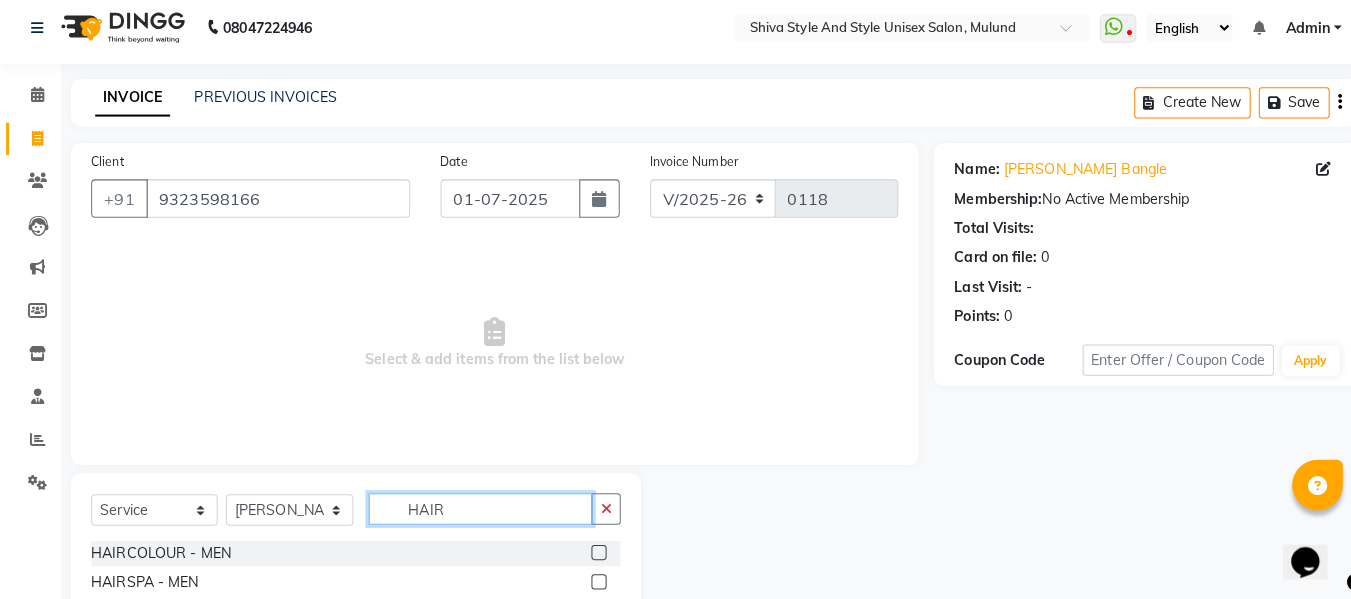 type on "HAIR" 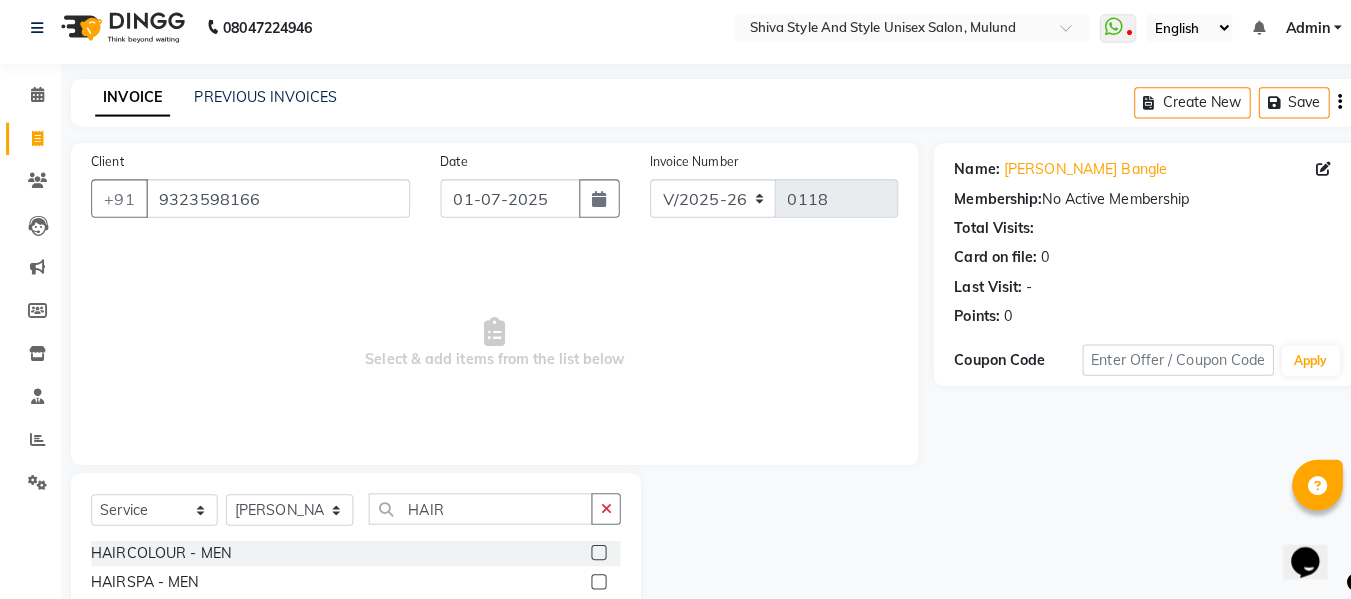 click 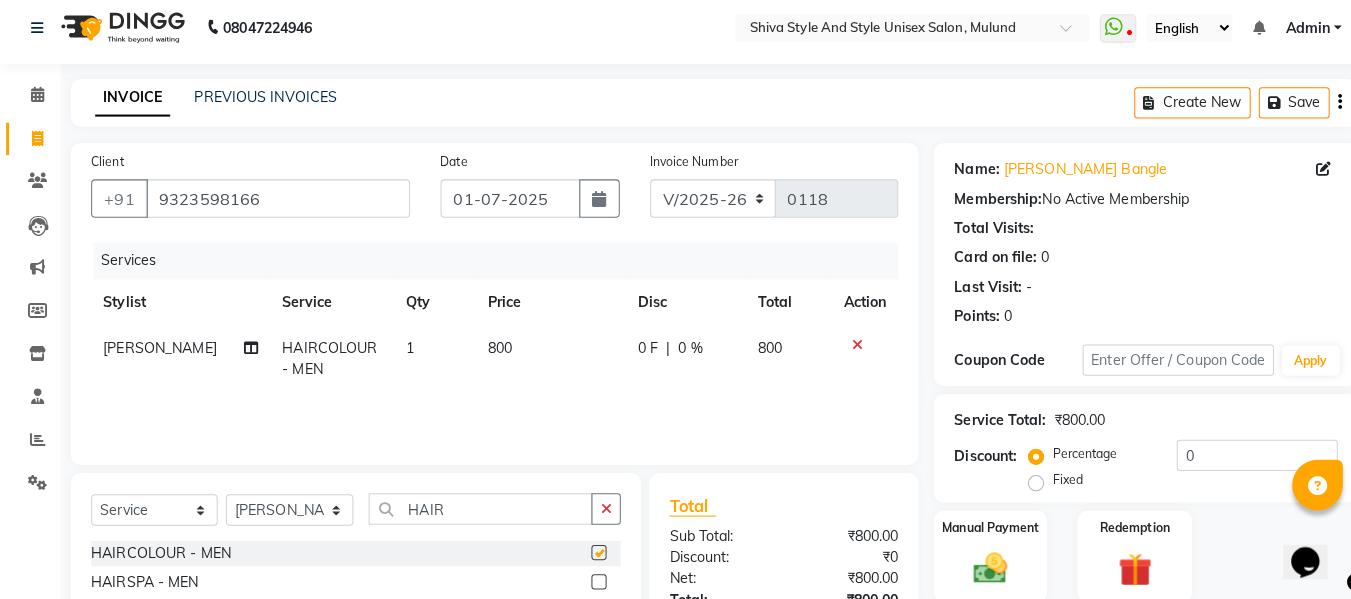 checkbox on "false" 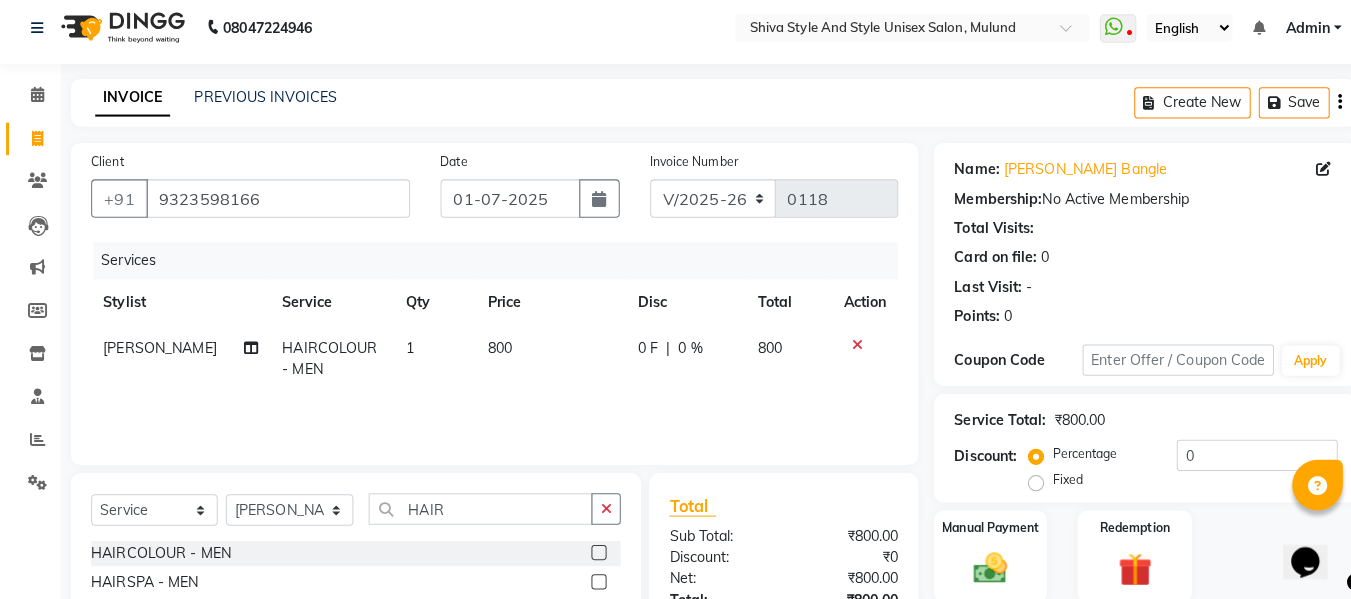 click on "800" 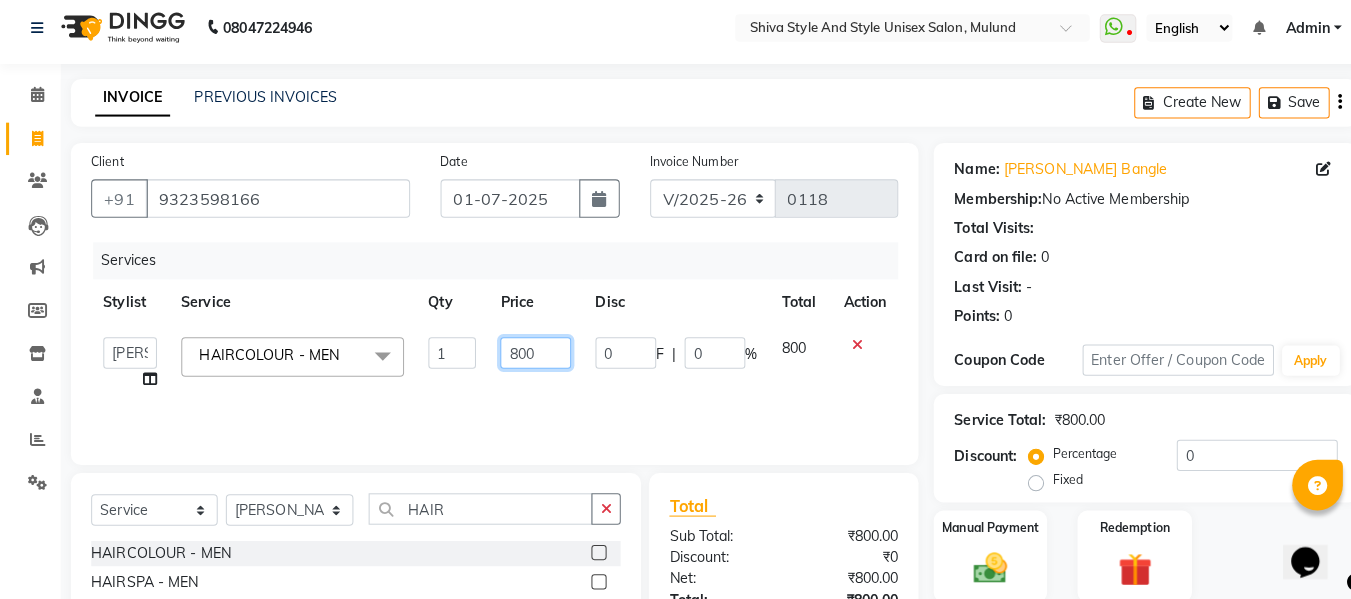 click on "800" 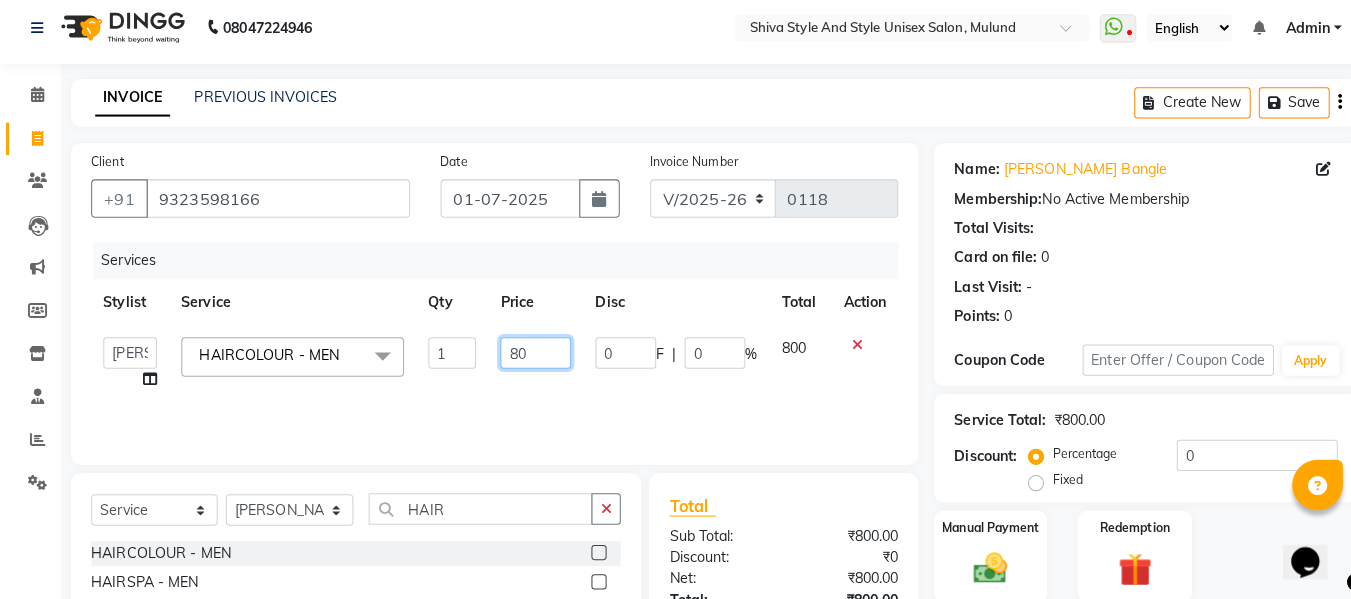 type on "8" 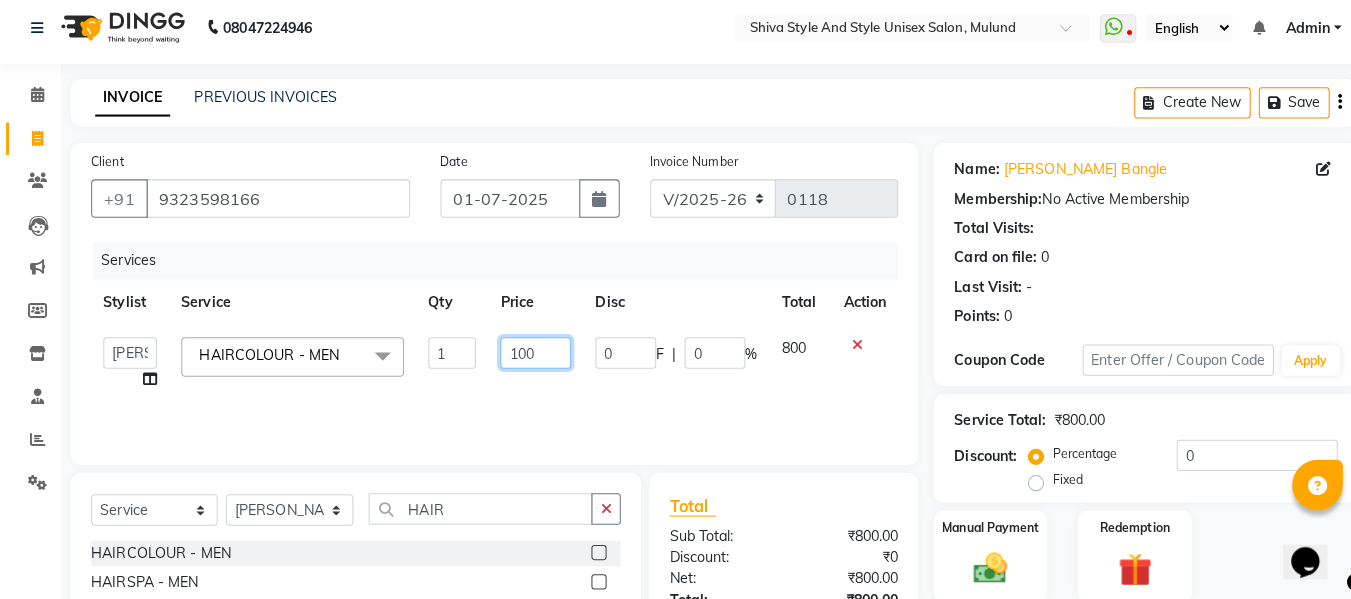 type on "1000" 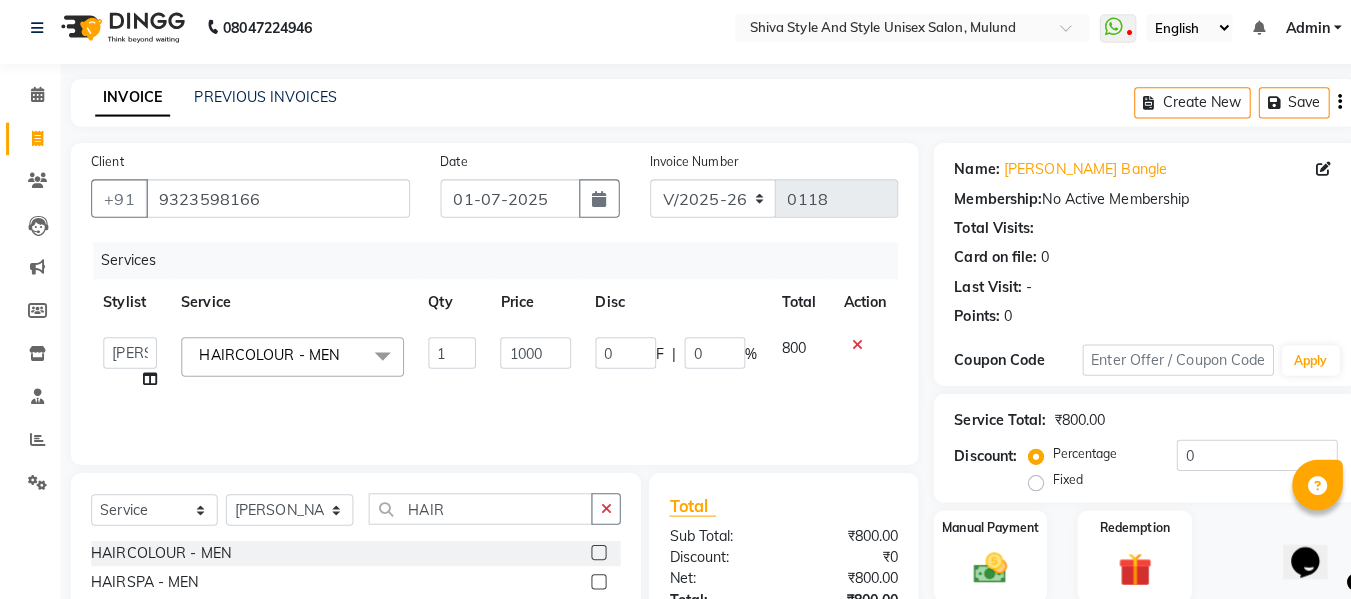 click on "800" 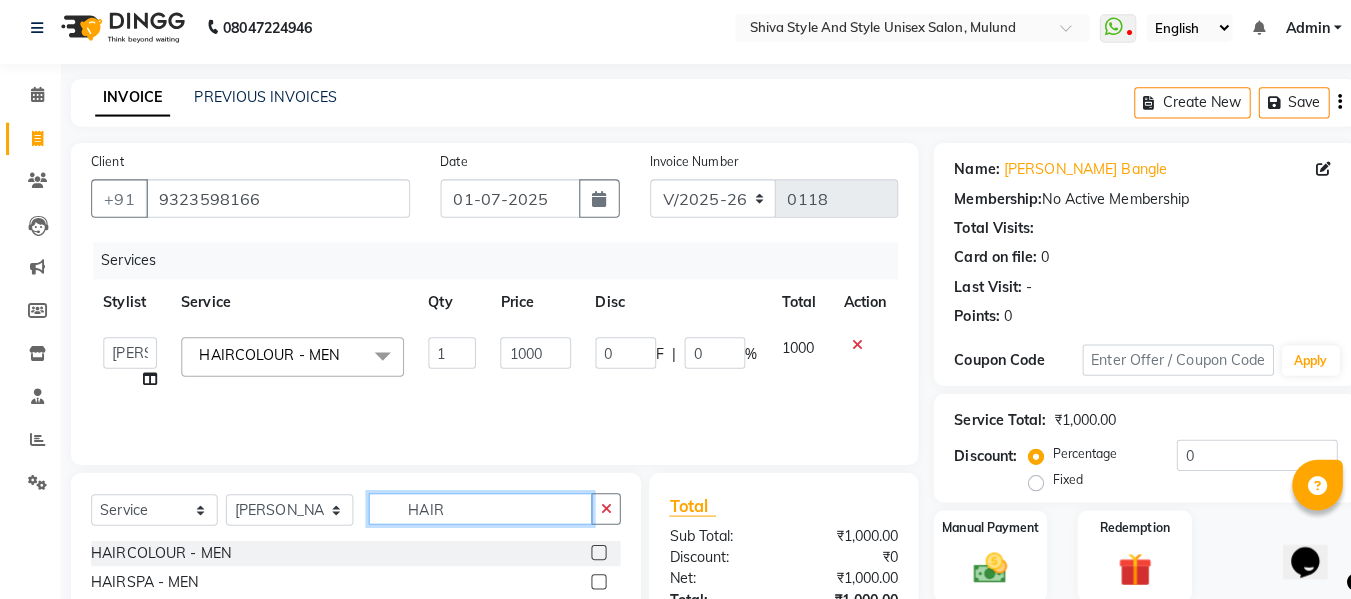 click on "HAIR" 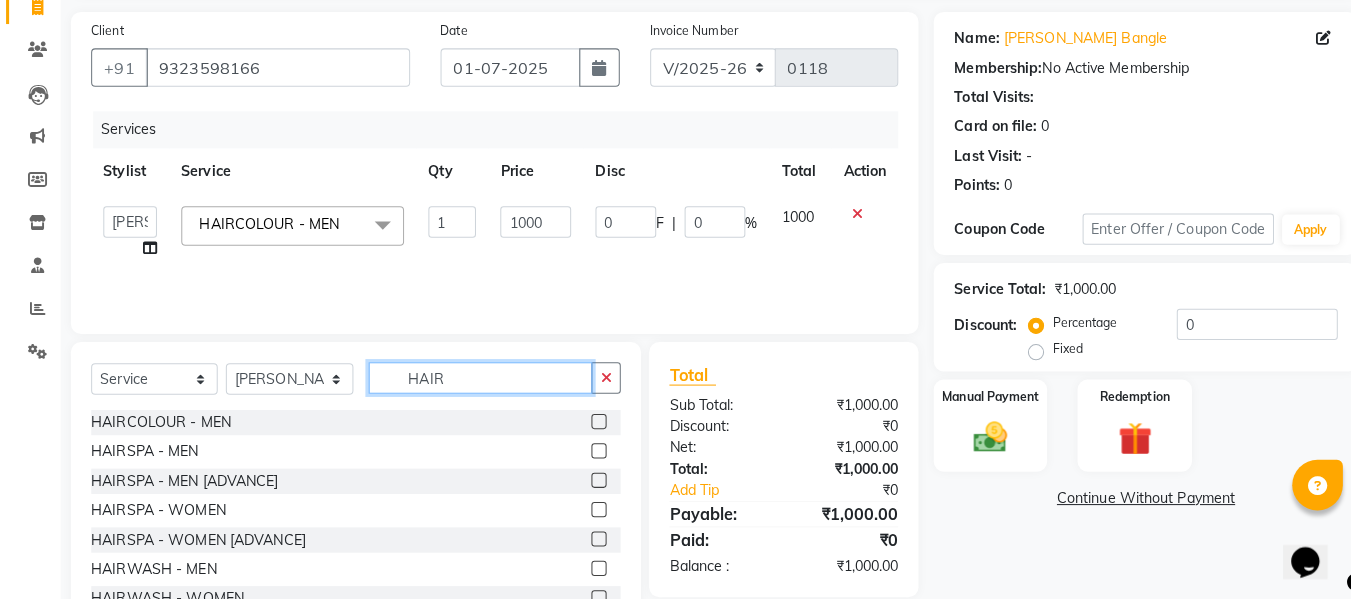 scroll, scrollTop: 182, scrollLeft: 0, axis: vertical 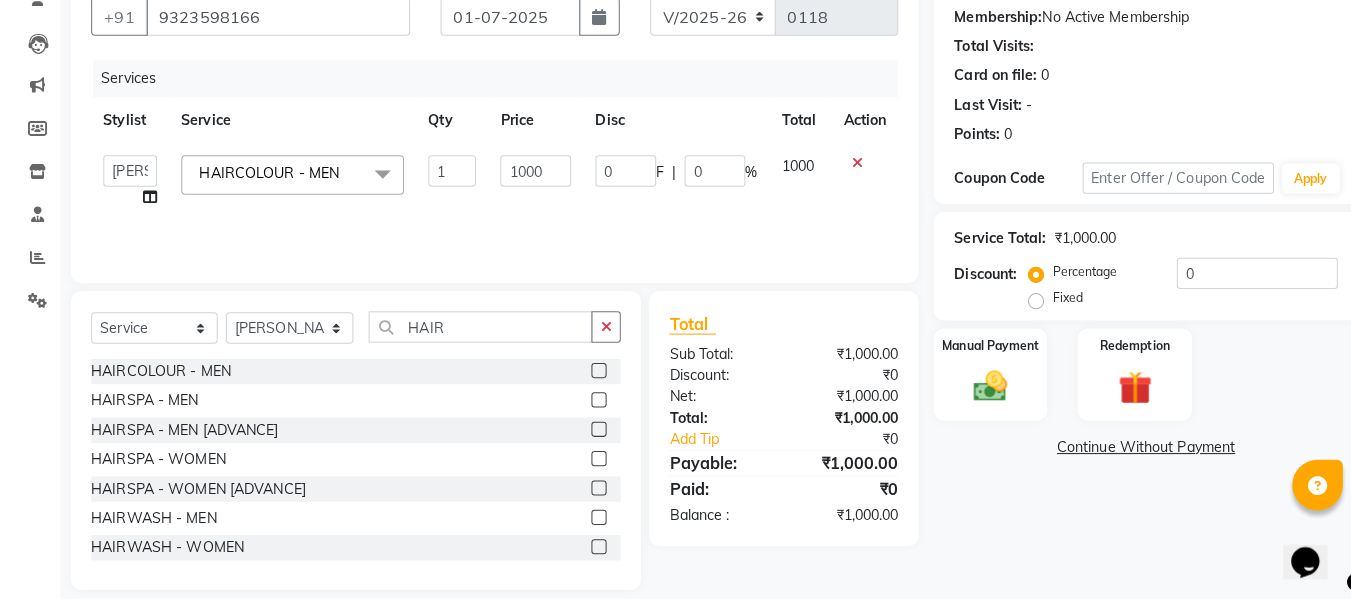 click 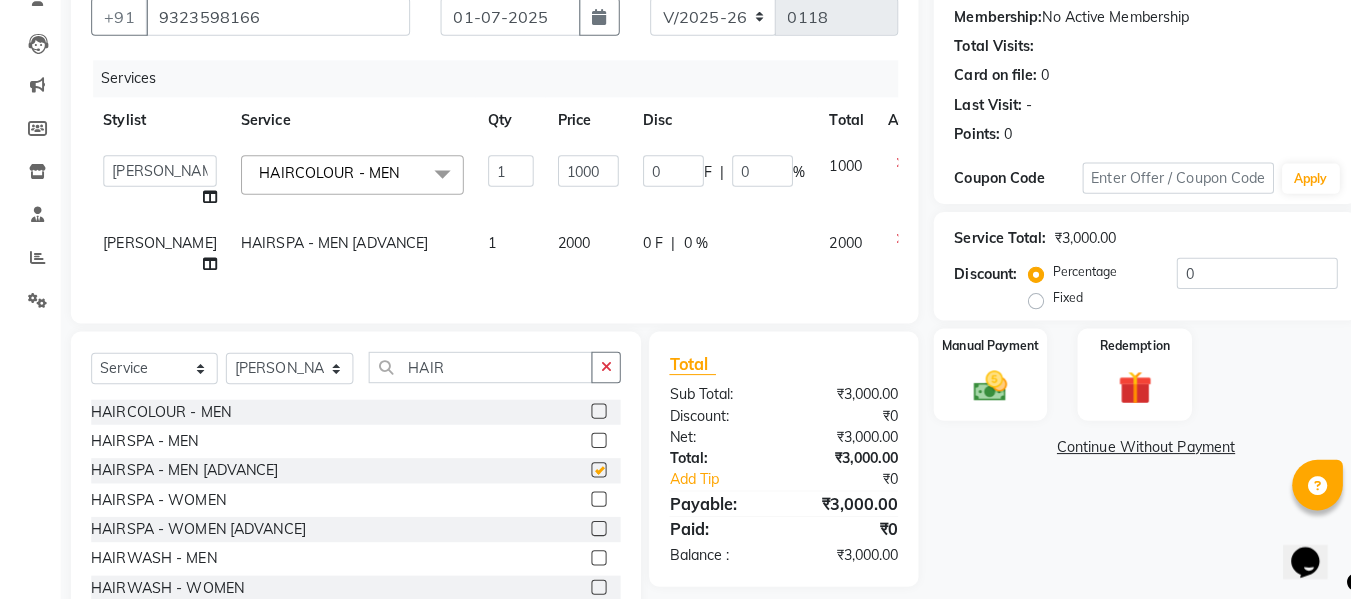 checkbox on "false" 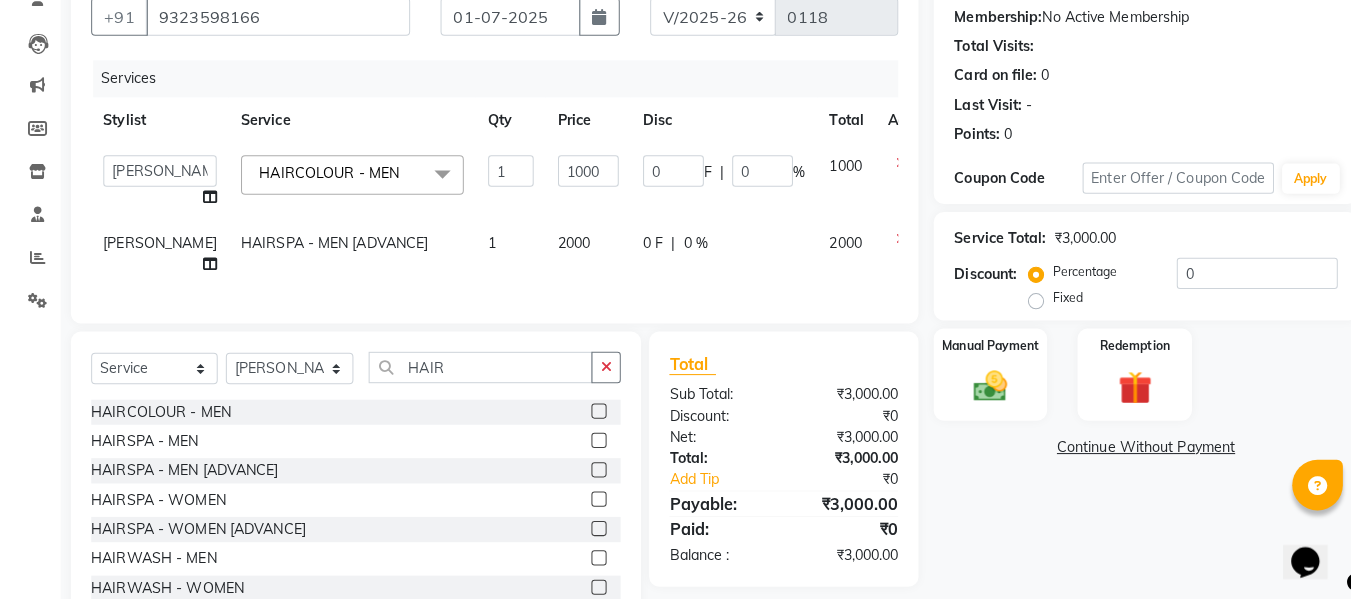 click on "2000" 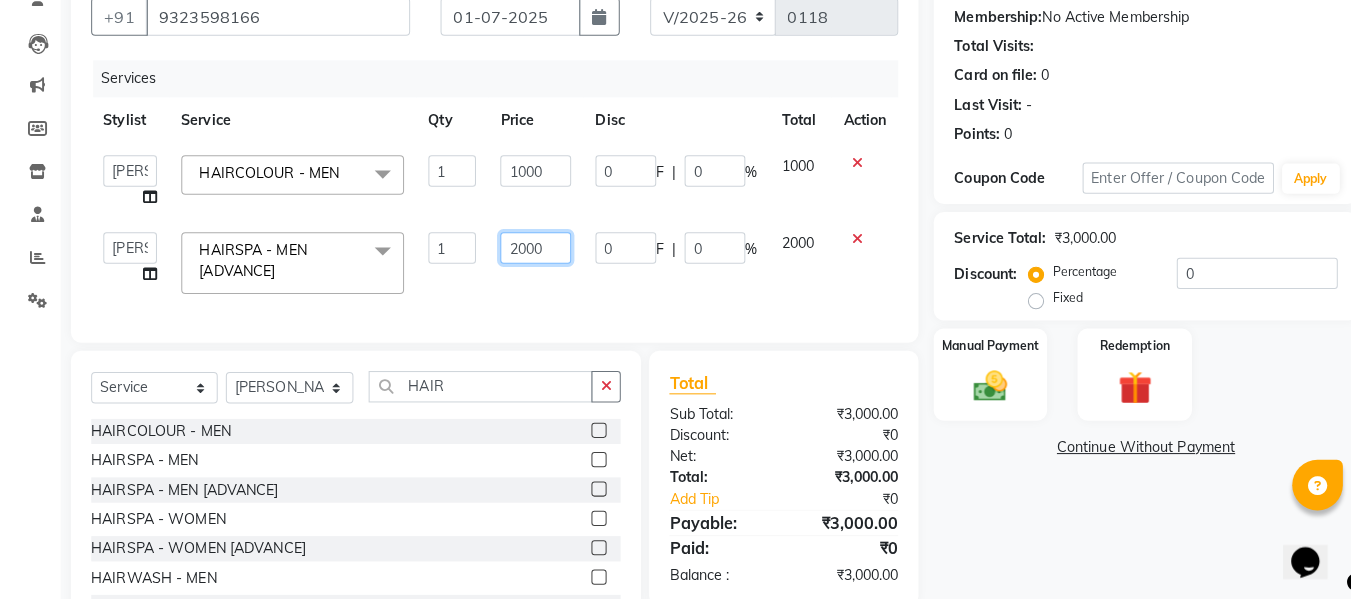 click on "2000" 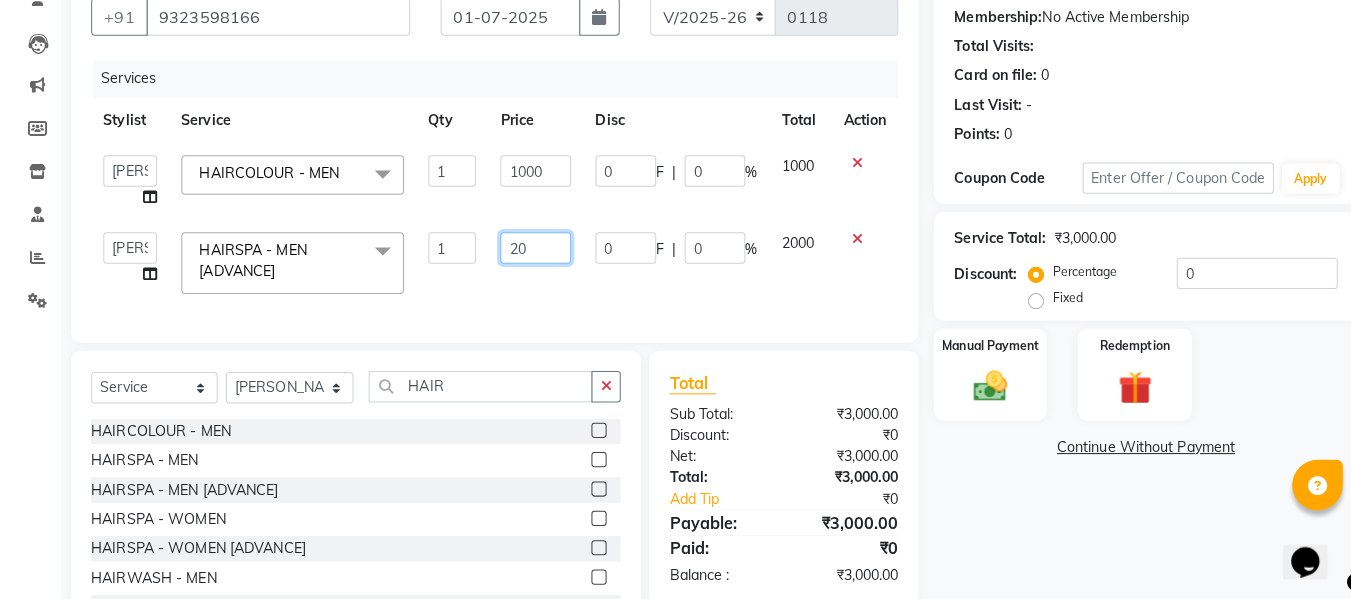 type on "2" 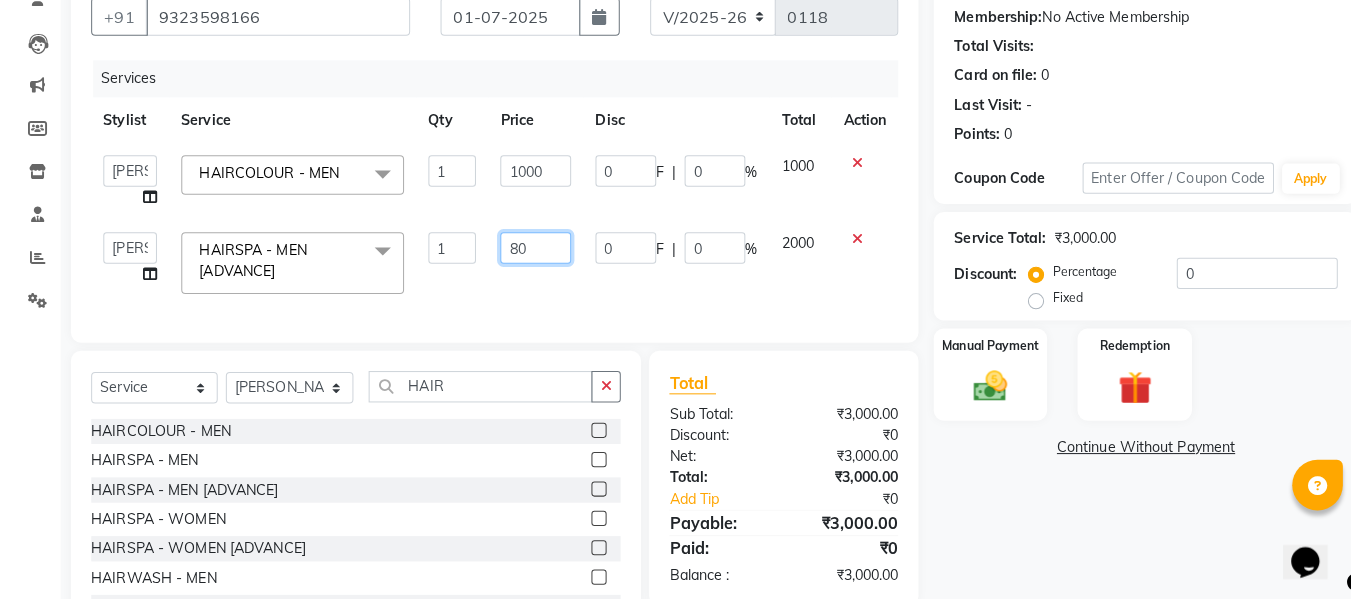 type on "800" 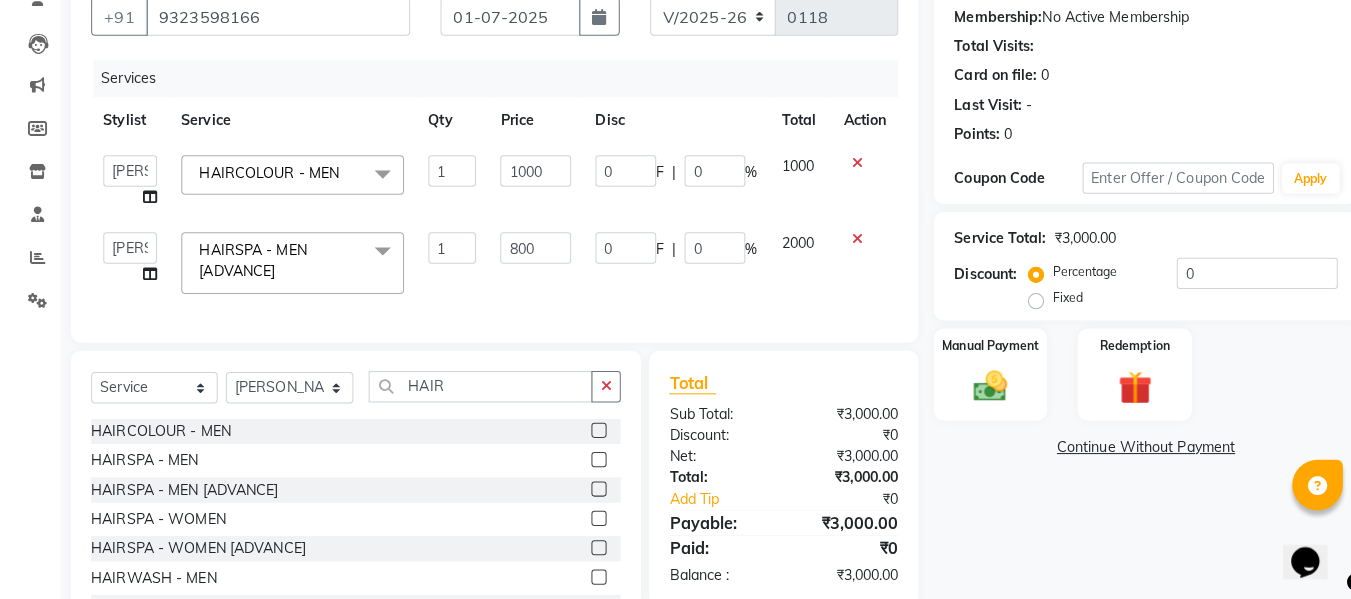 click on "2000" 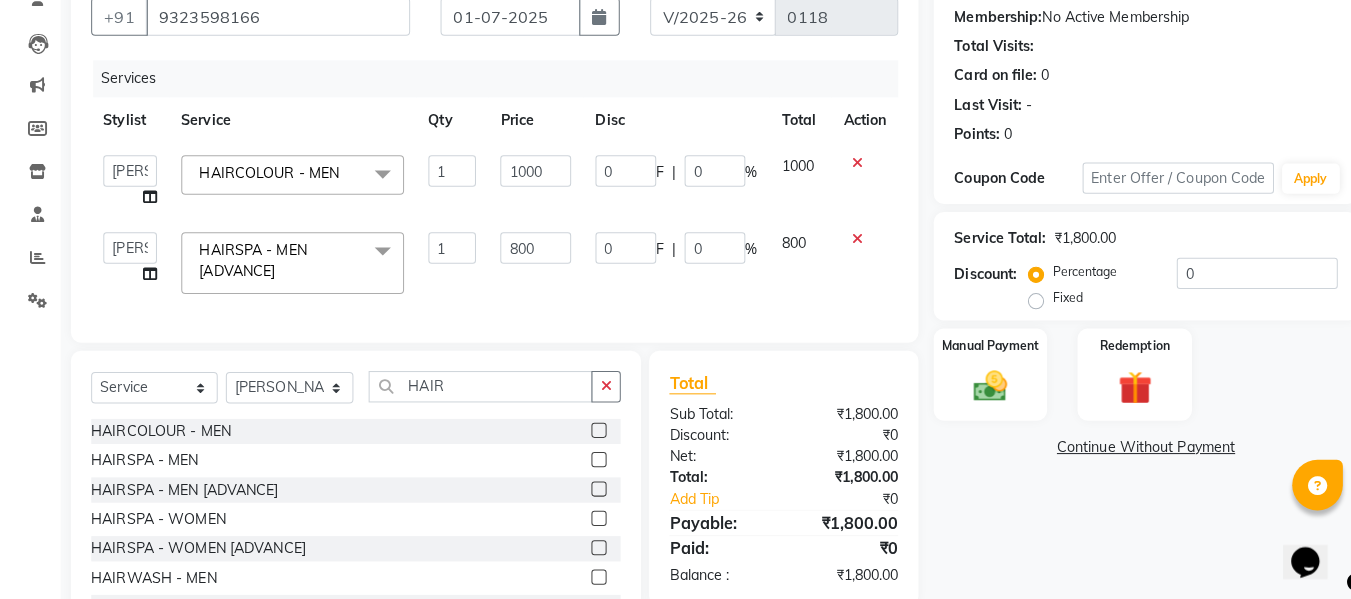 click on "Select  Service  Product  Membership  Package Voucher Prepaid Gift Card  Select Stylist Aalam kamre antima Kulkarni ganesh husna turk imran salmani janvi mogre jishan salmani jyoti rajoriya Komal salunke navshad salmani Pooja yadav Rahul thakur ritika tayde sajid salmani Seeta vishwakarma shivaji raut Sonali borade vinish pawar Warsi salmani HAIR HAIRCOLOUR - MEN  HAIRSPA - MEN   HAIRSPA - MEN [ADVANCE]  HAIRSPA - WOMEN   HAIRSPA - WOMEN [ADVANCE]  HAIRWASH - MEN   HAIRWASH - WOMEN   HAIRCUT MEN   HAIRSET MEN  HAIR CUT (WOMAN) - Stylist  HAIR CUT (WOMAN) - Master Stylist  HAIR WASH/IRONING/TONGS/SPA - Normal Hair Wash (Dry)  HAIR WASH/IRONING/TONGS/SPA - Wash Blow-Dry (+Styling)  HAIRCUT - Normal (with wash)  HAIRCUT - Advance Haircut  HAIR SPA - Shoulder  HAIR SPA - Mid Waist  HAIR SPA - Below Waist" 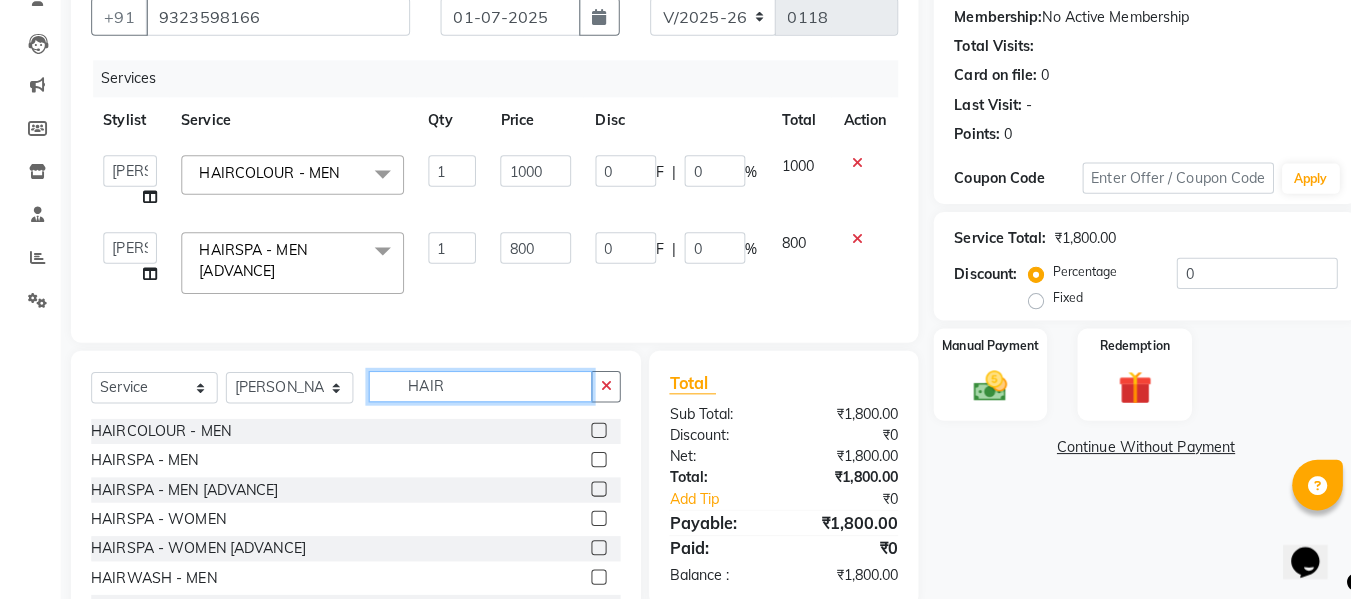 click on "HAIR" 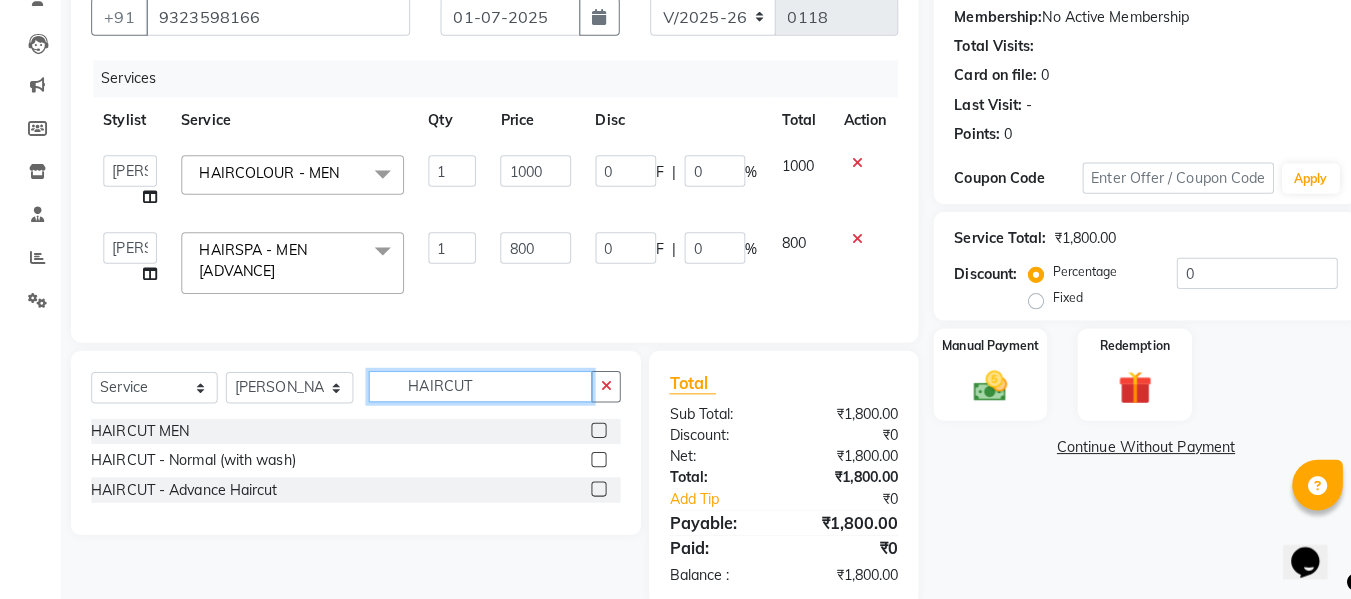 type on "HAIRCUT" 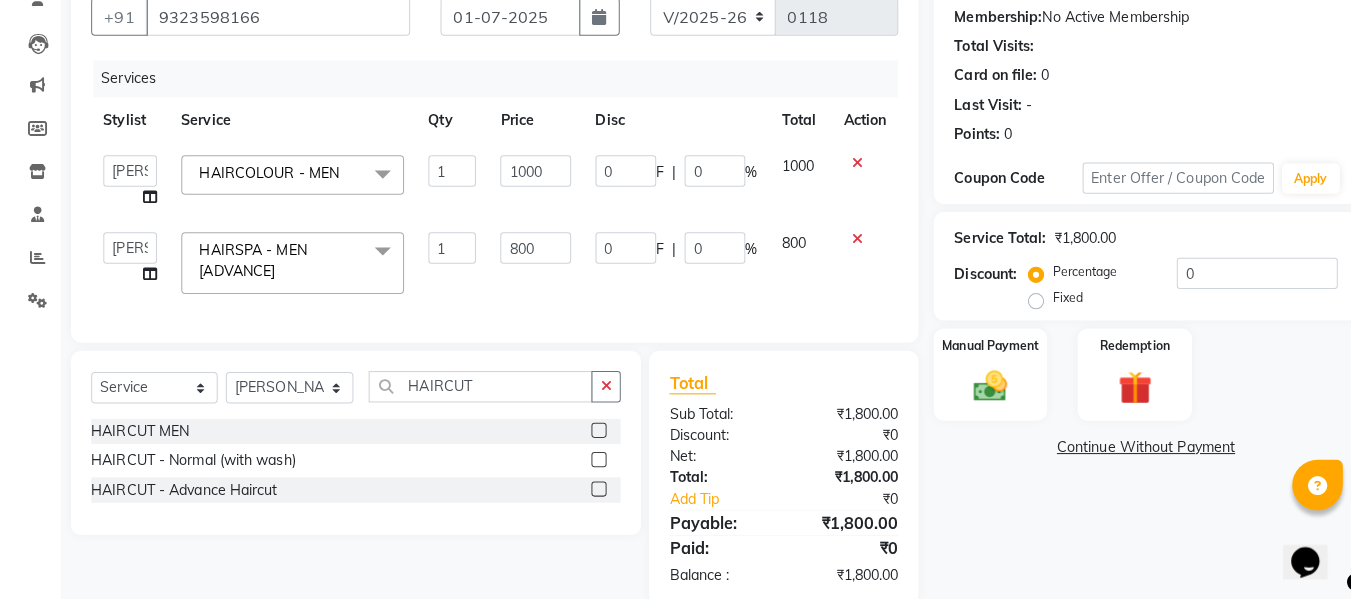 click 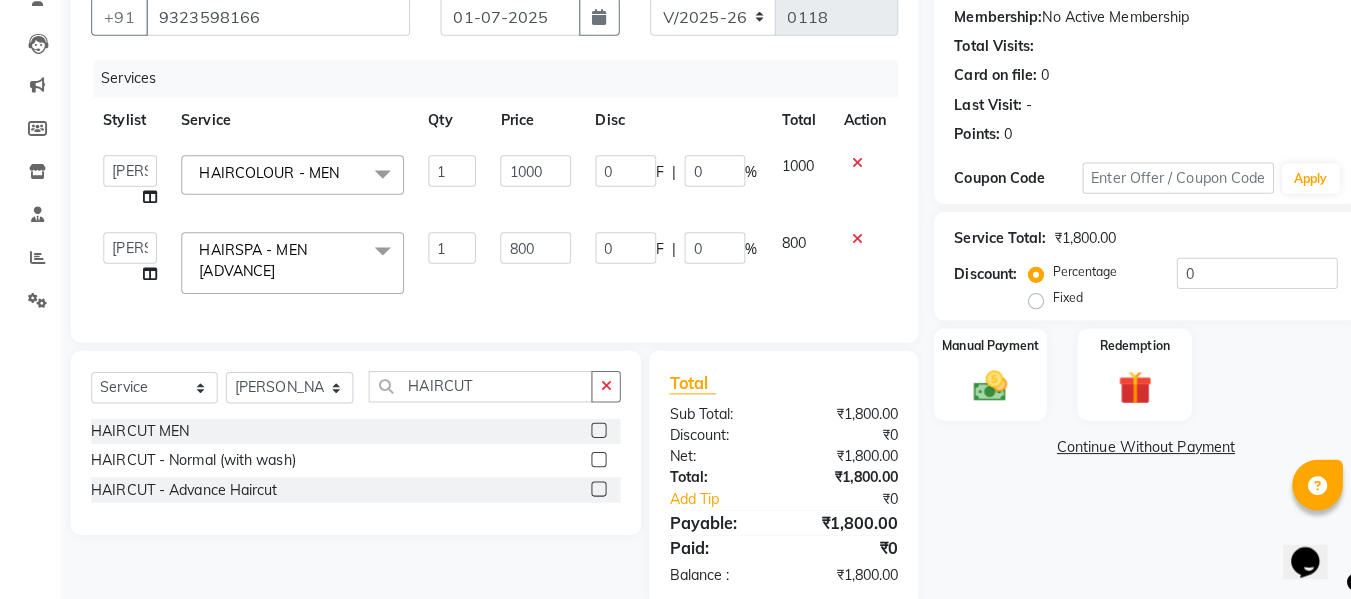 click at bounding box center (590, 432) 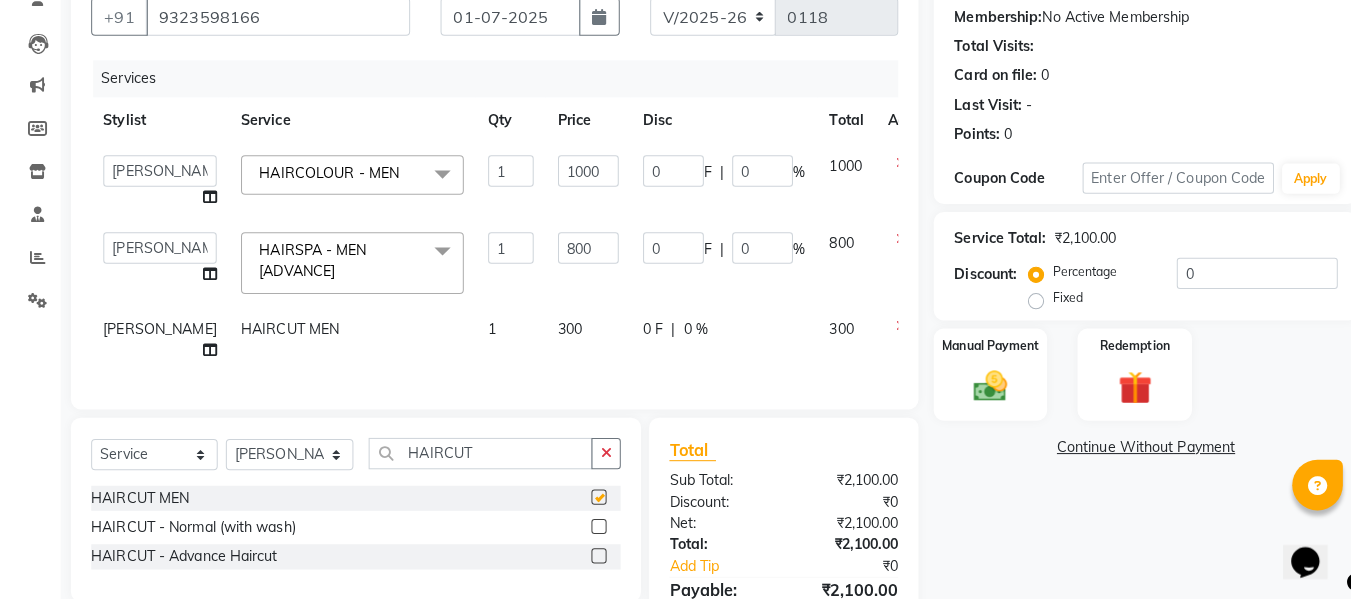 checkbox on "false" 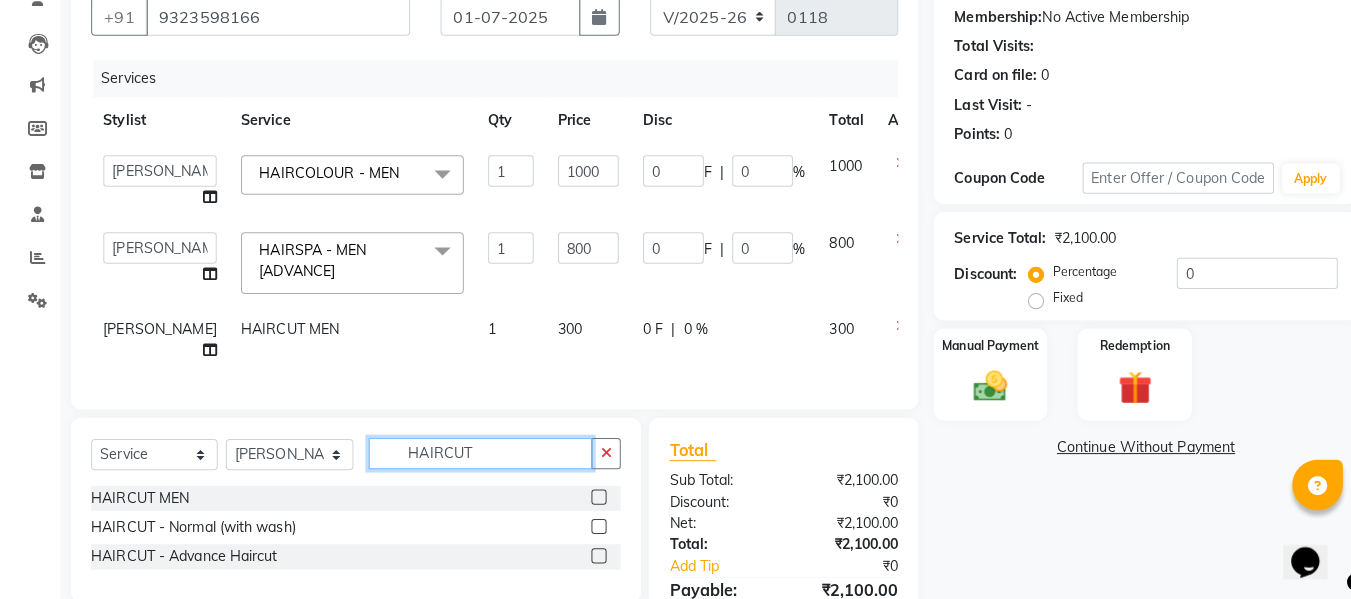 click on "HAIRCUT" 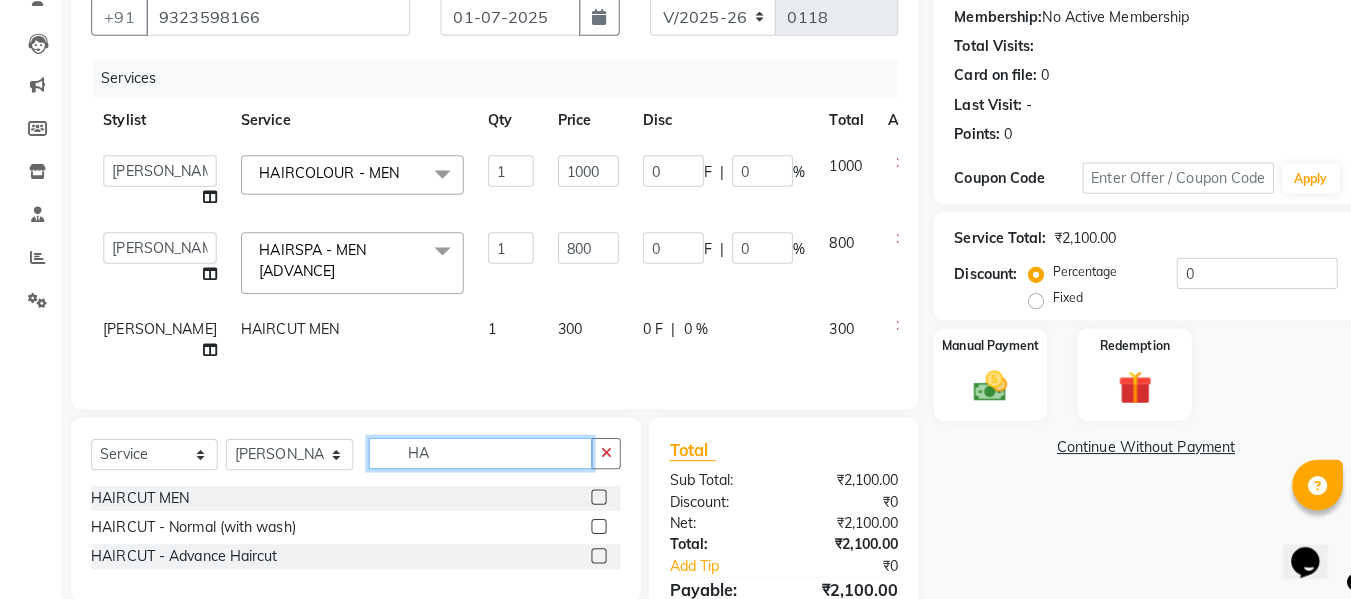 type on "H" 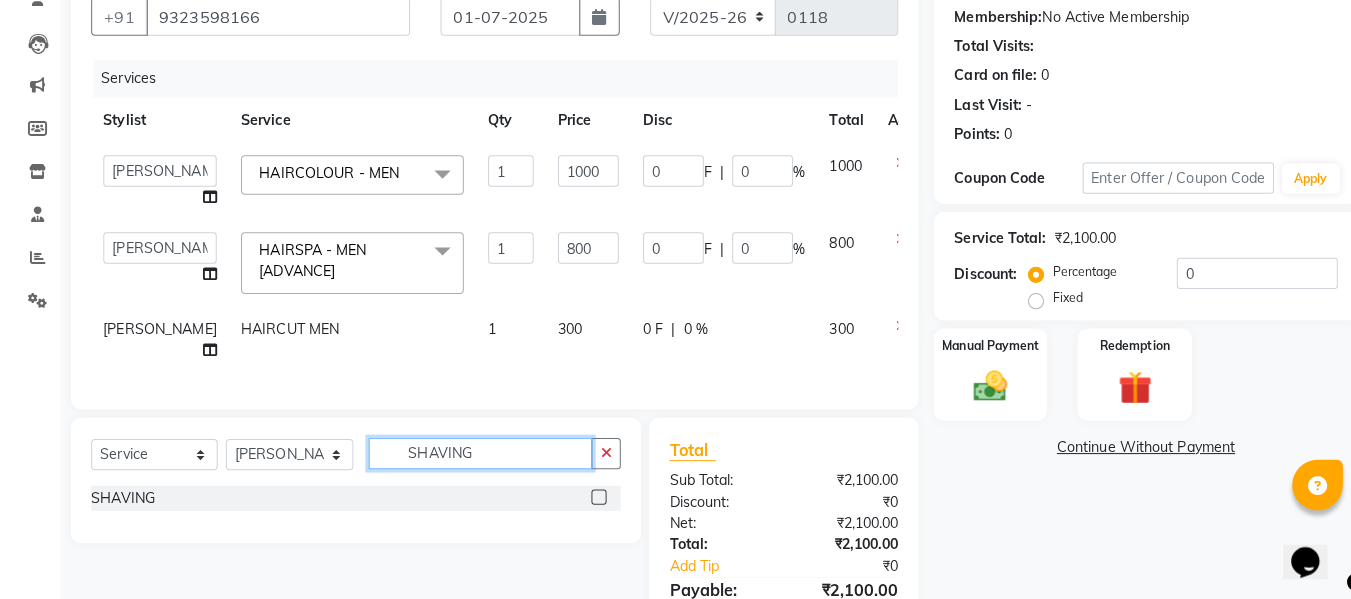 type on "SHAVING" 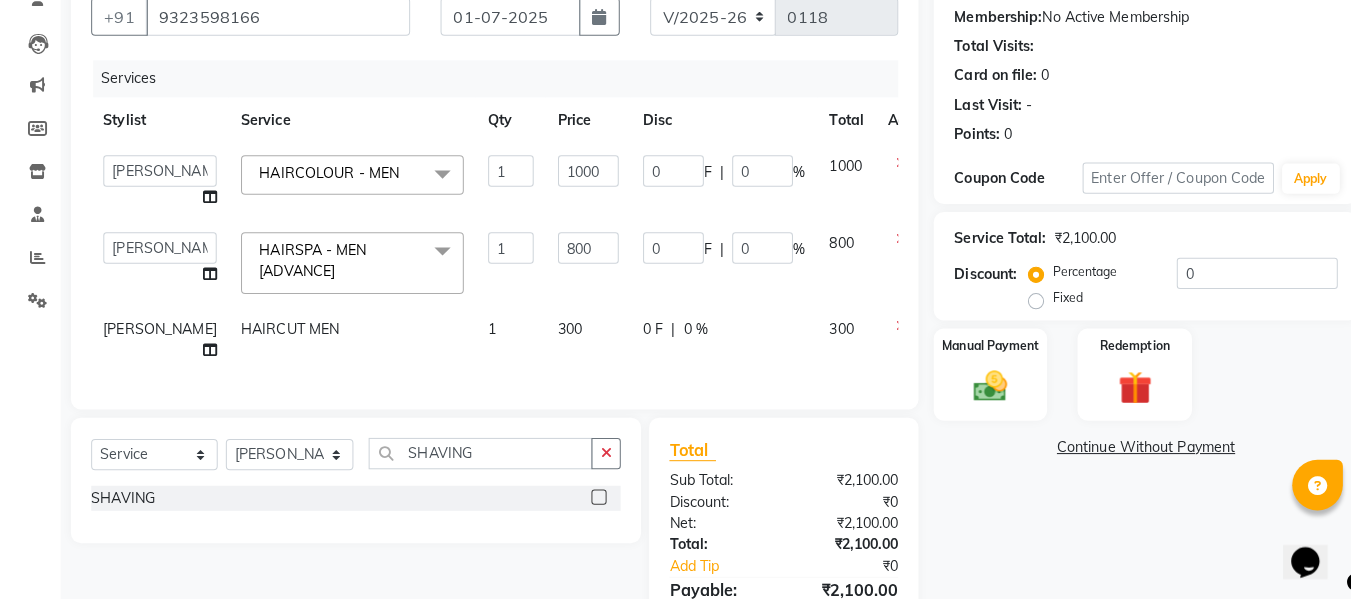click 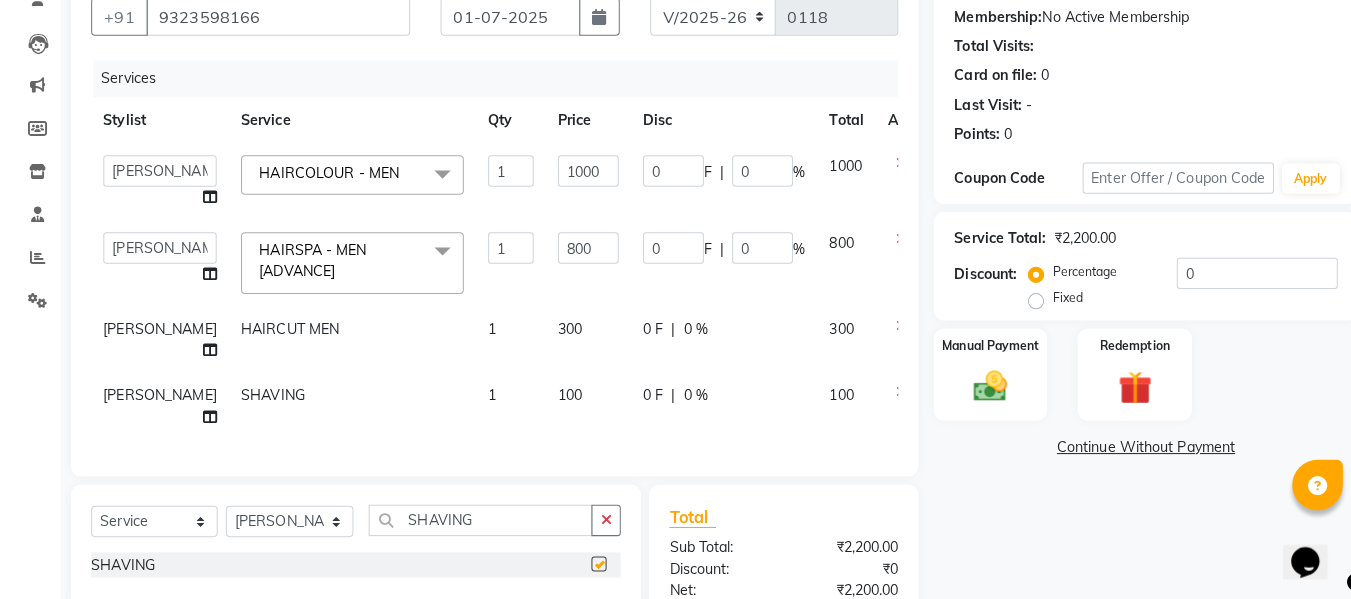 checkbox on "false" 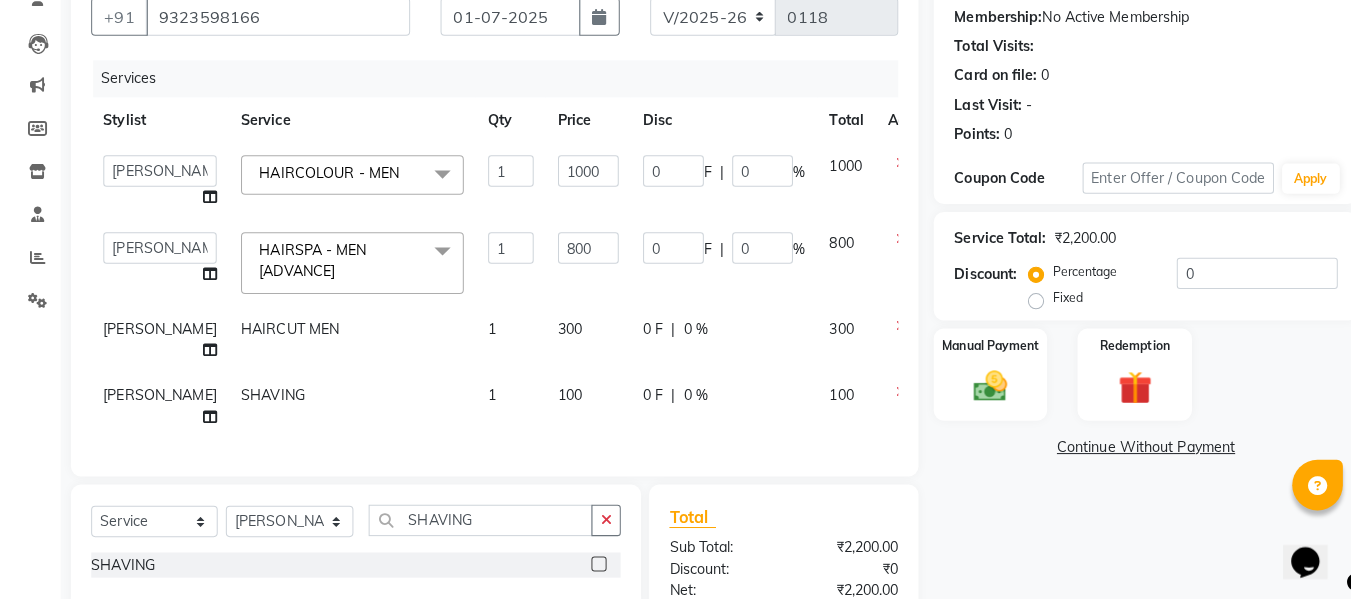 click on "100" 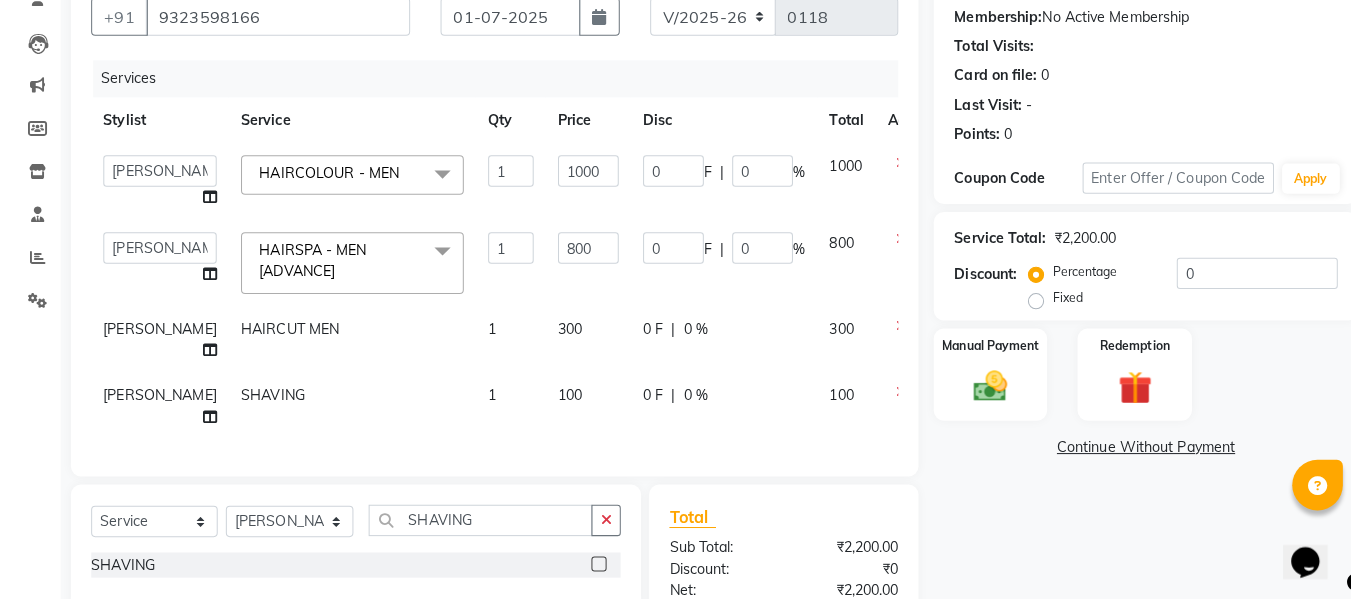 select on "65532" 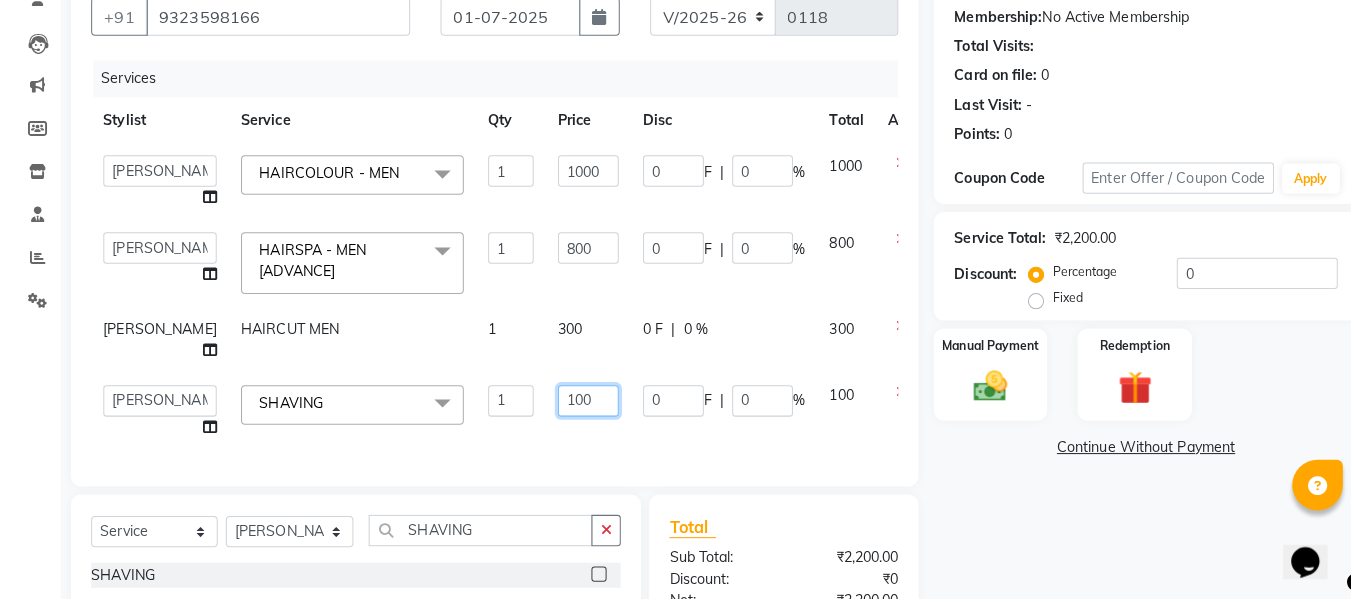 click on "100" 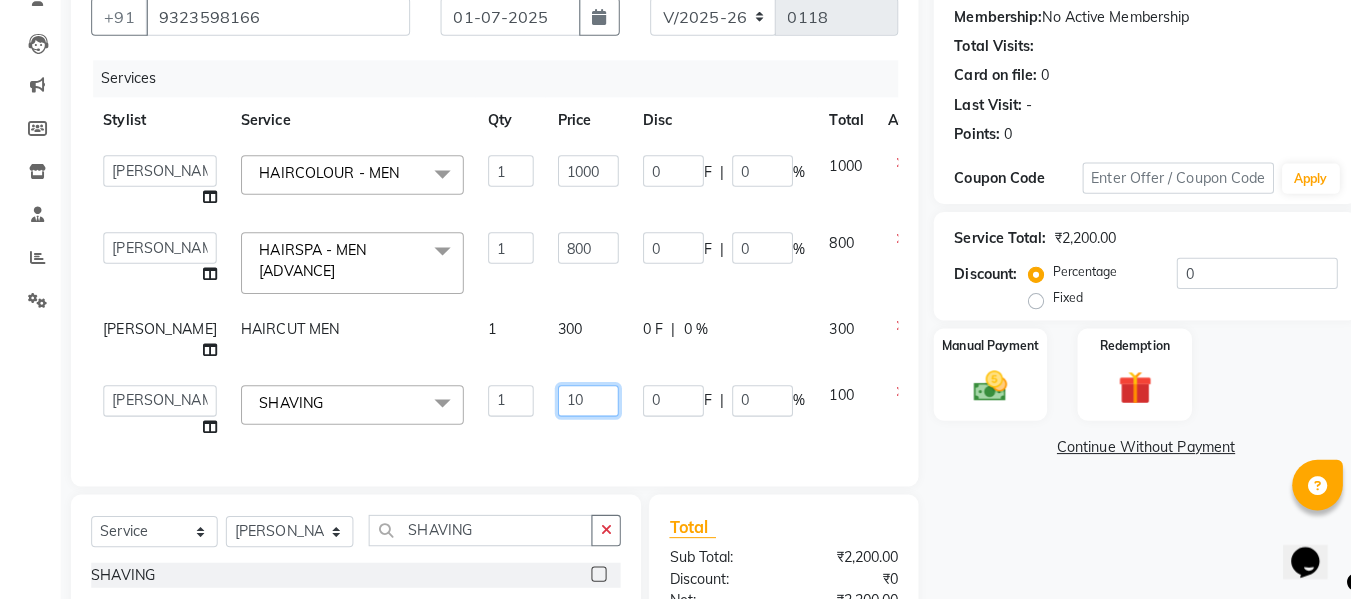 type on "1" 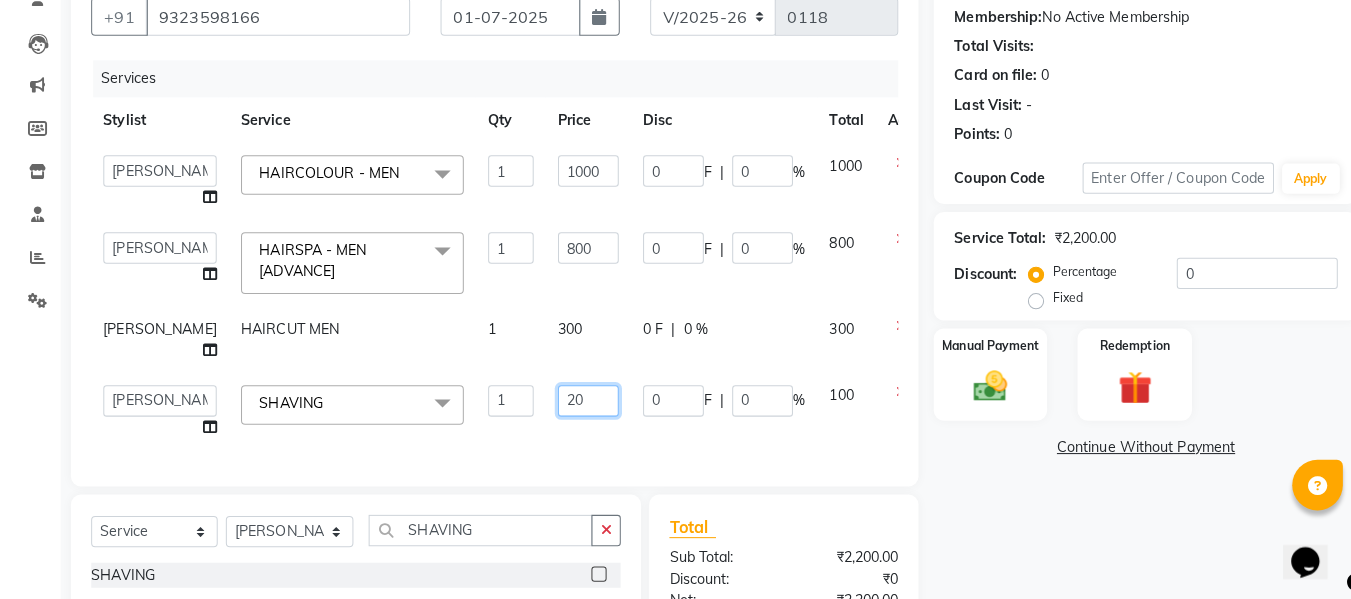 type on "200" 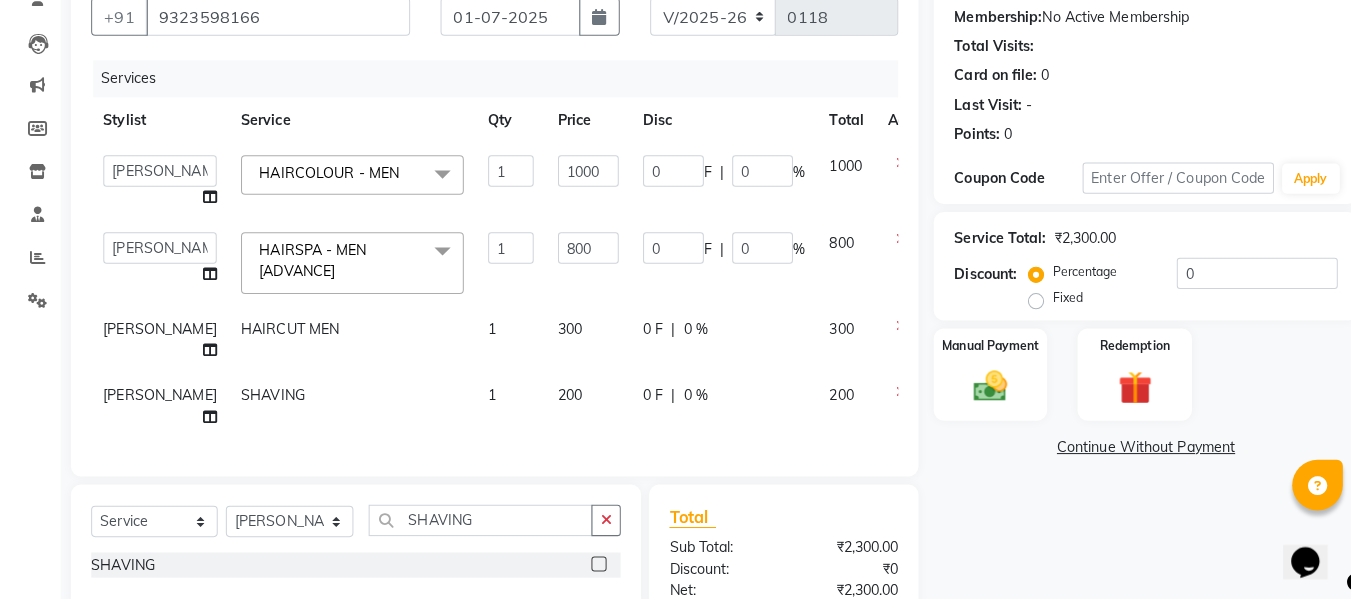 click on "200" 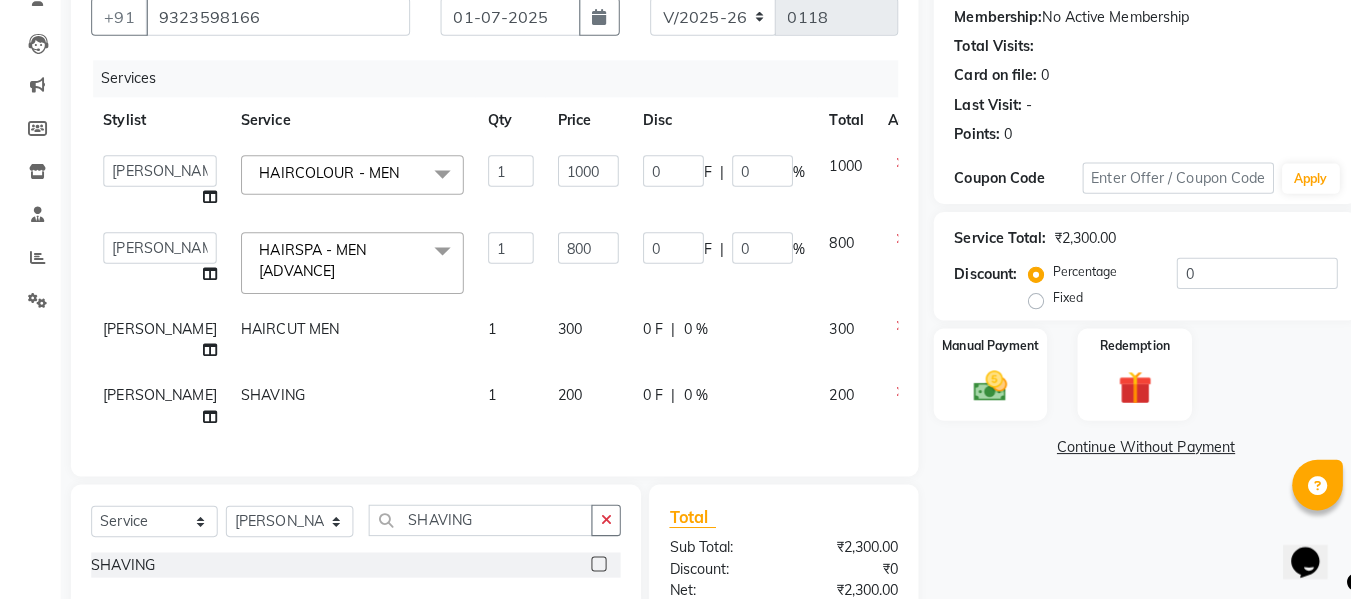 select on "65532" 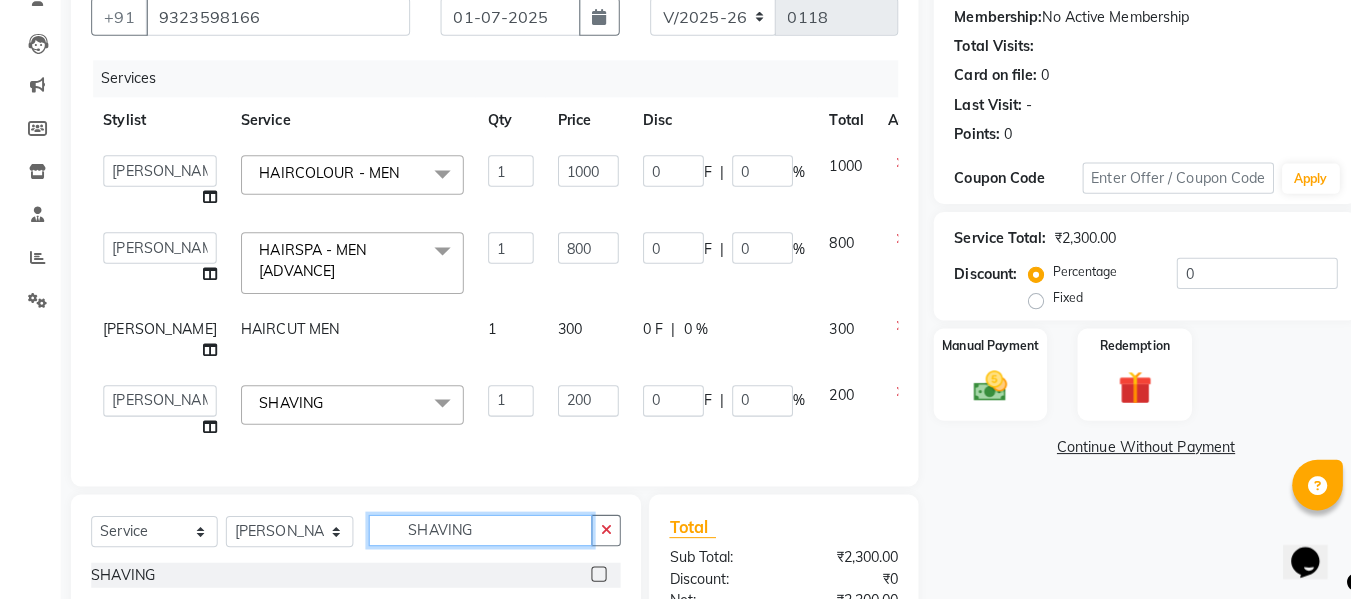 click on "SHAVING" 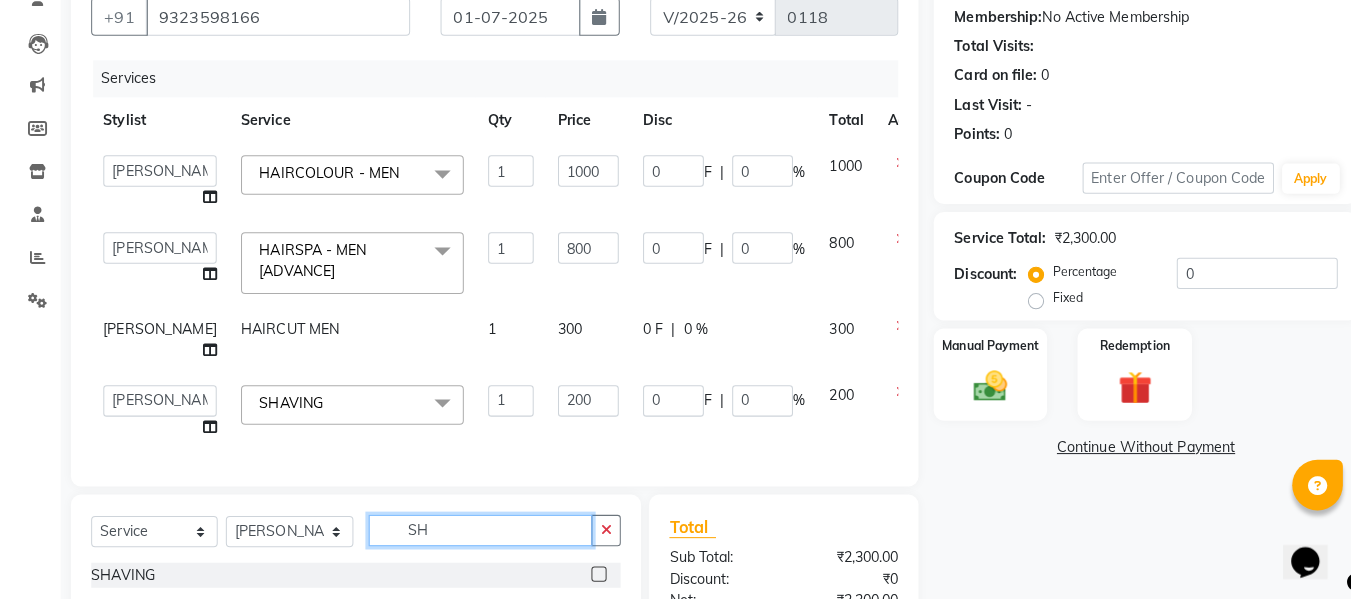 type on "S" 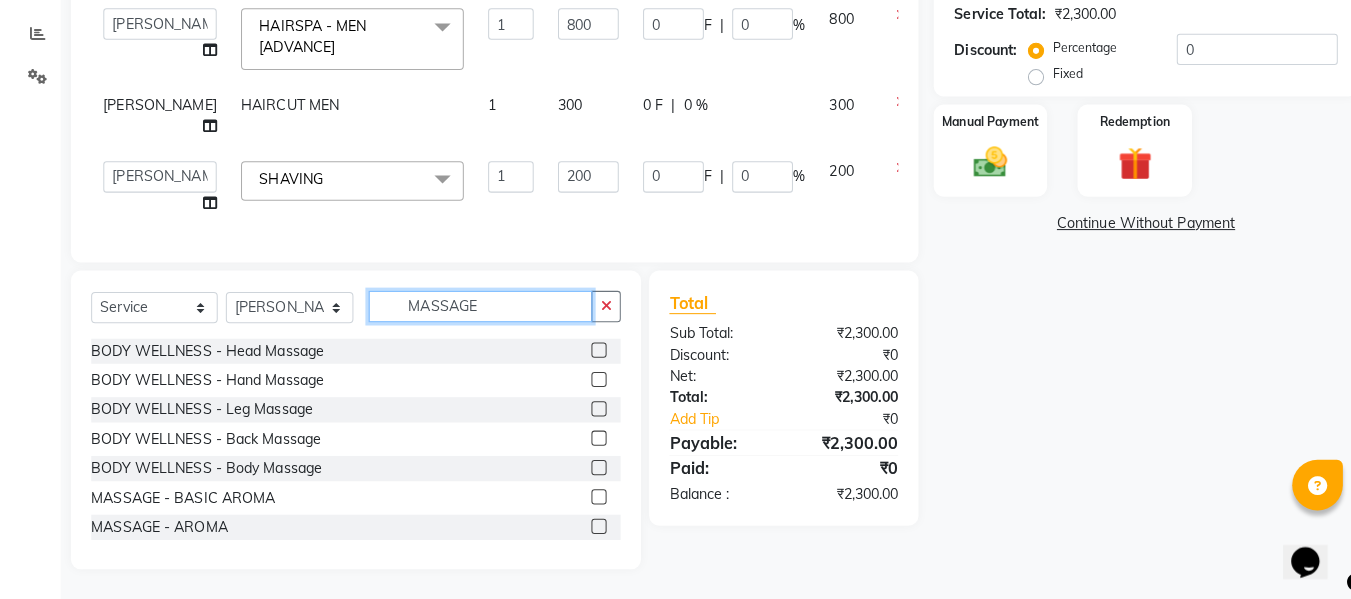 scroll, scrollTop: 439, scrollLeft: 0, axis: vertical 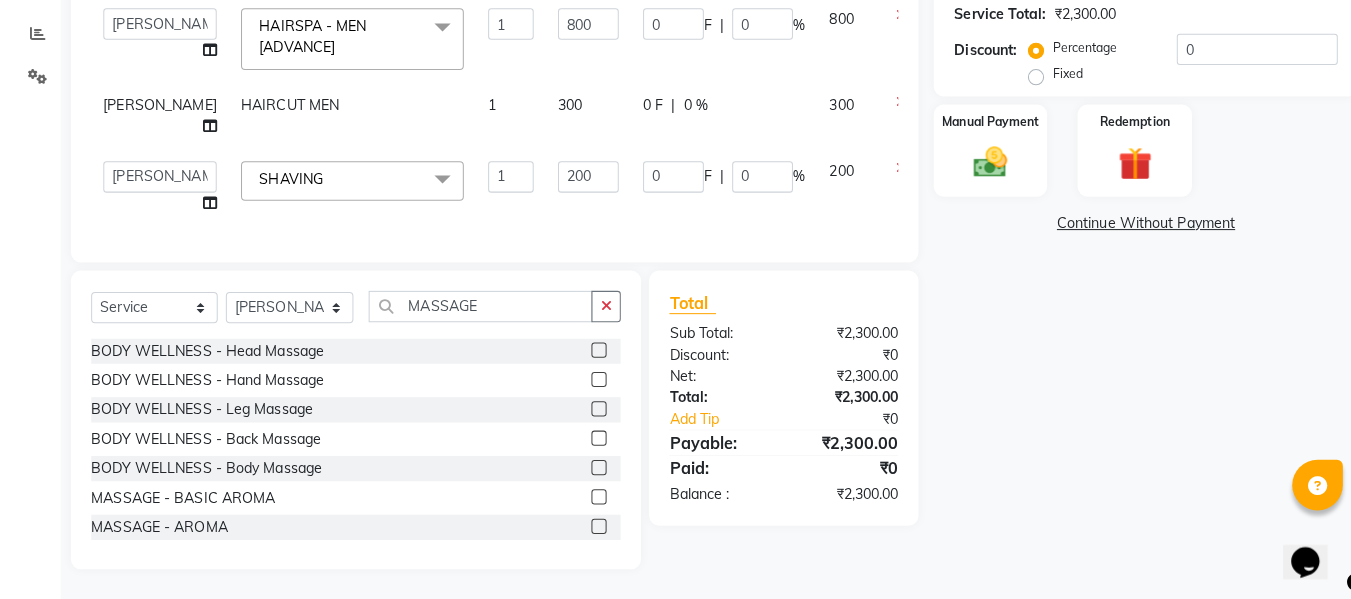 click 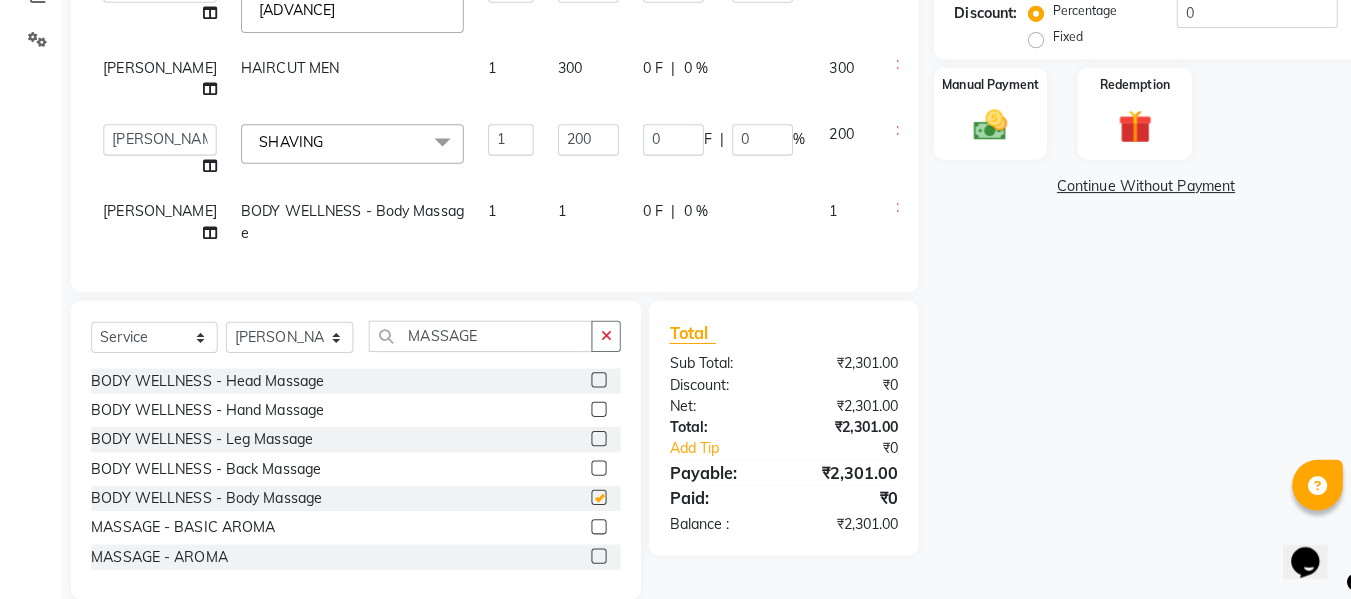 checkbox on "false" 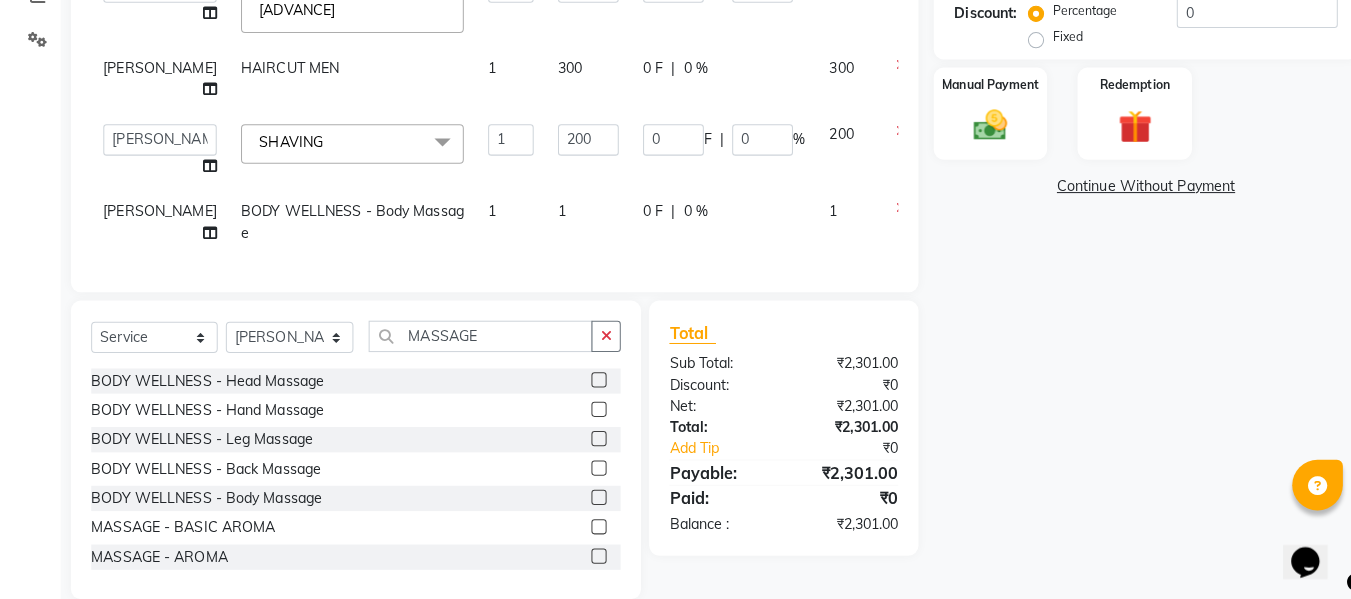 click on "1" 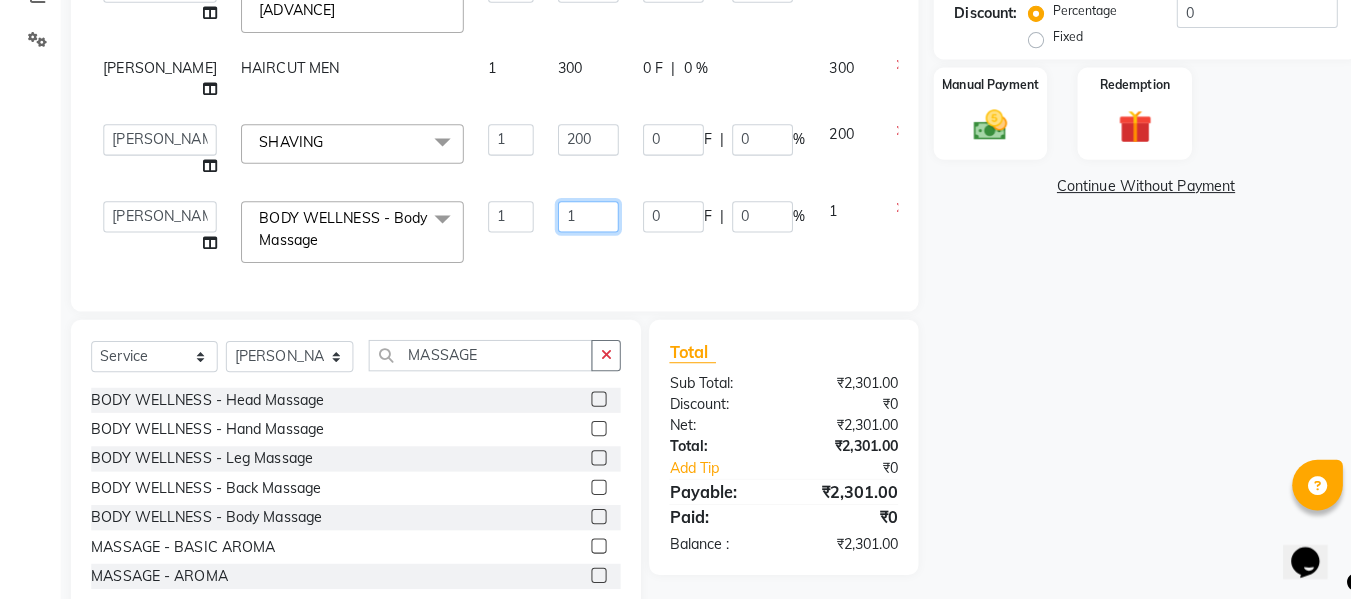 click on "1" 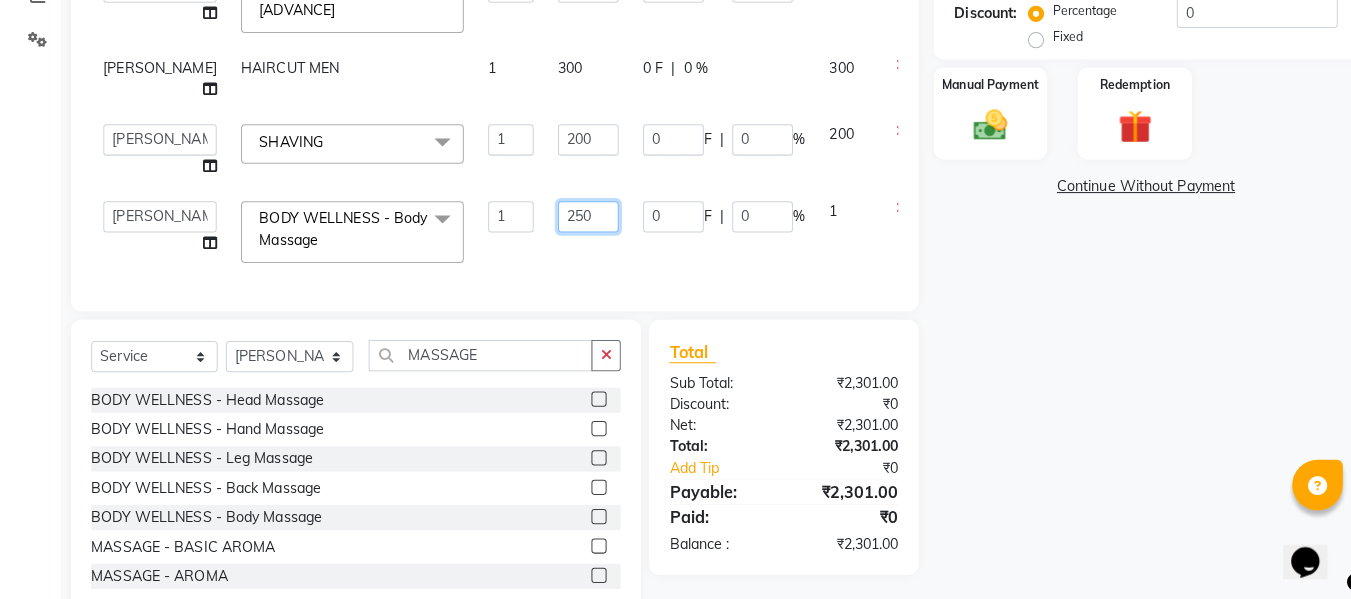 type on "2500" 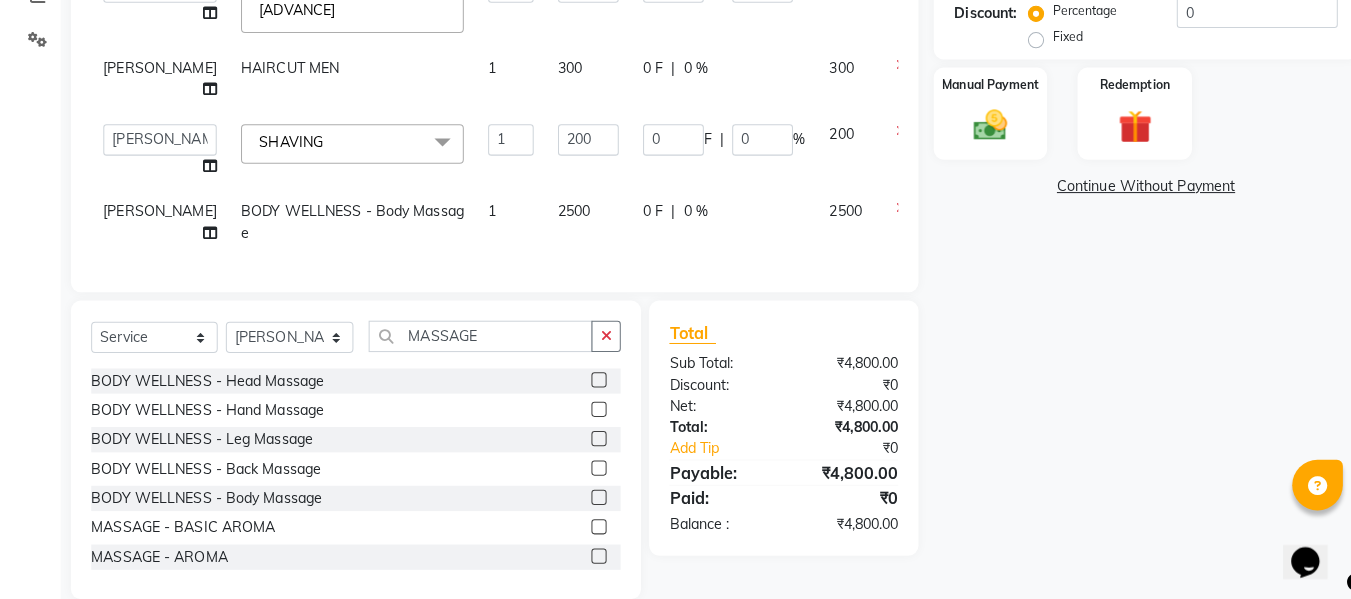 click on "2500" 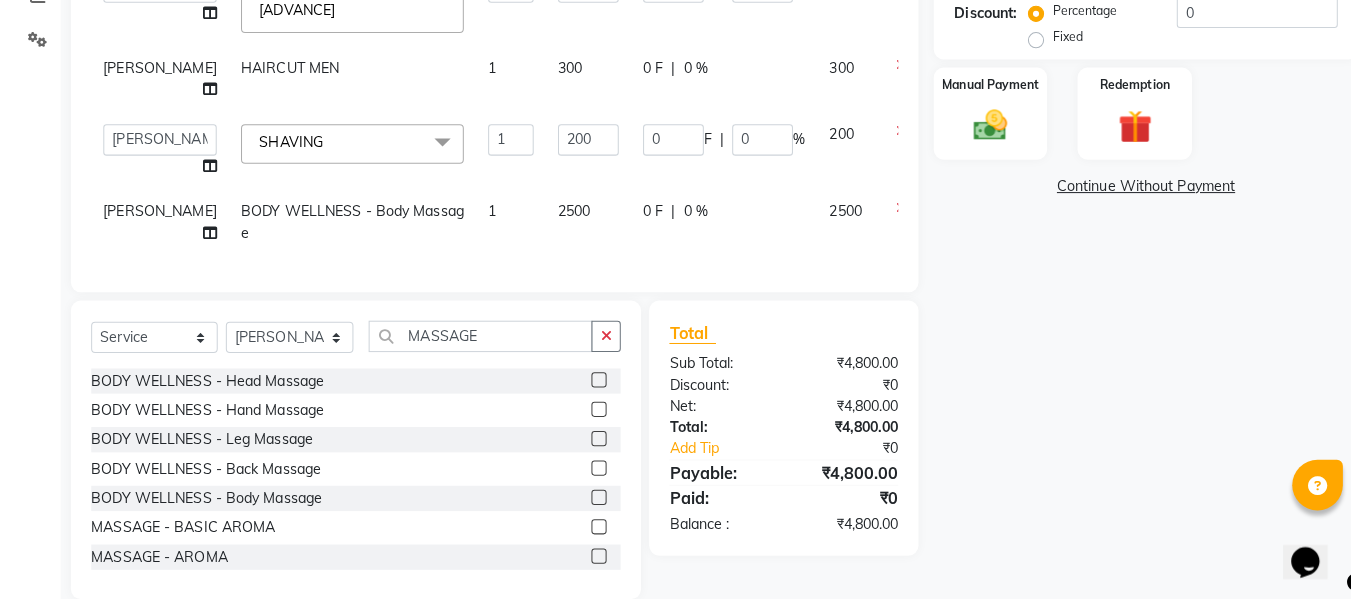 select on "65532" 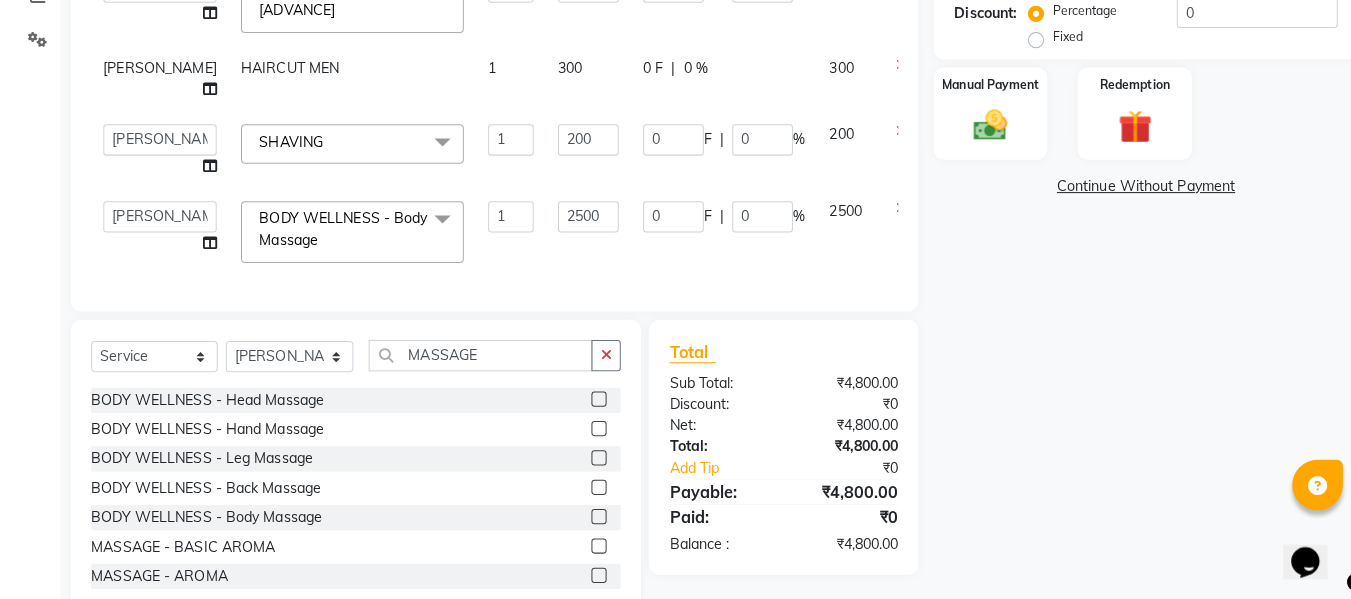 scroll, scrollTop: 22, scrollLeft: 0, axis: vertical 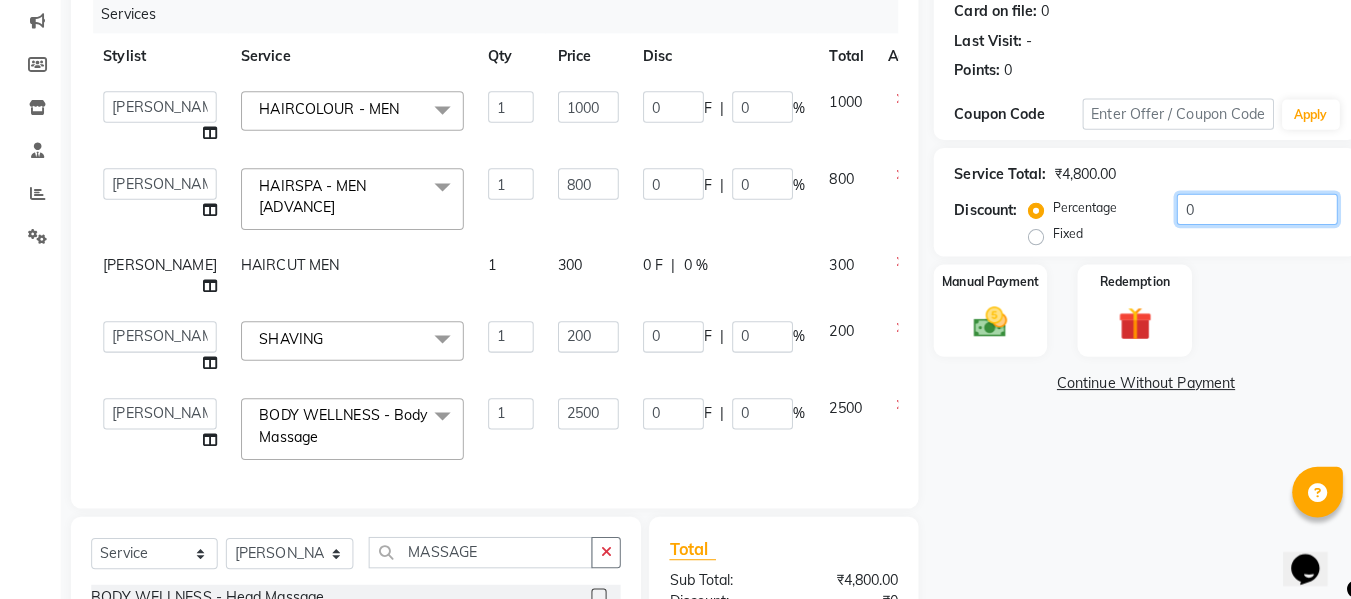 click on "0" 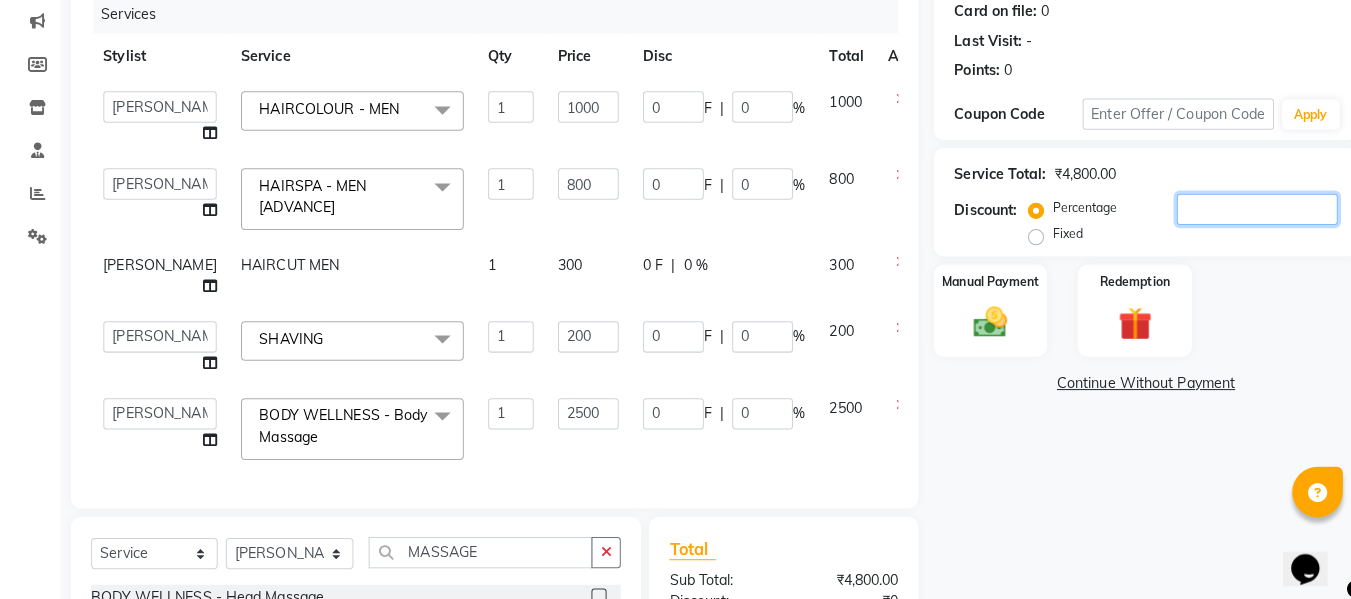 type on "2" 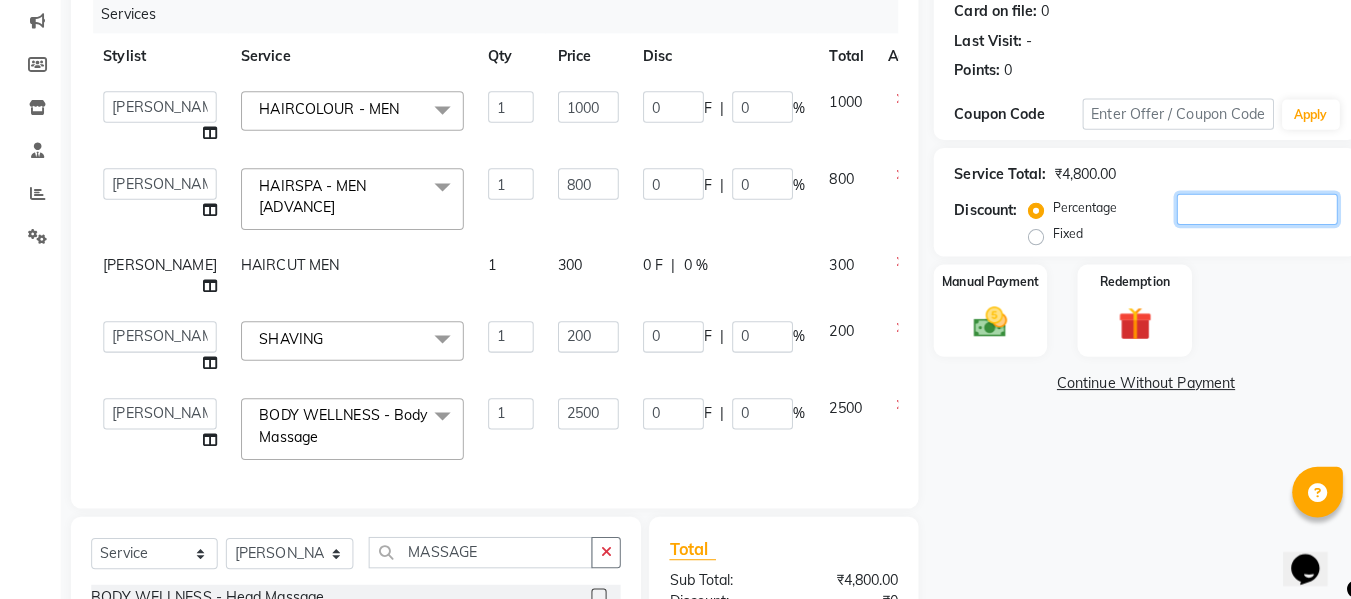 type on "20" 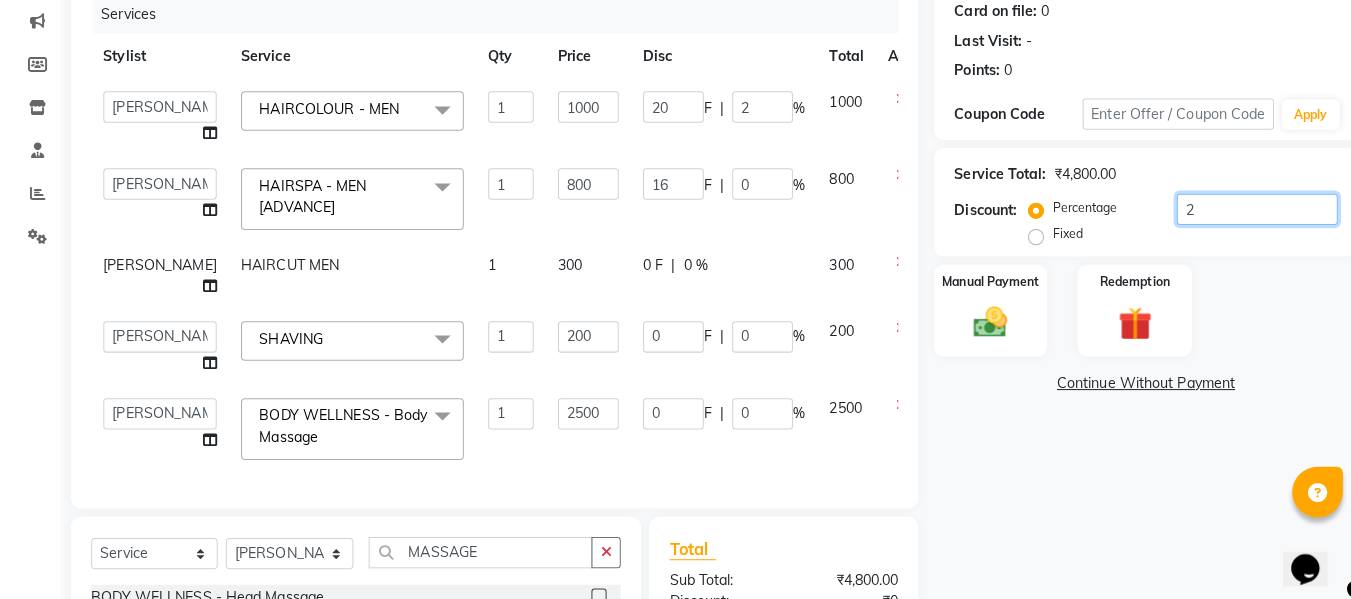 type on "2" 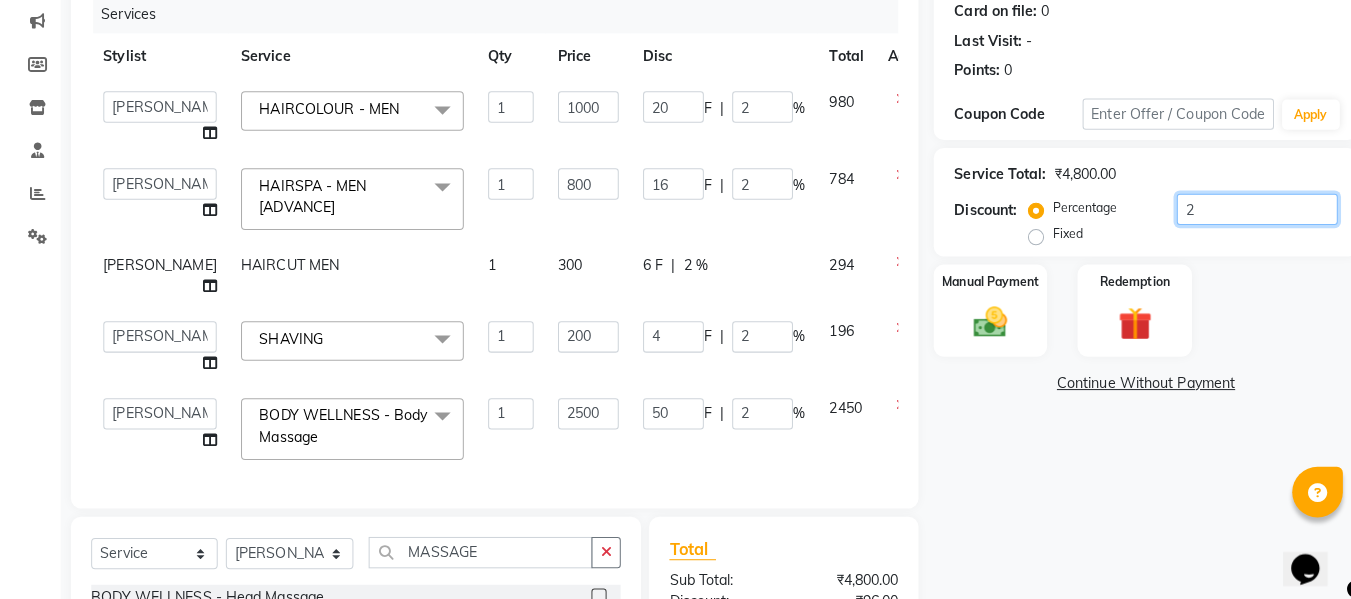 type on "20" 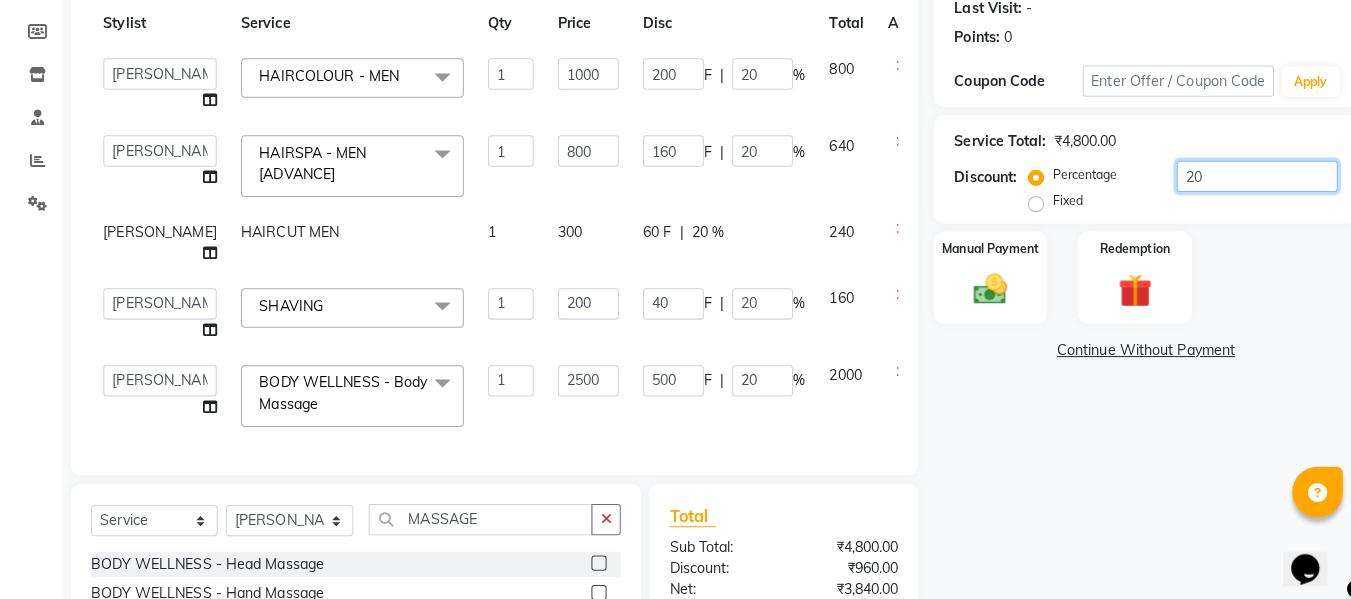 scroll, scrollTop: 147, scrollLeft: 0, axis: vertical 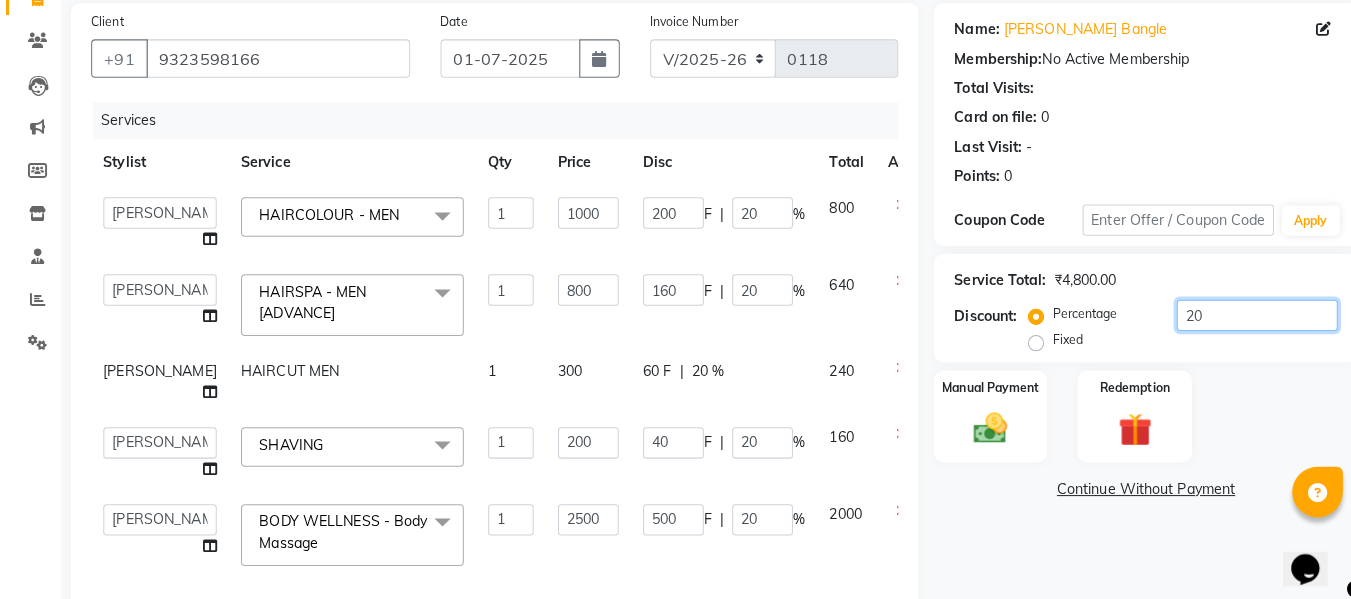 click on "20" 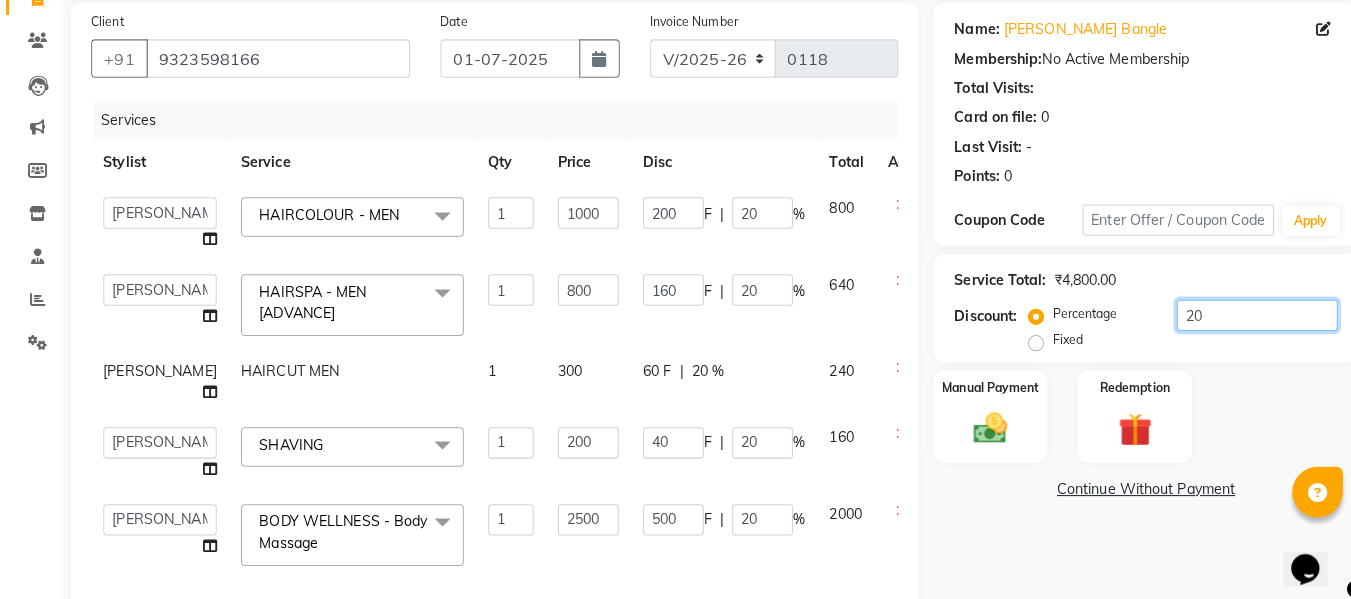 type on "2" 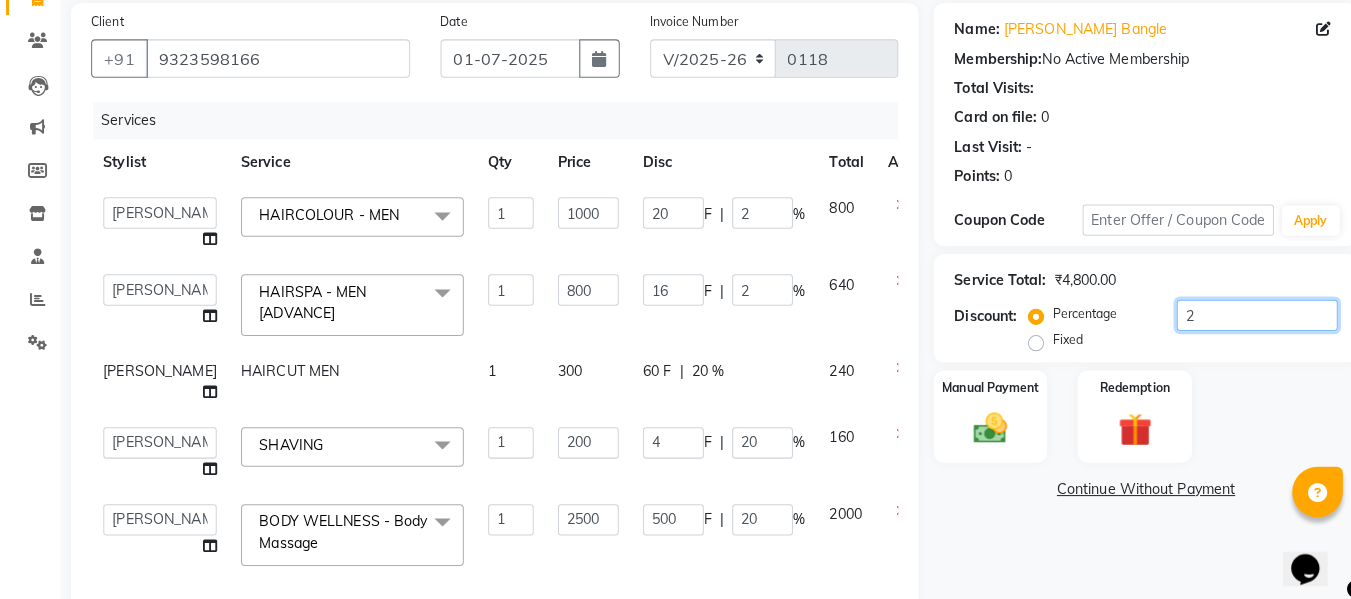 type on "2" 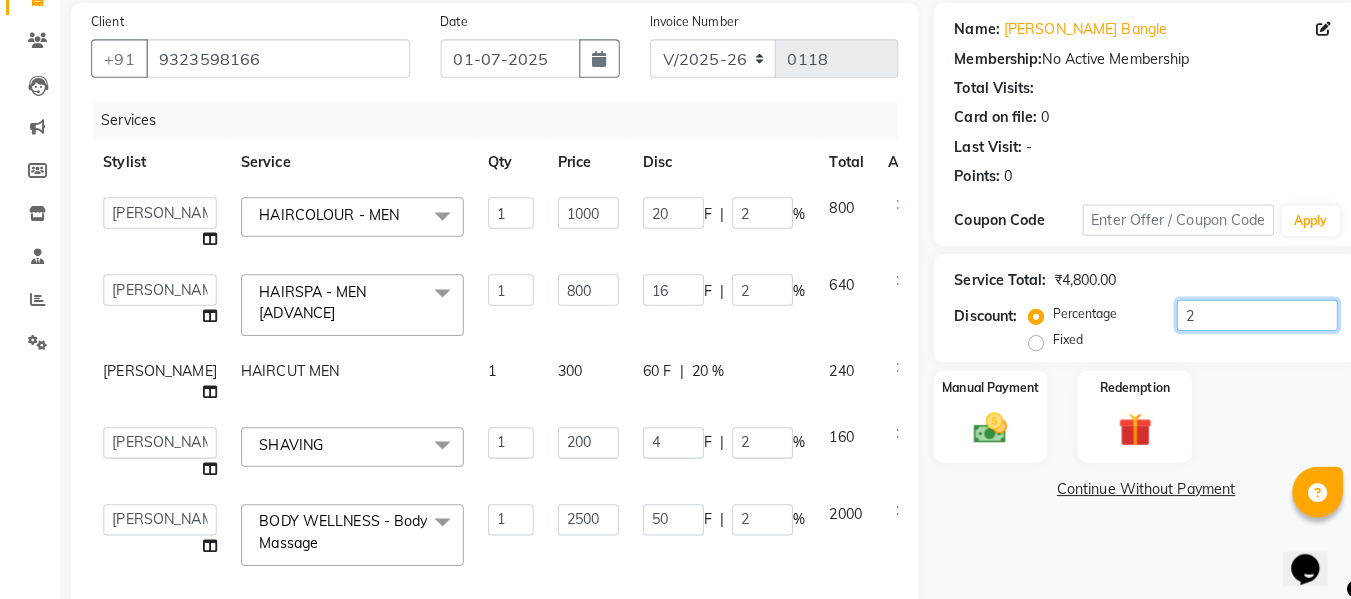 type 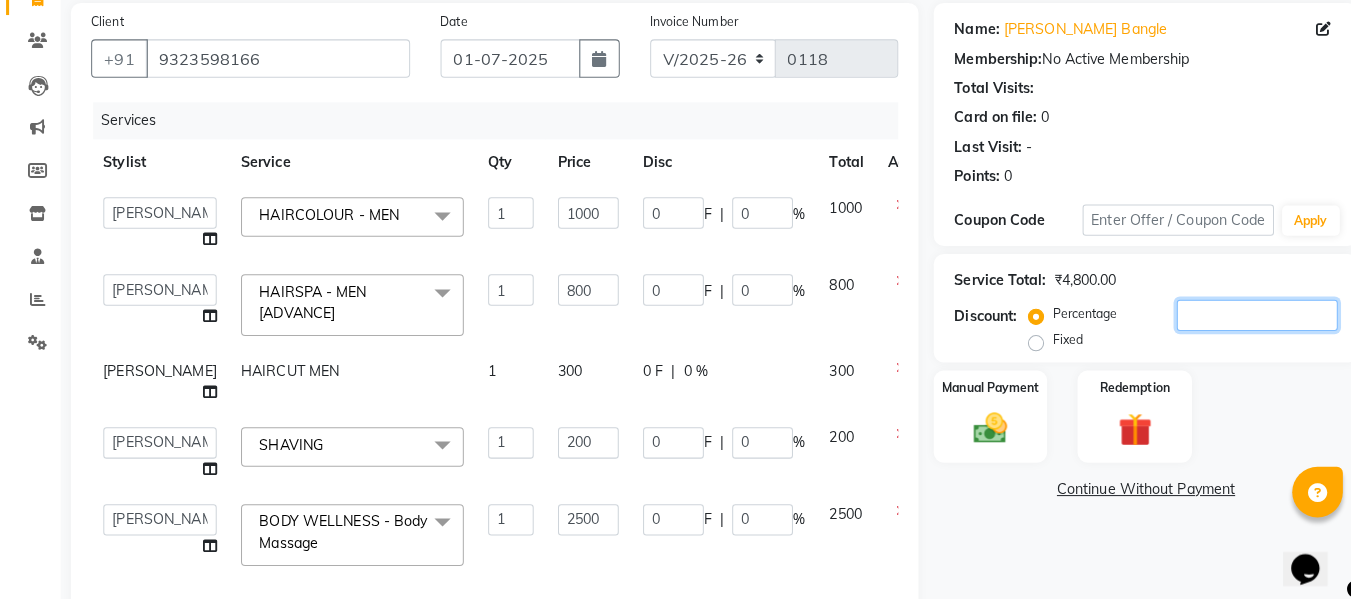 type on "1" 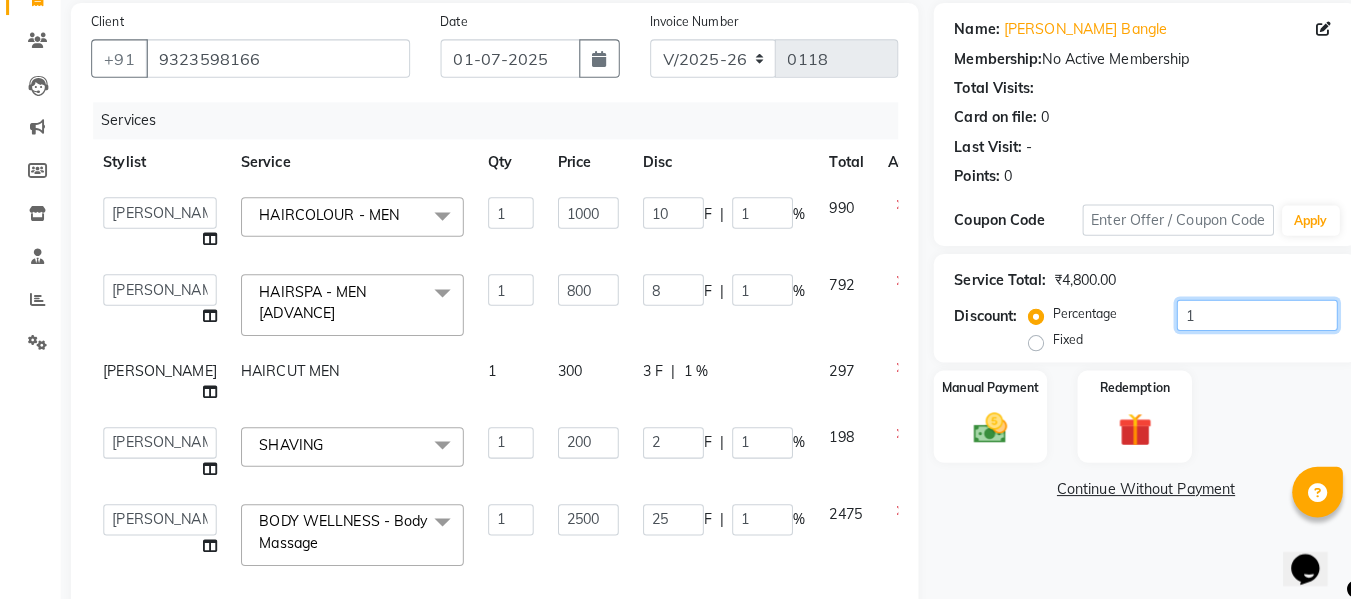type on "10" 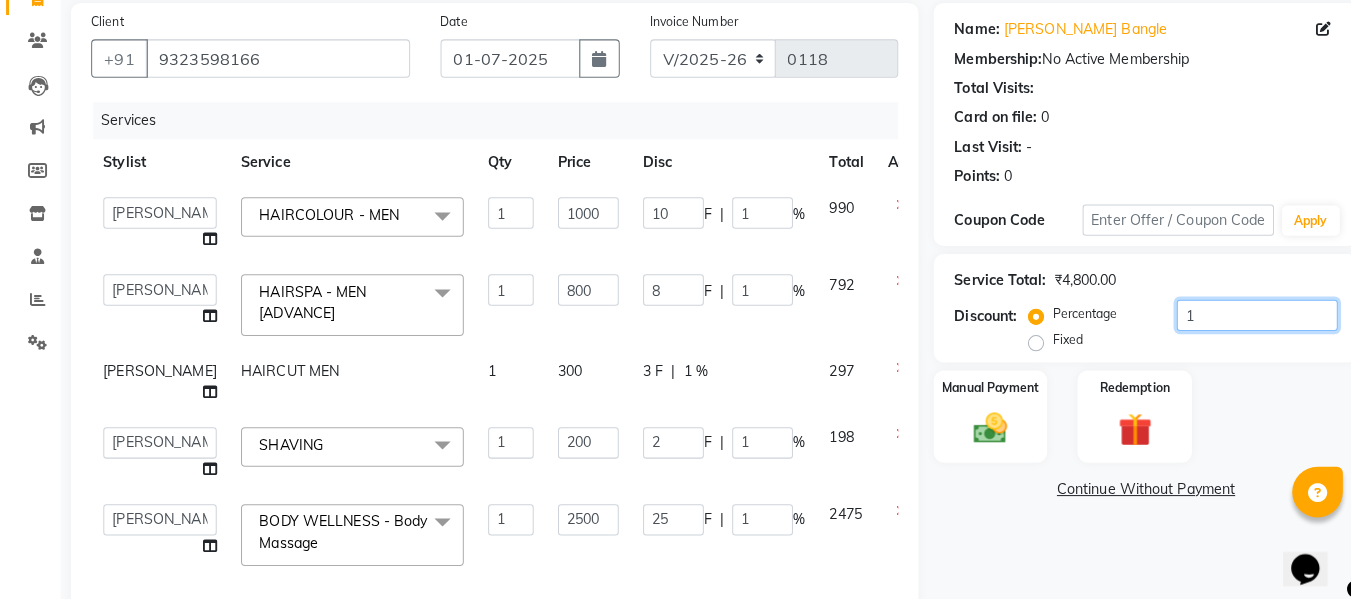 type on "100" 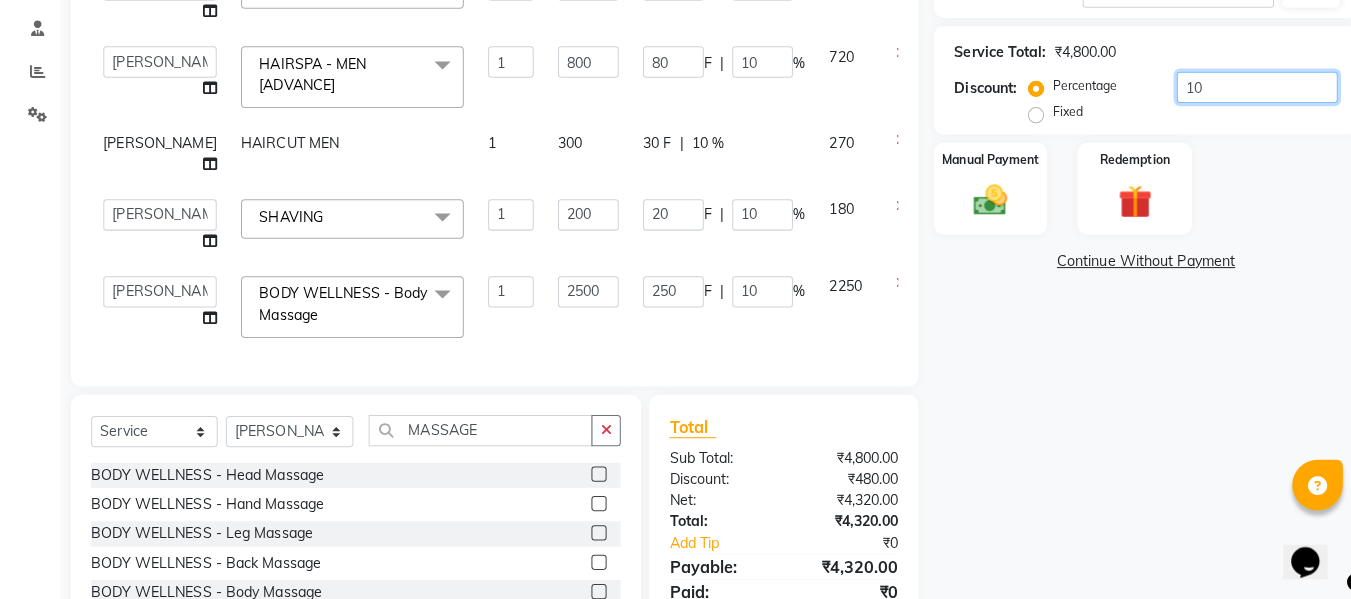 scroll, scrollTop: 361, scrollLeft: 0, axis: vertical 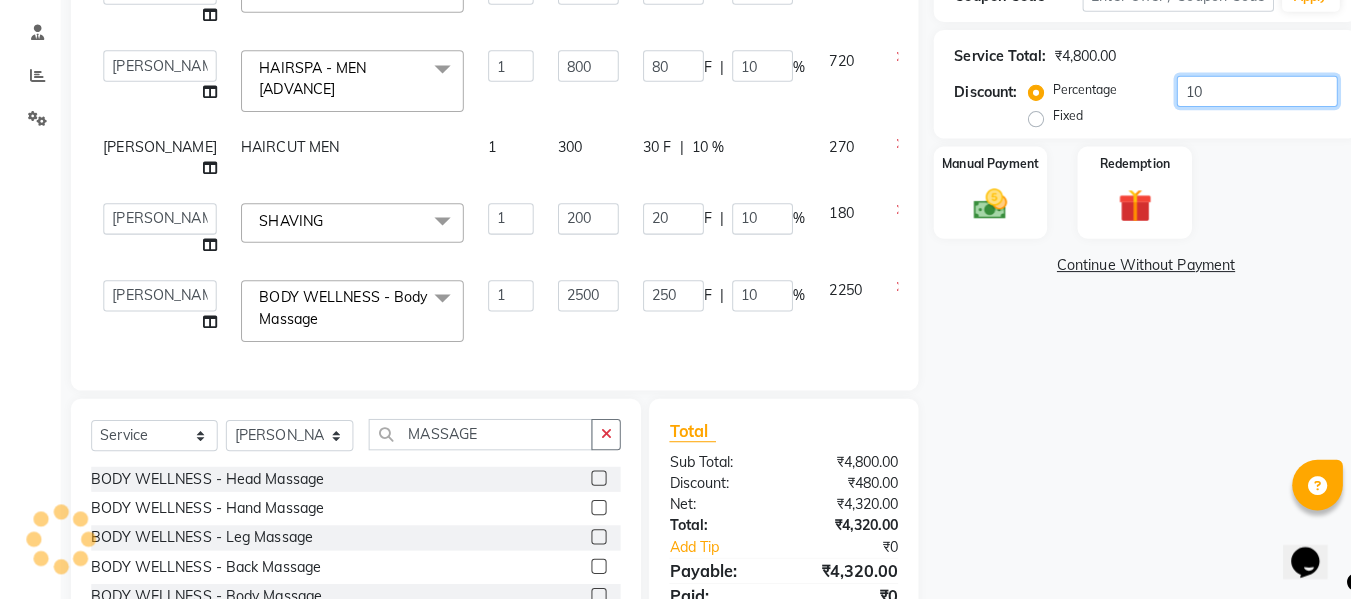 type on "1" 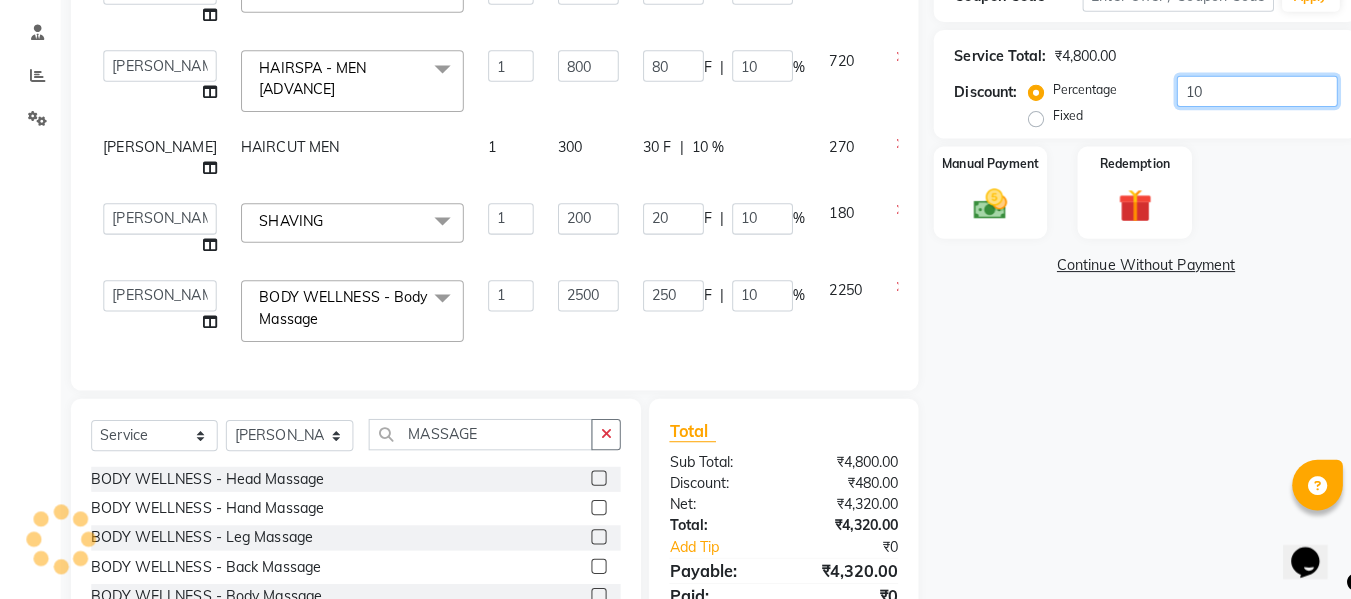 type on "10" 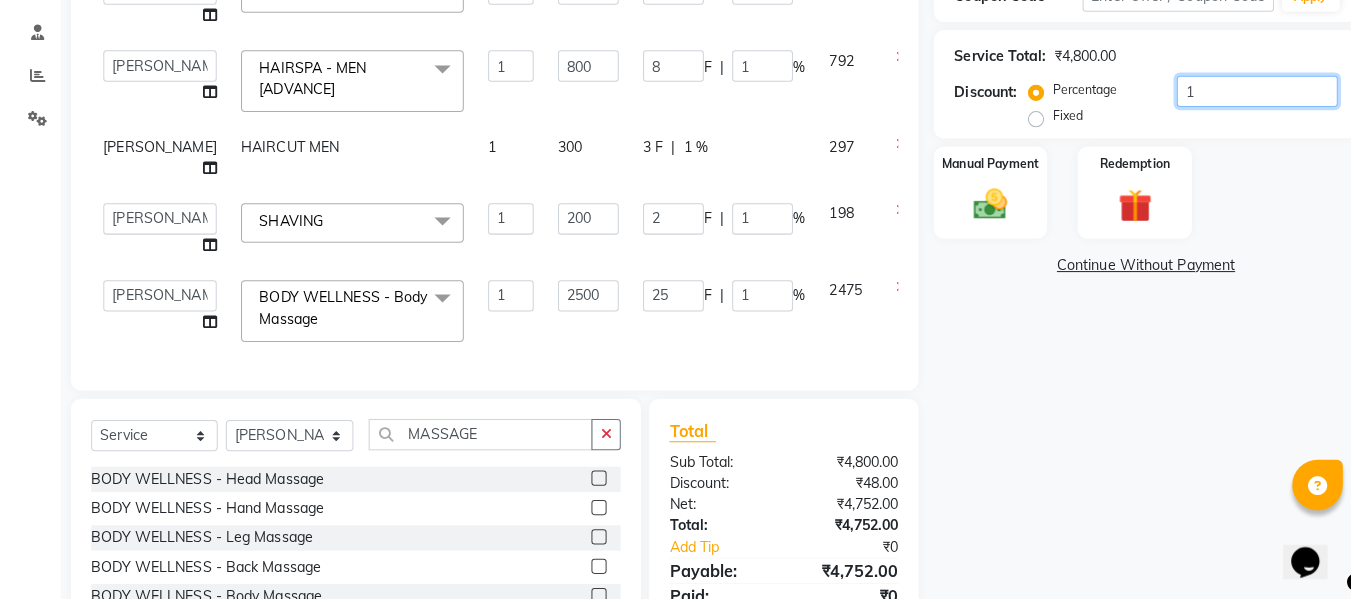 type on "18" 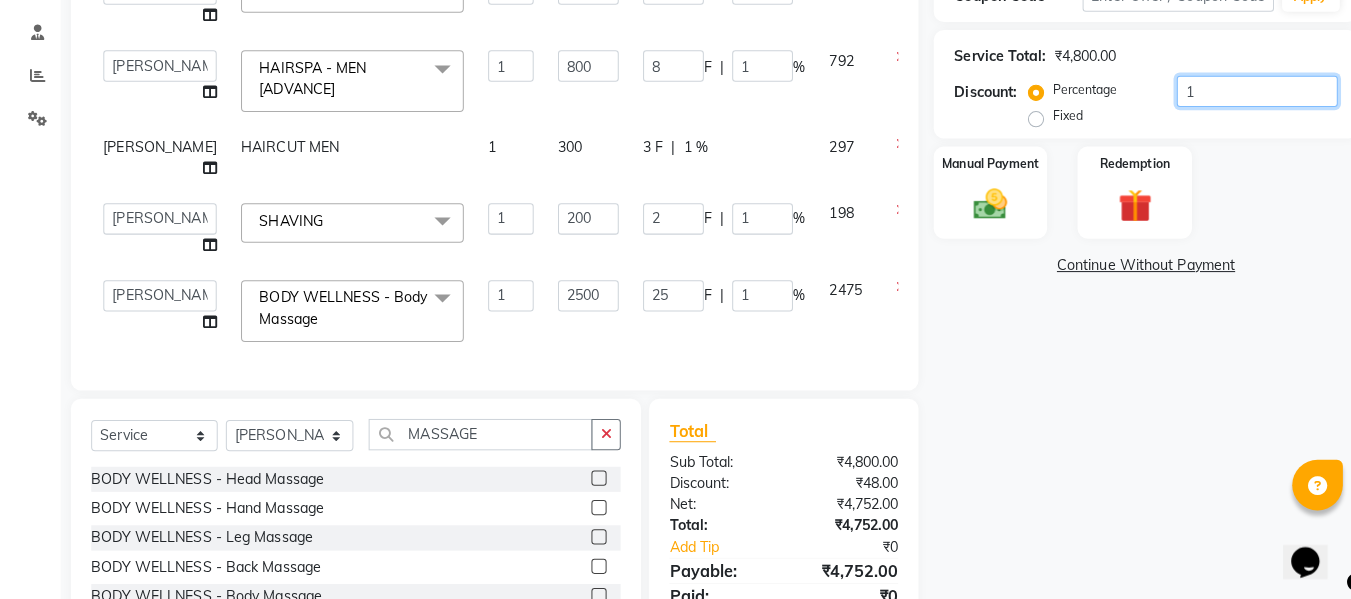 type on "180" 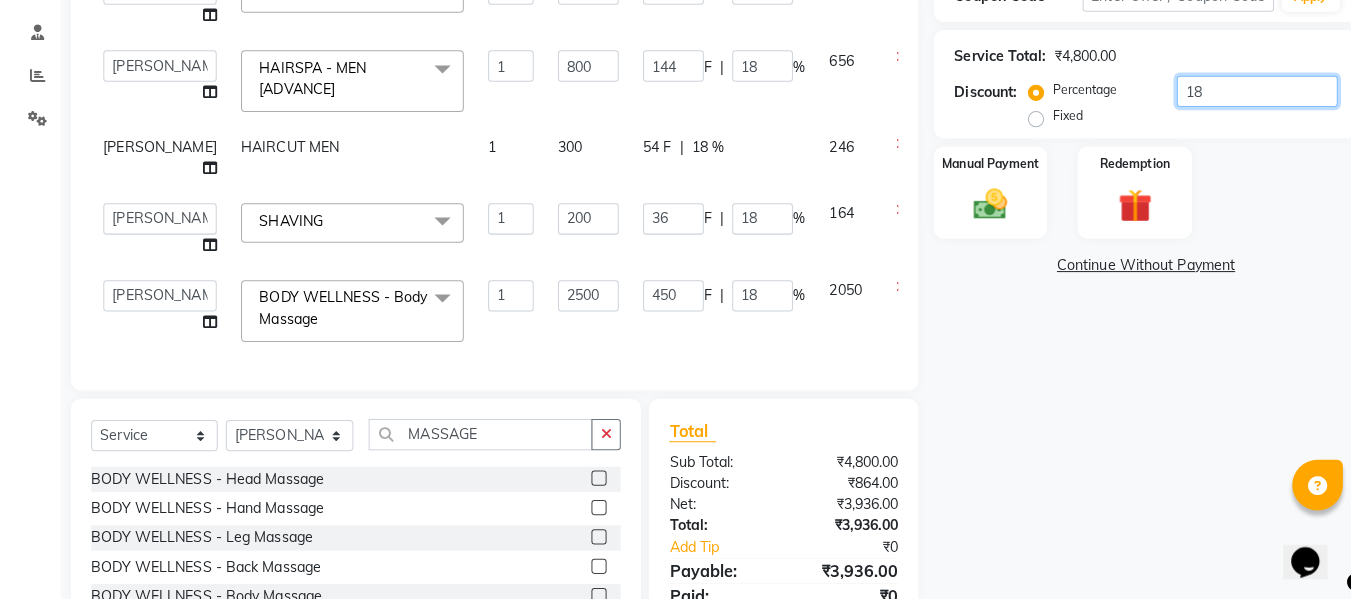 type on "1" 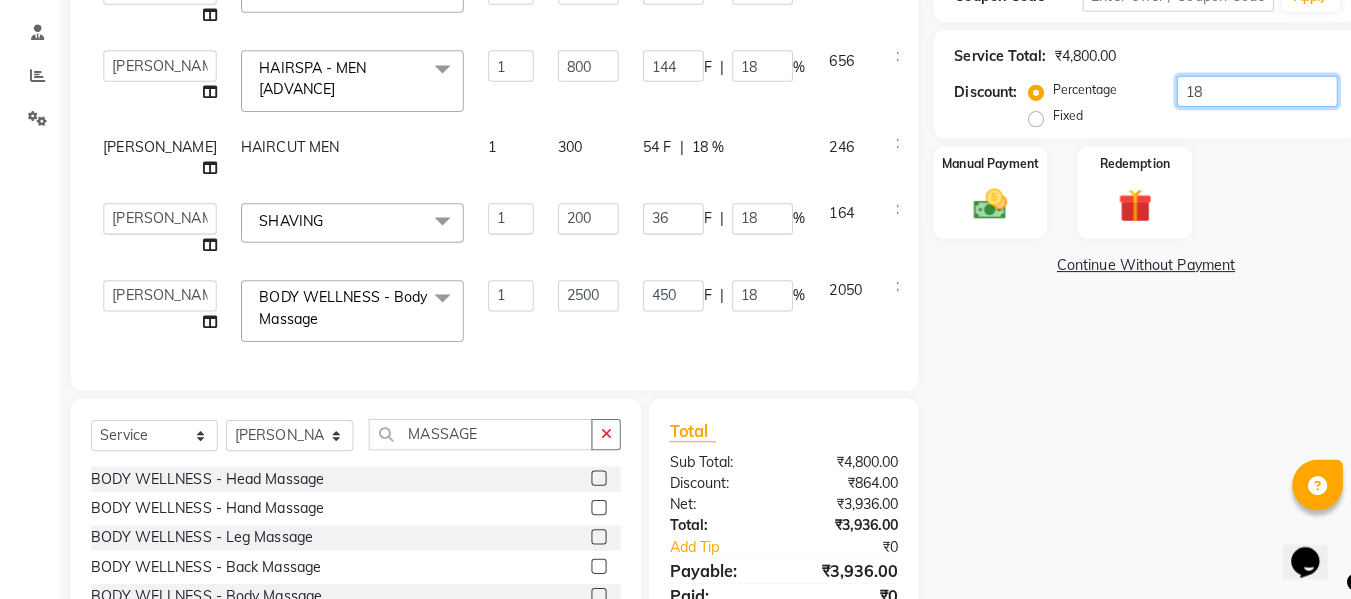 type on "10" 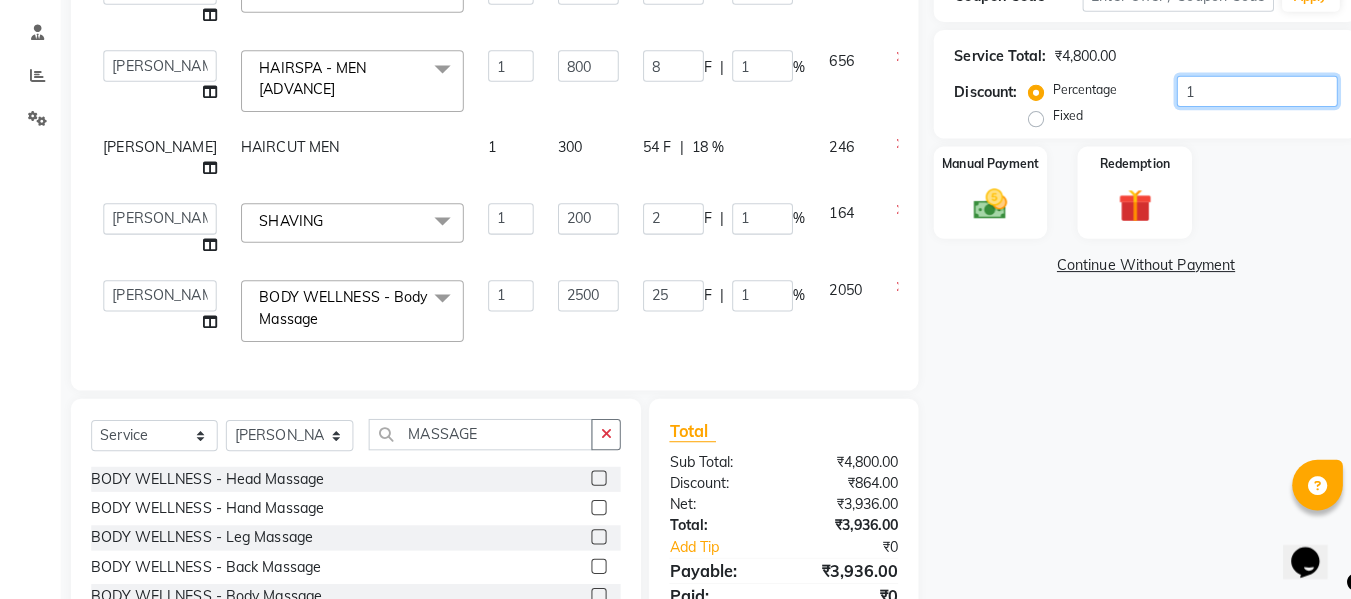 type 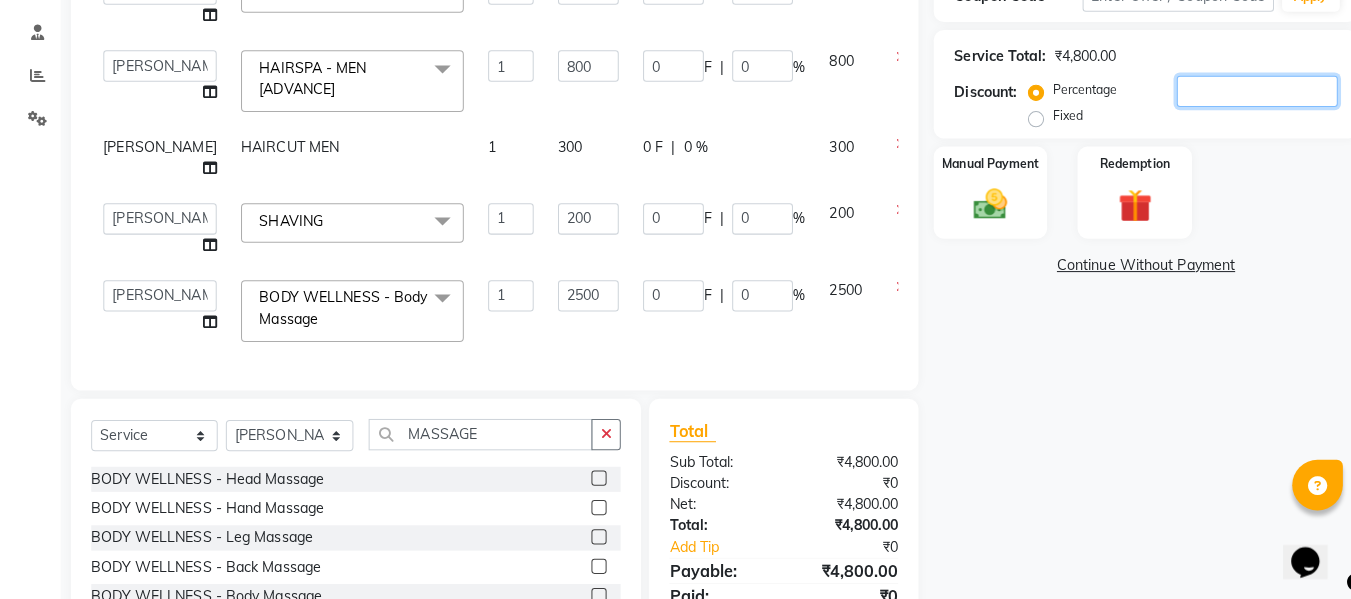 type on "8" 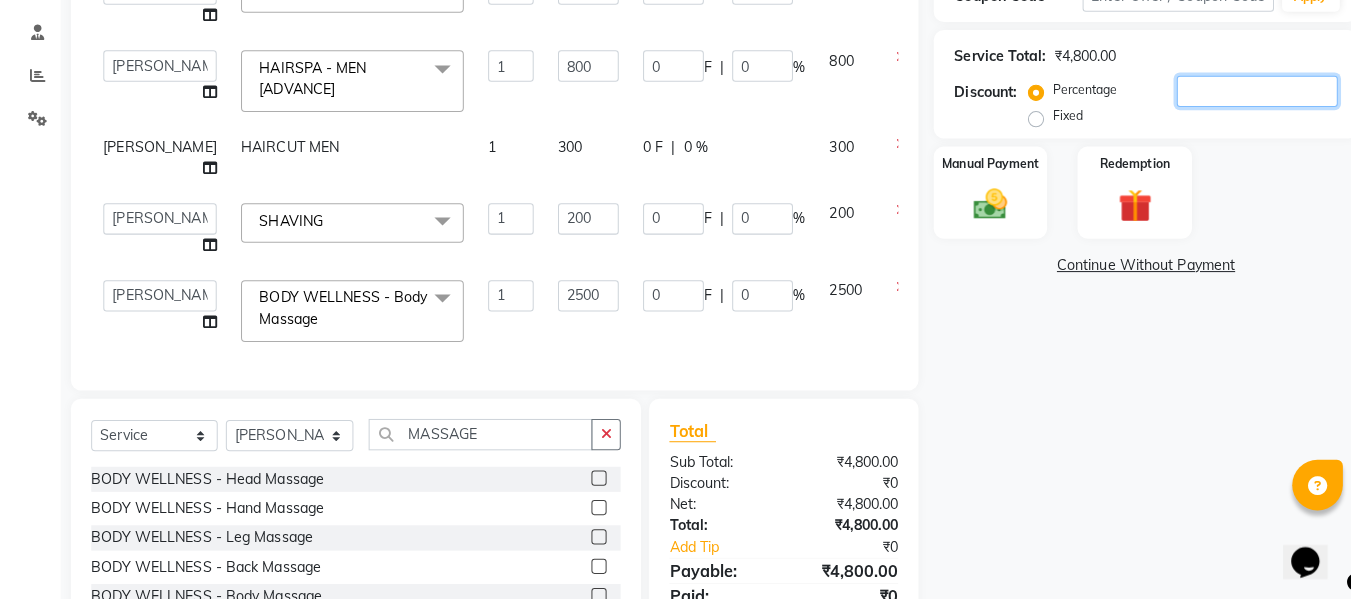 type on "80" 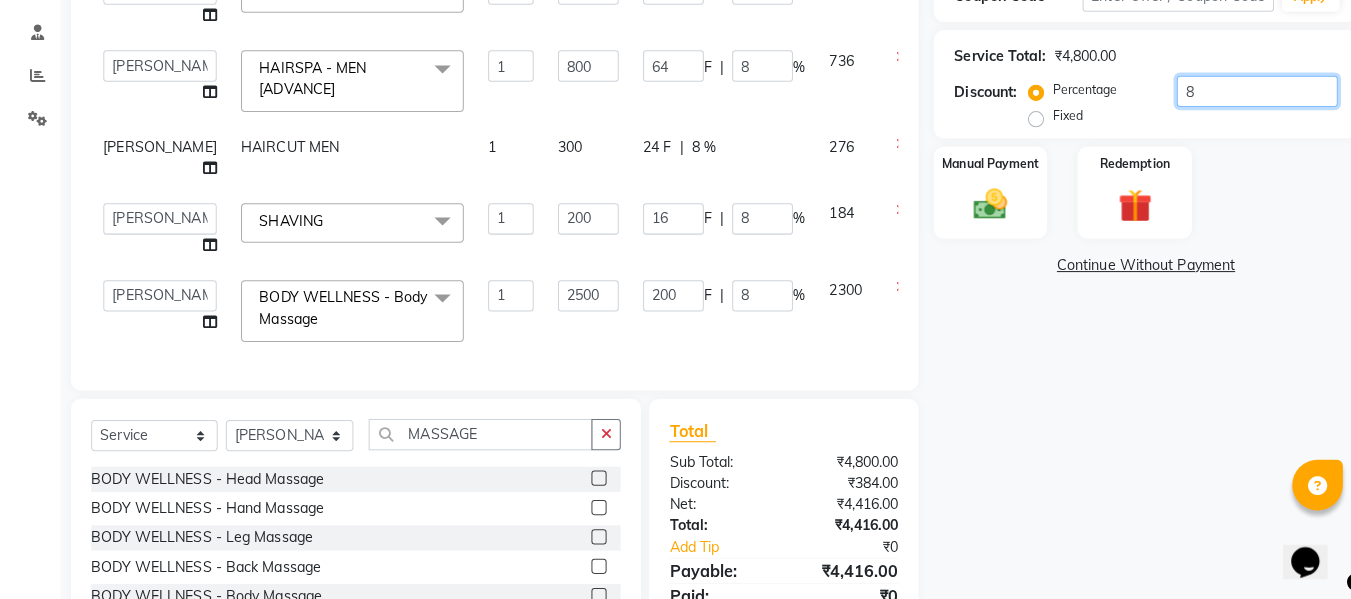 type 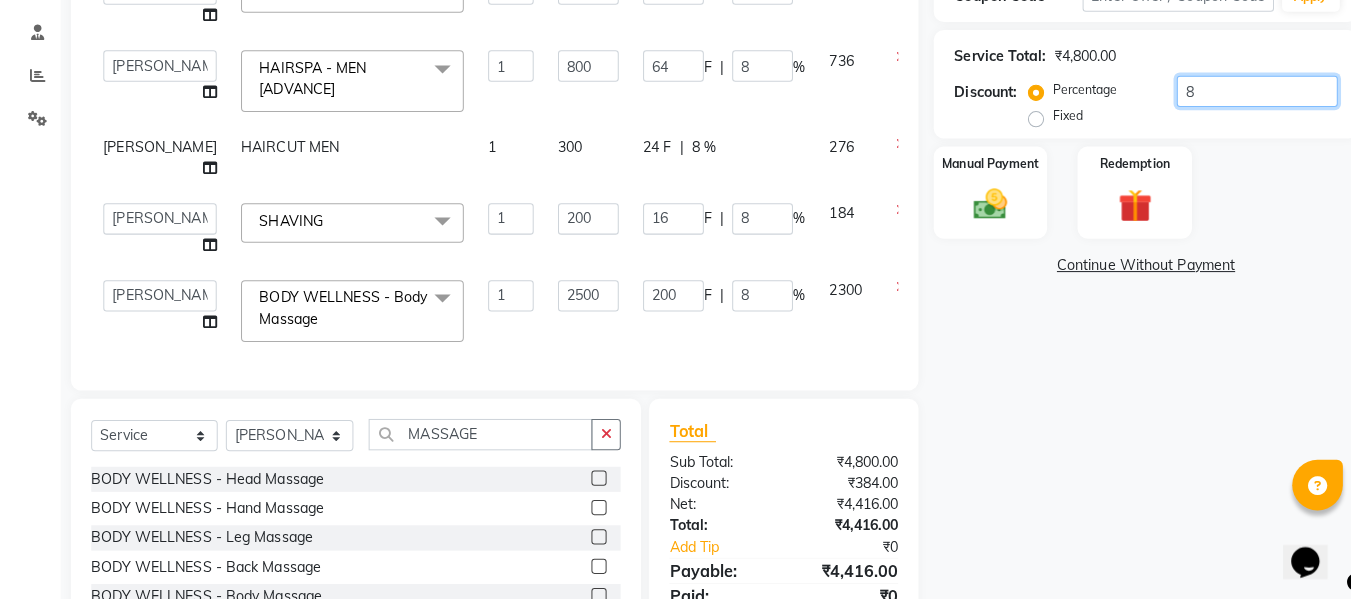 type on "0" 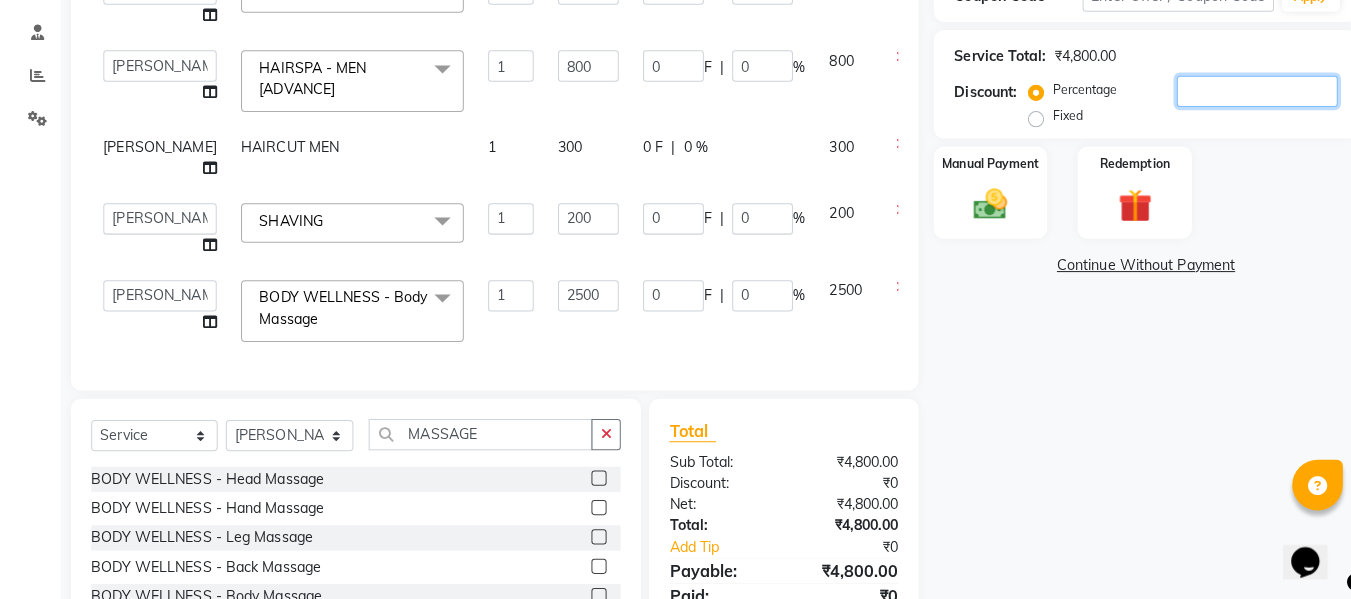type on "7" 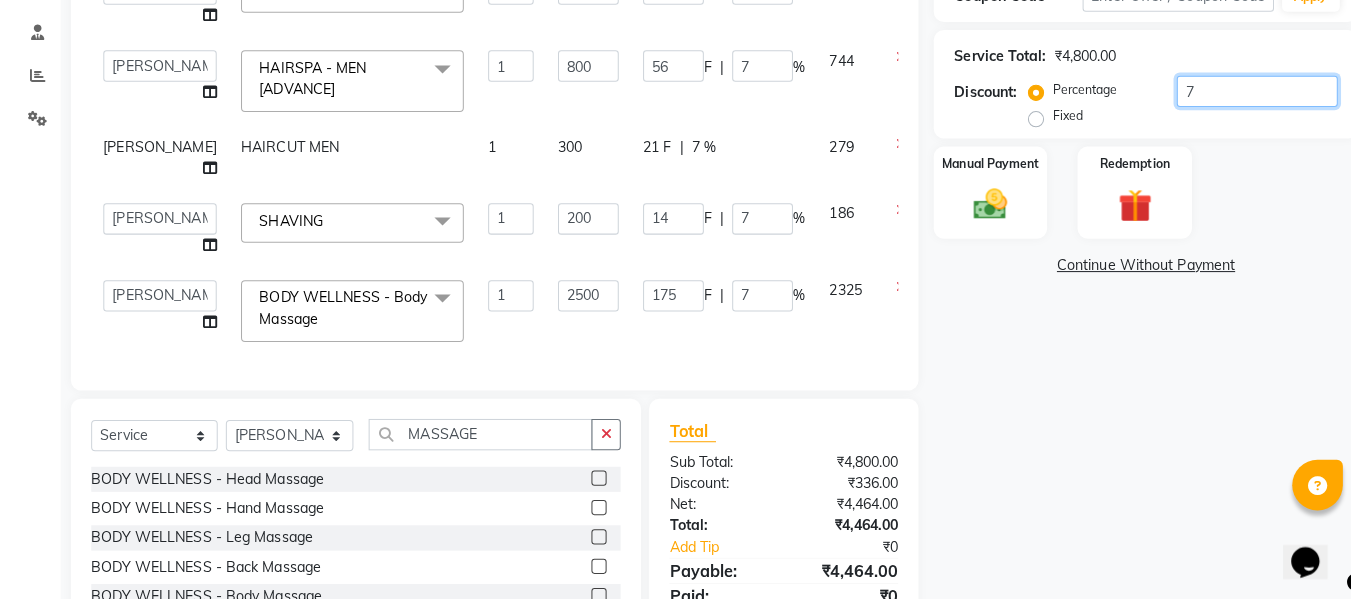 type 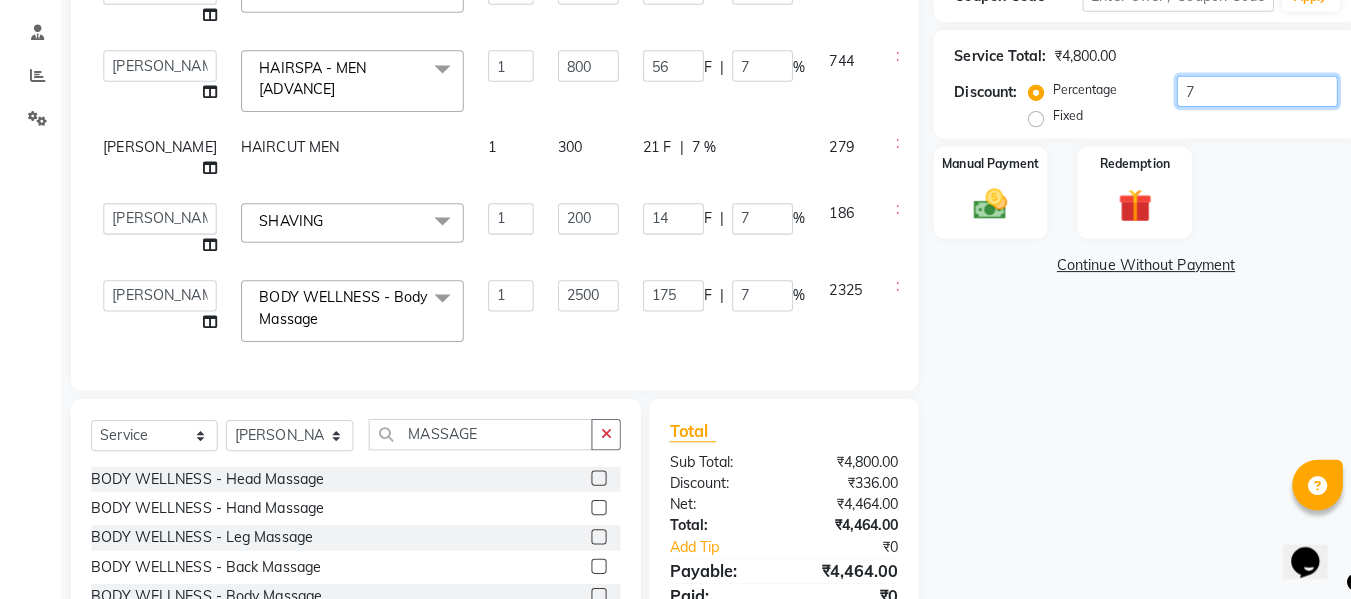 type on "0" 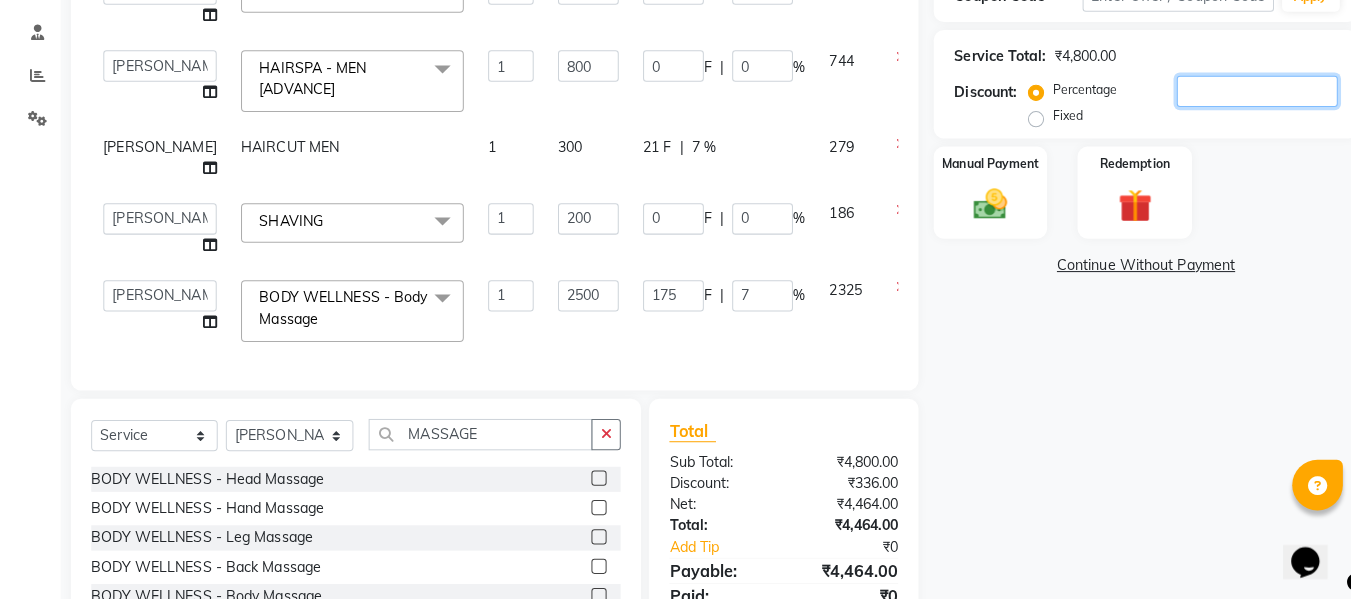 type on "0" 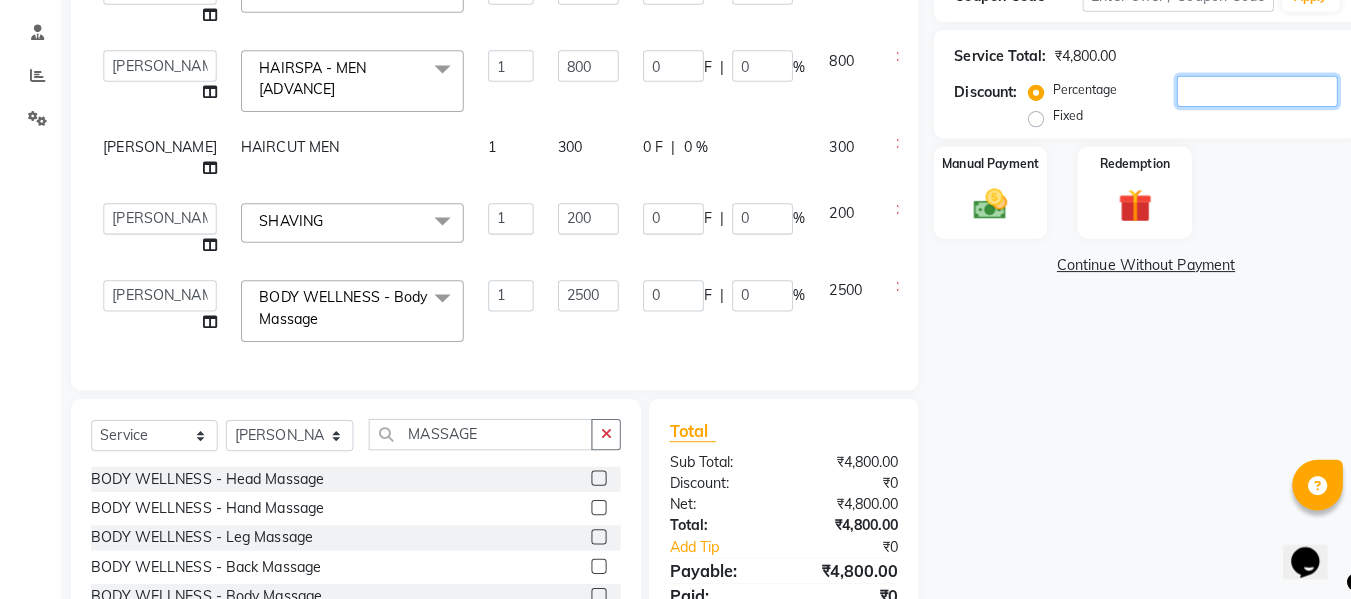 type on "5" 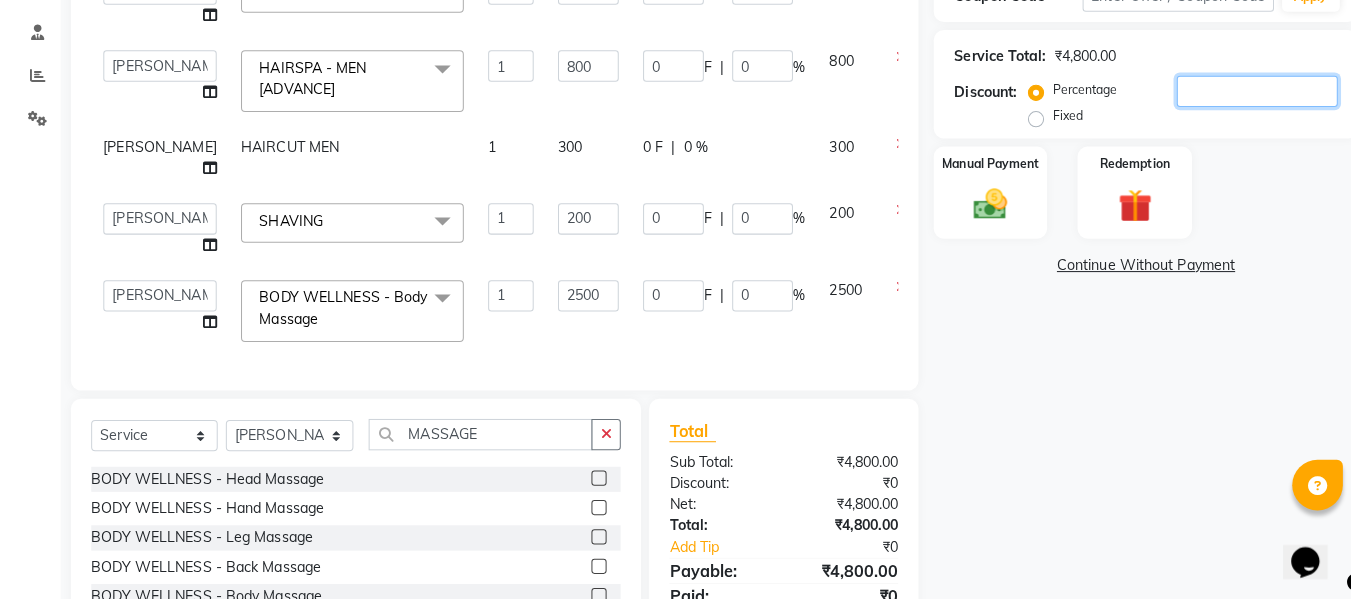 type on "50" 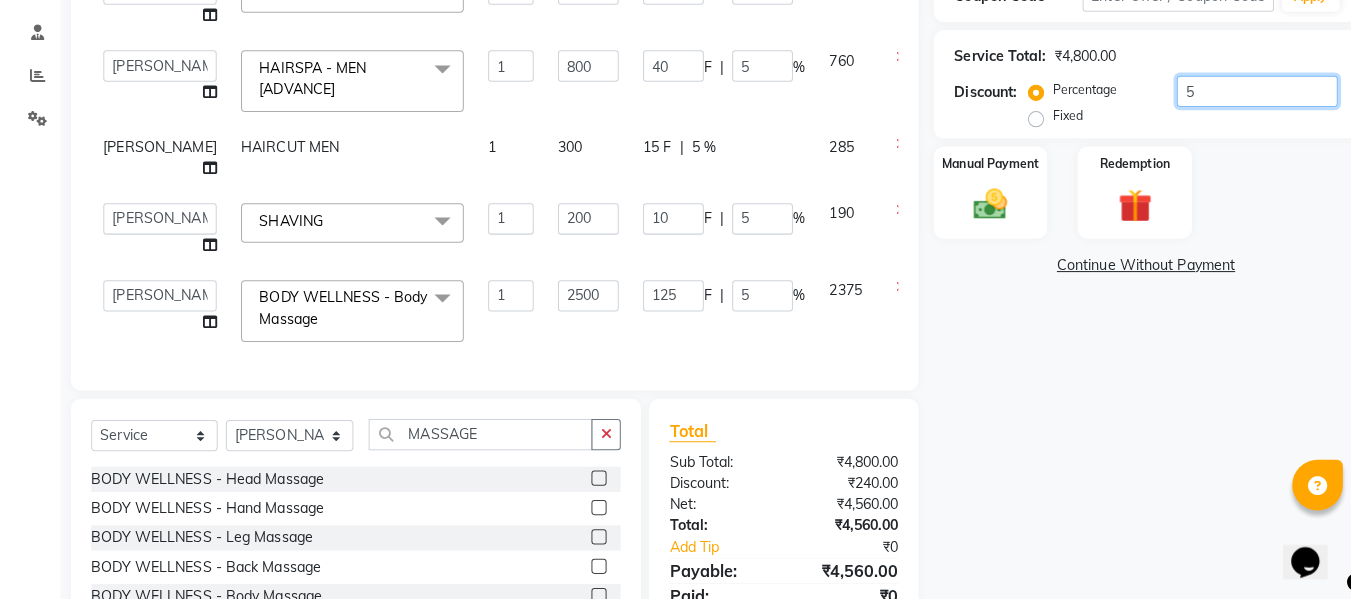 type 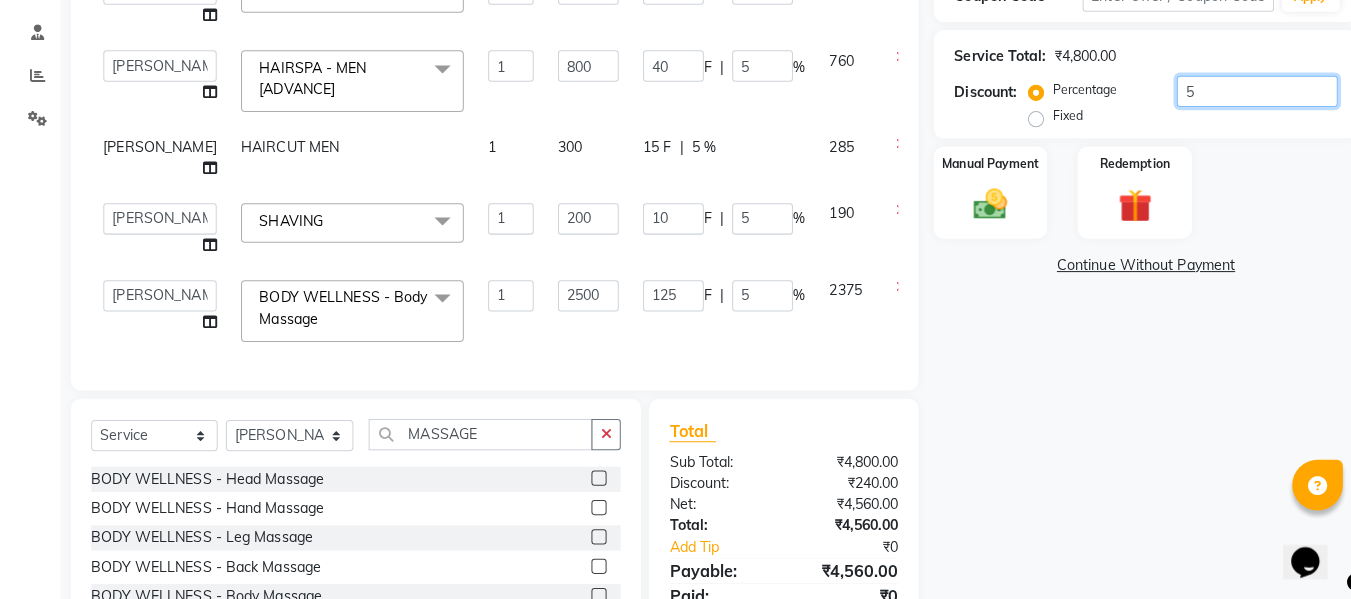 type on "0" 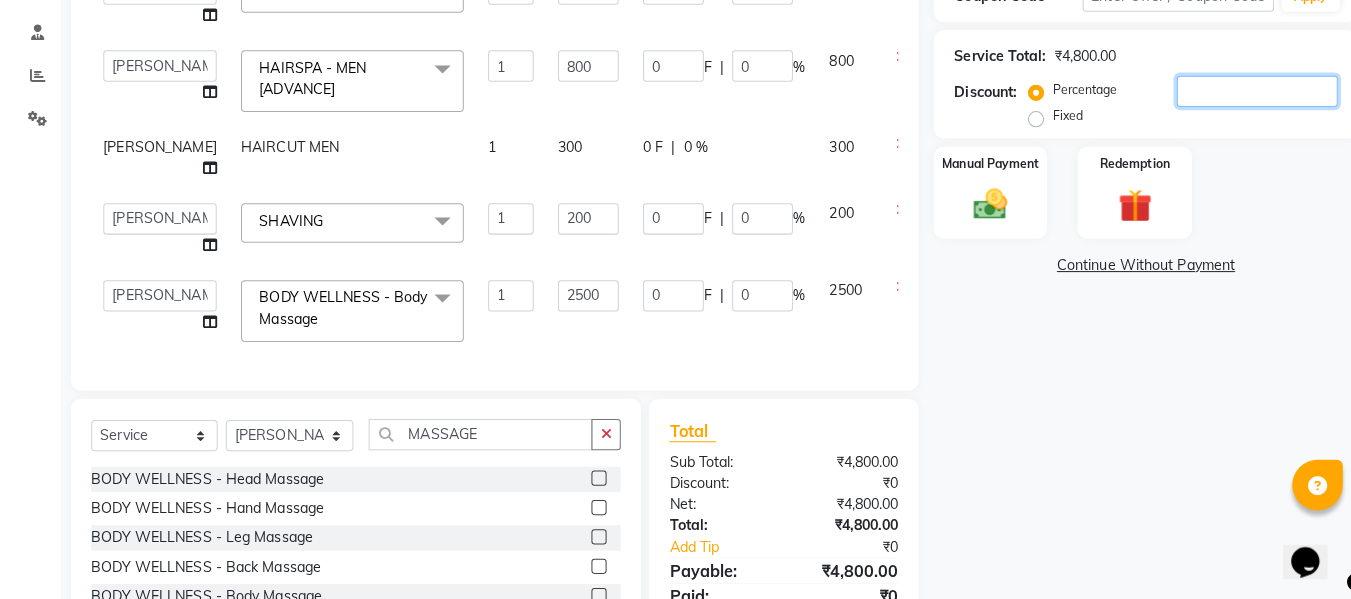 type on "4" 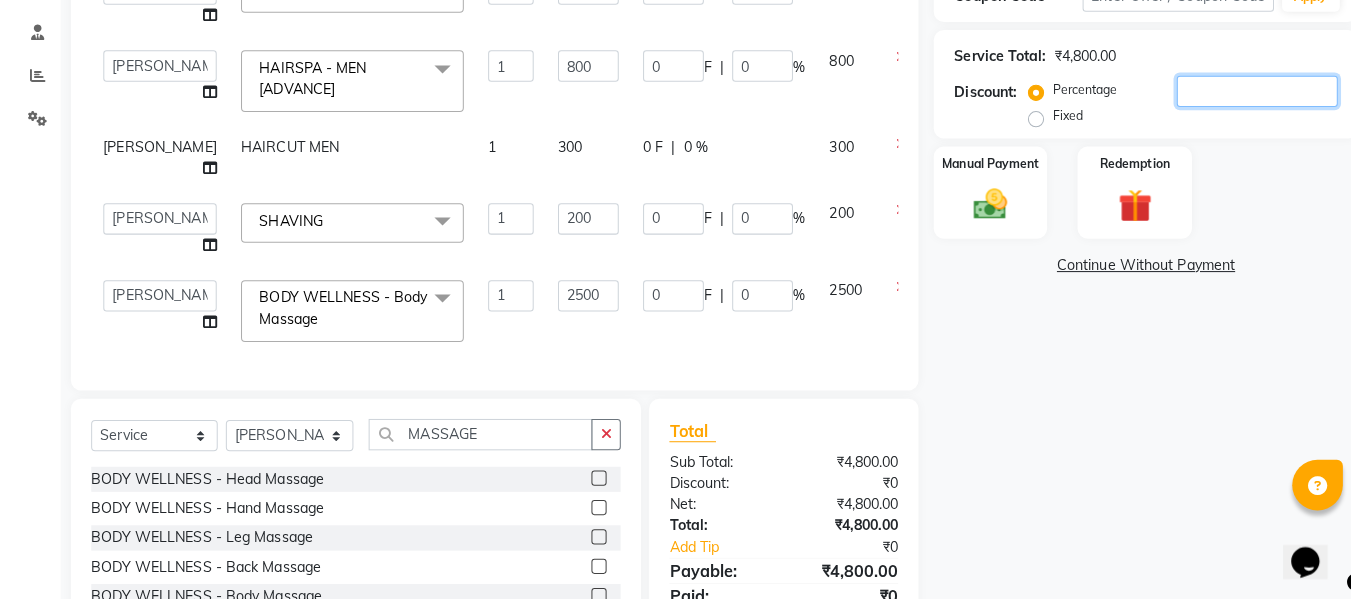 type on "40" 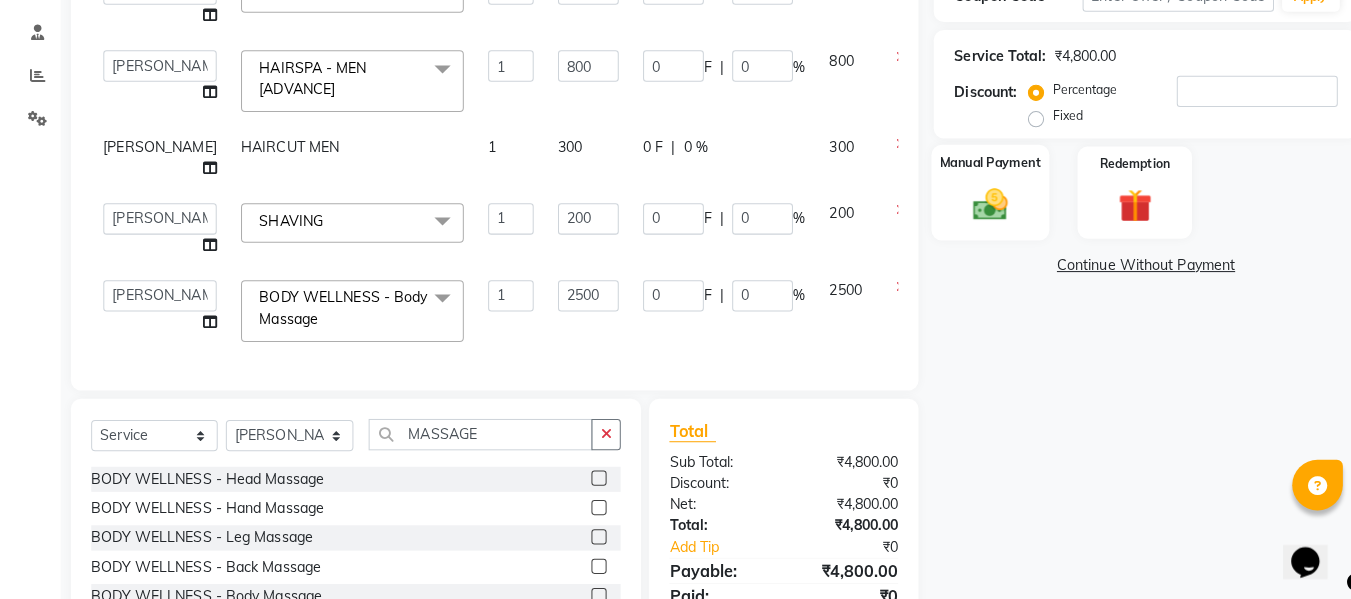 click on "Manual Payment" 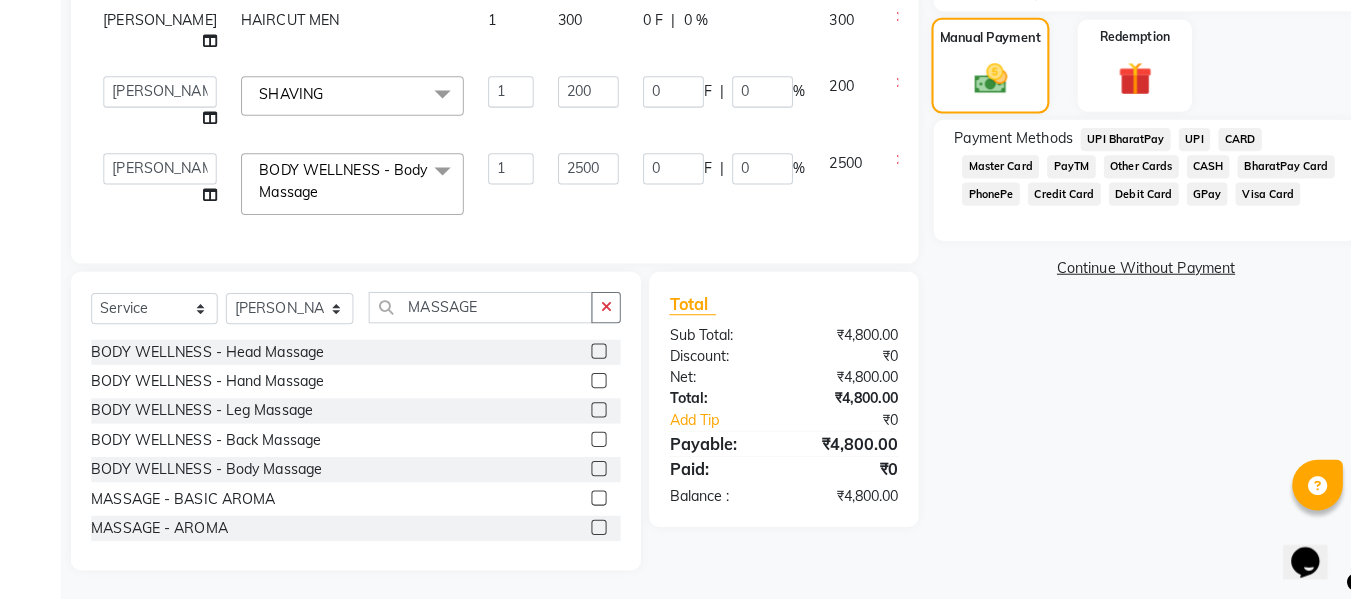 scroll, scrollTop: 502, scrollLeft: 0, axis: vertical 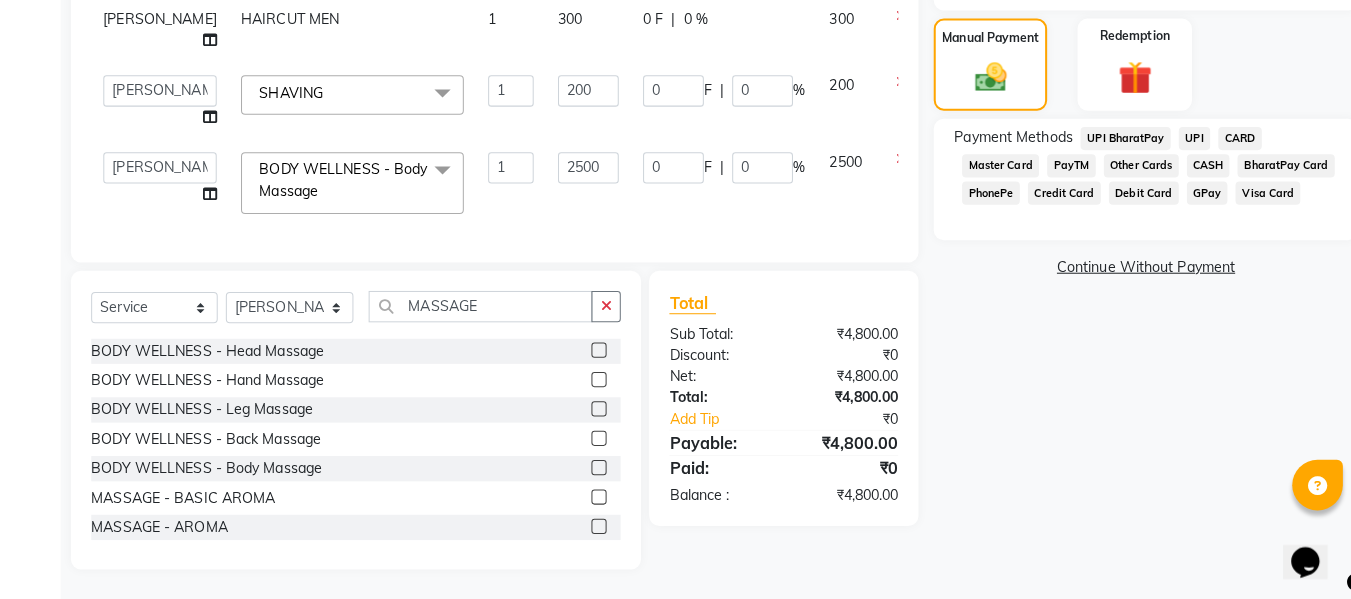 click on "CASH" 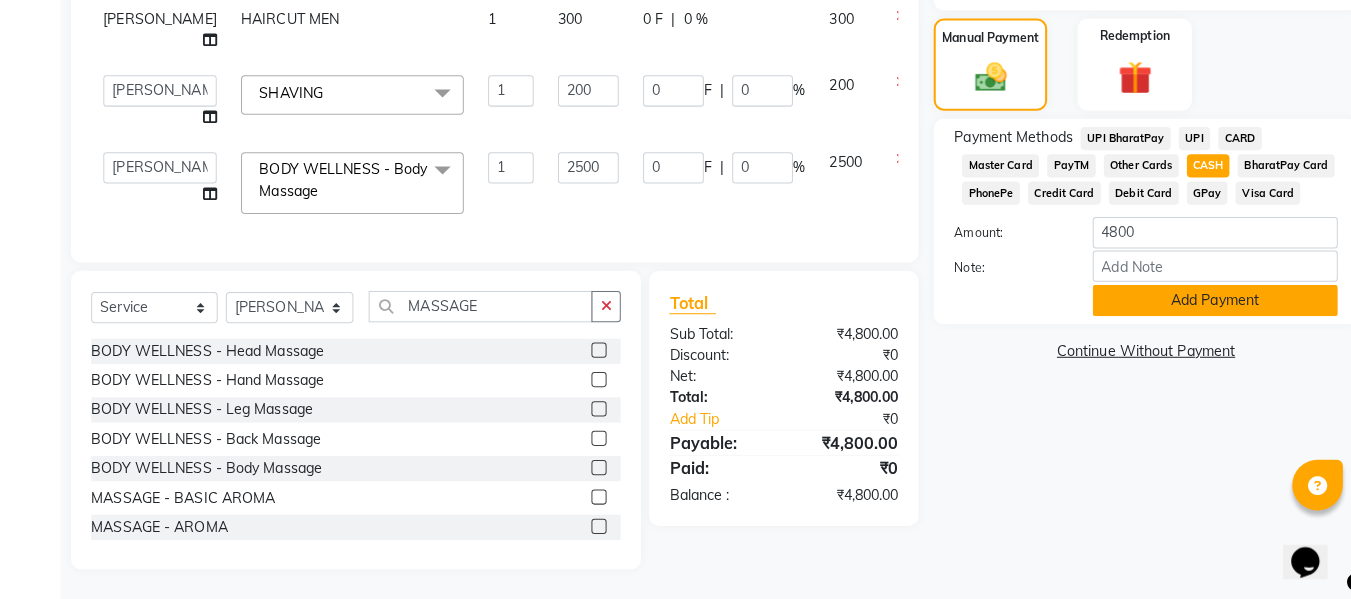 click on "Add Payment" 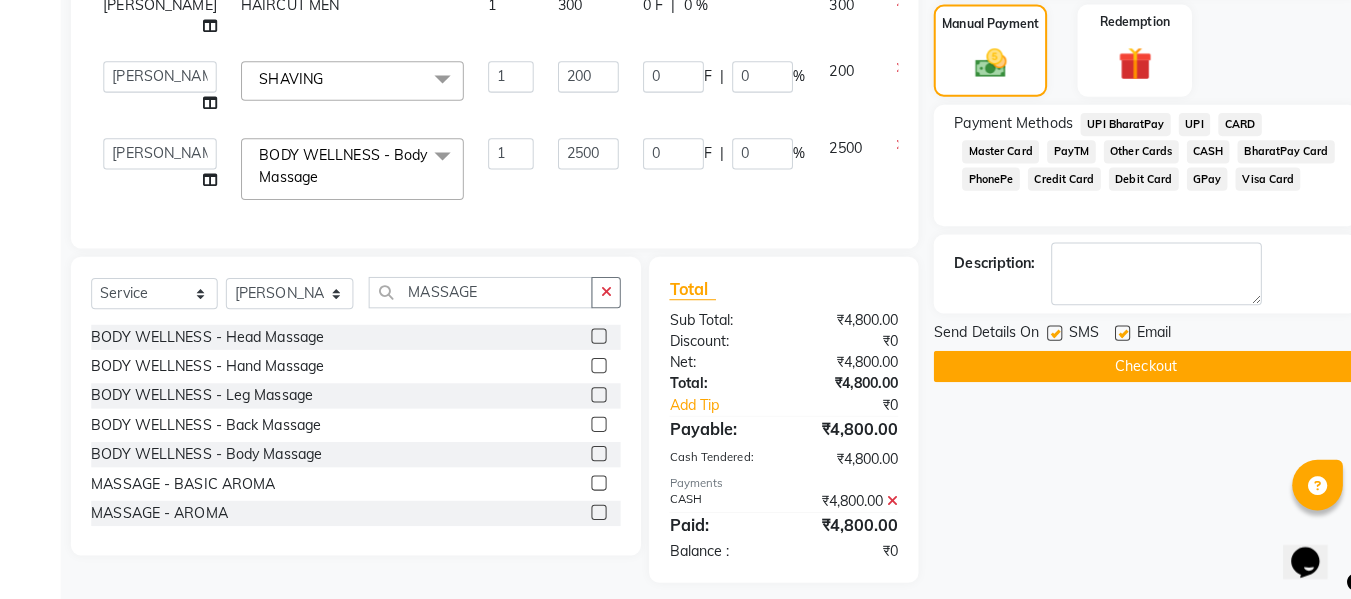 click on "Checkout" 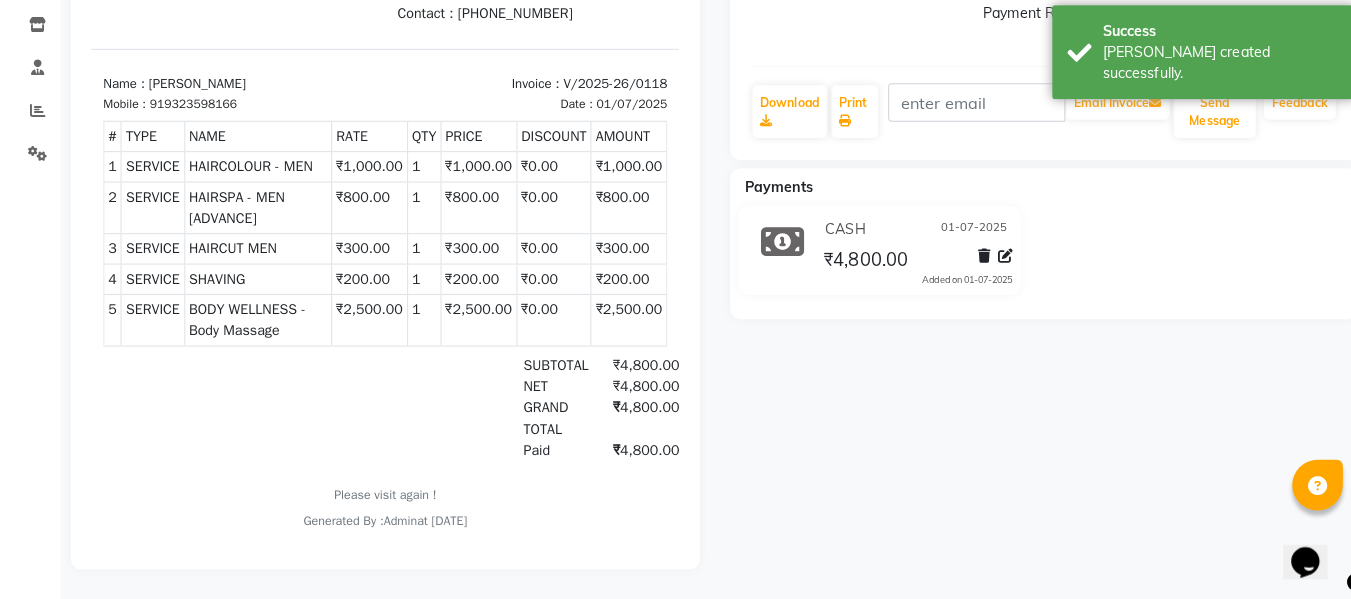 scroll, scrollTop: 0, scrollLeft: 0, axis: both 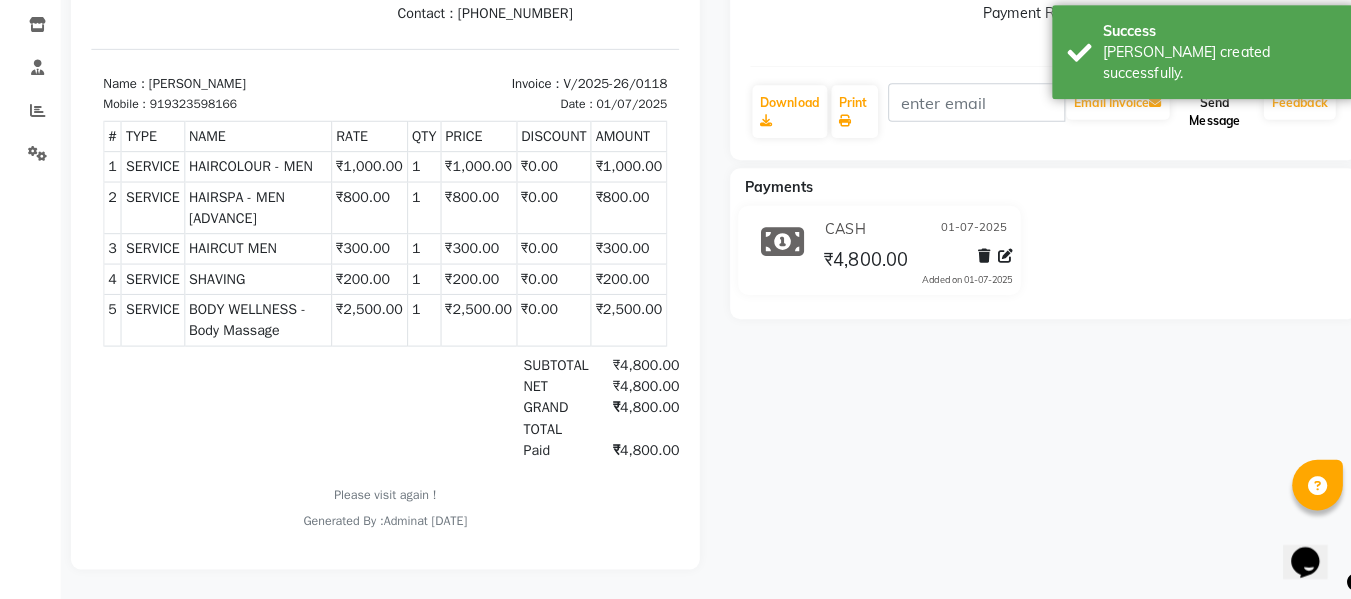 click on "Send Message" 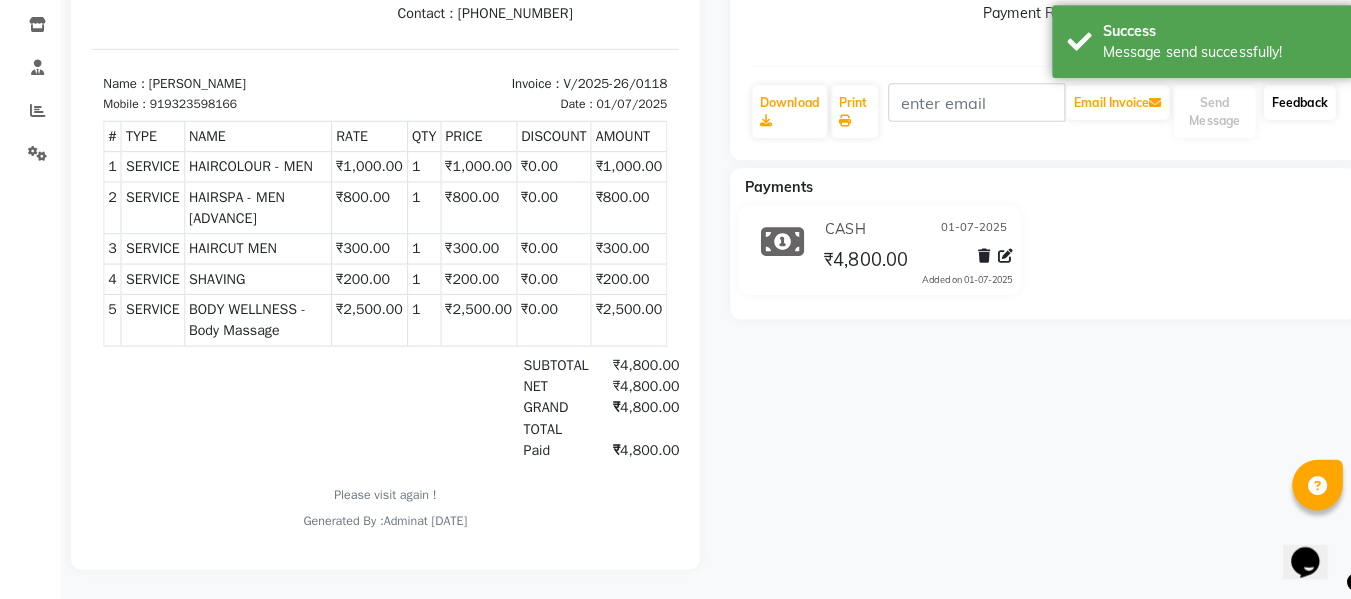 click on "Feedback" 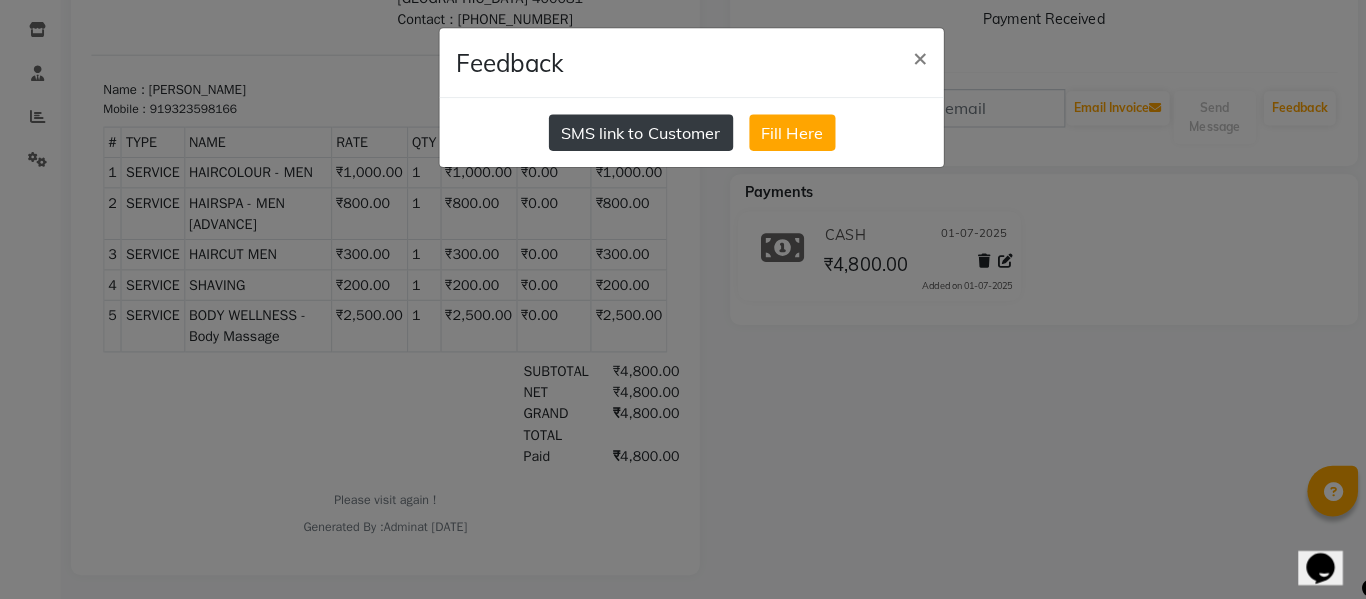 click on "SMS link to Customer" 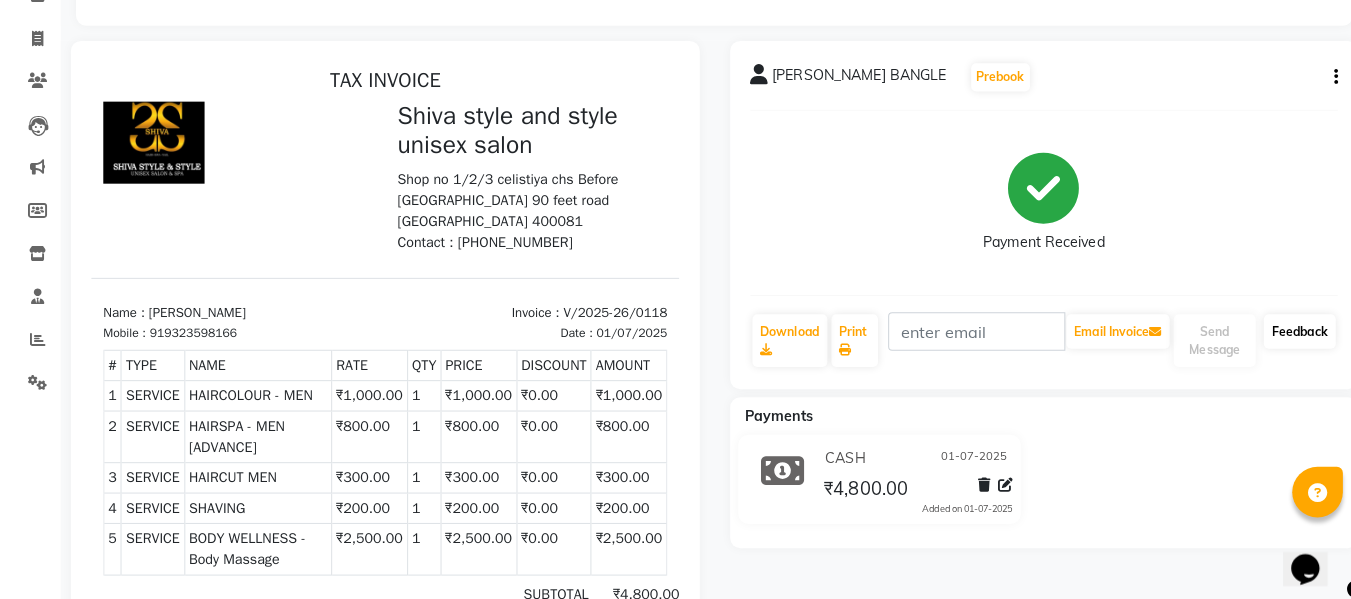 scroll, scrollTop: 0, scrollLeft: 0, axis: both 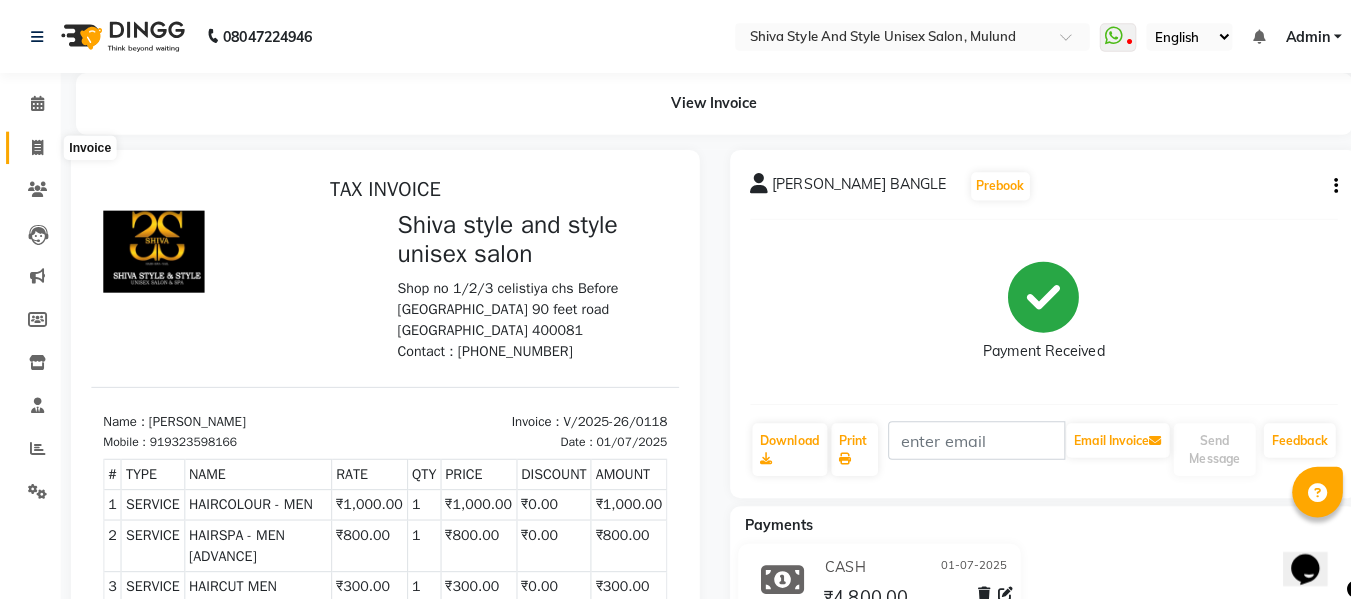 click 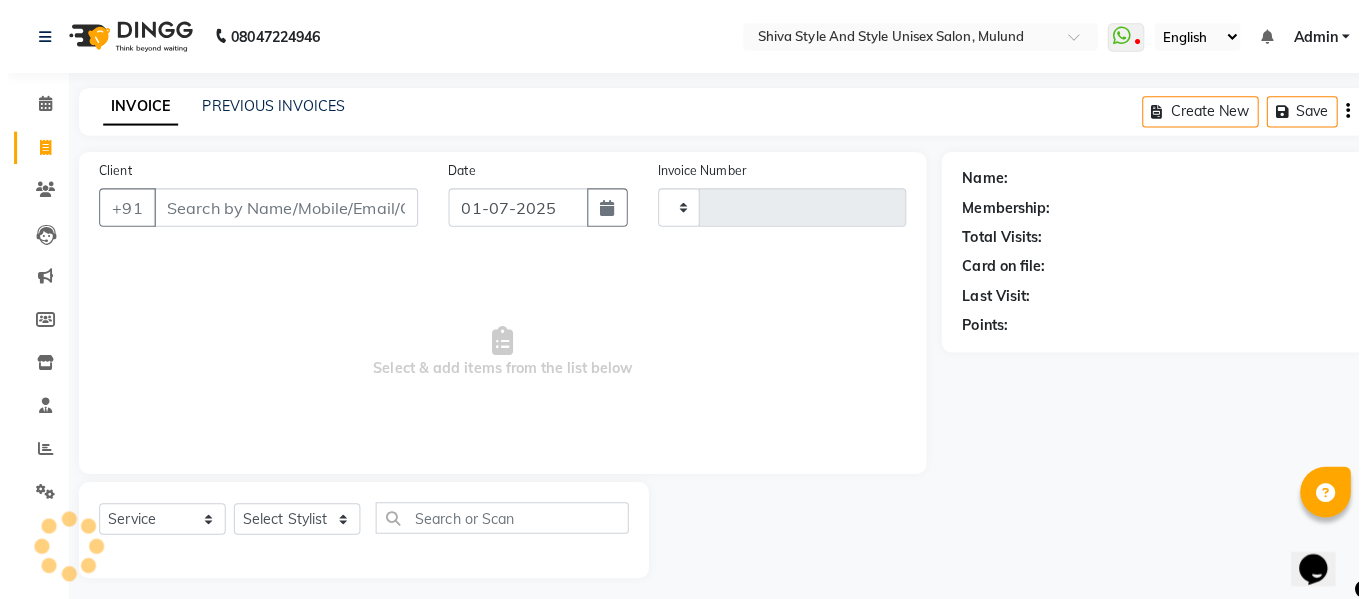 scroll, scrollTop: 2, scrollLeft: 0, axis: vertical 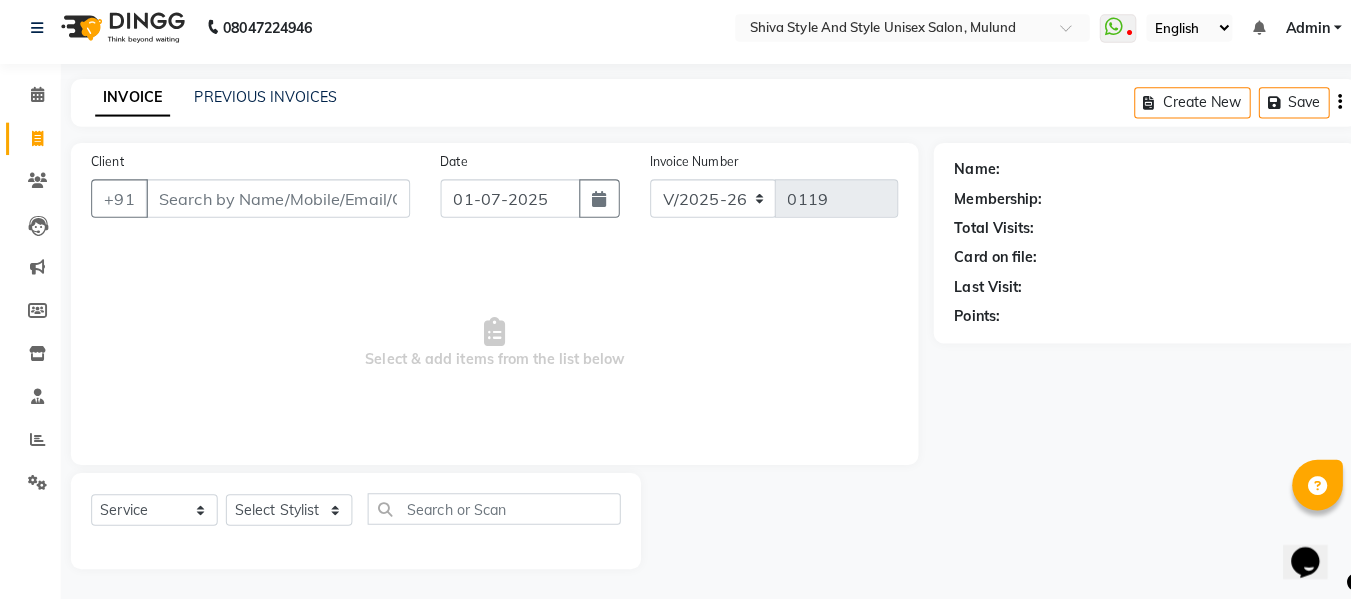click on "Client" at bounding box center [274, 203] 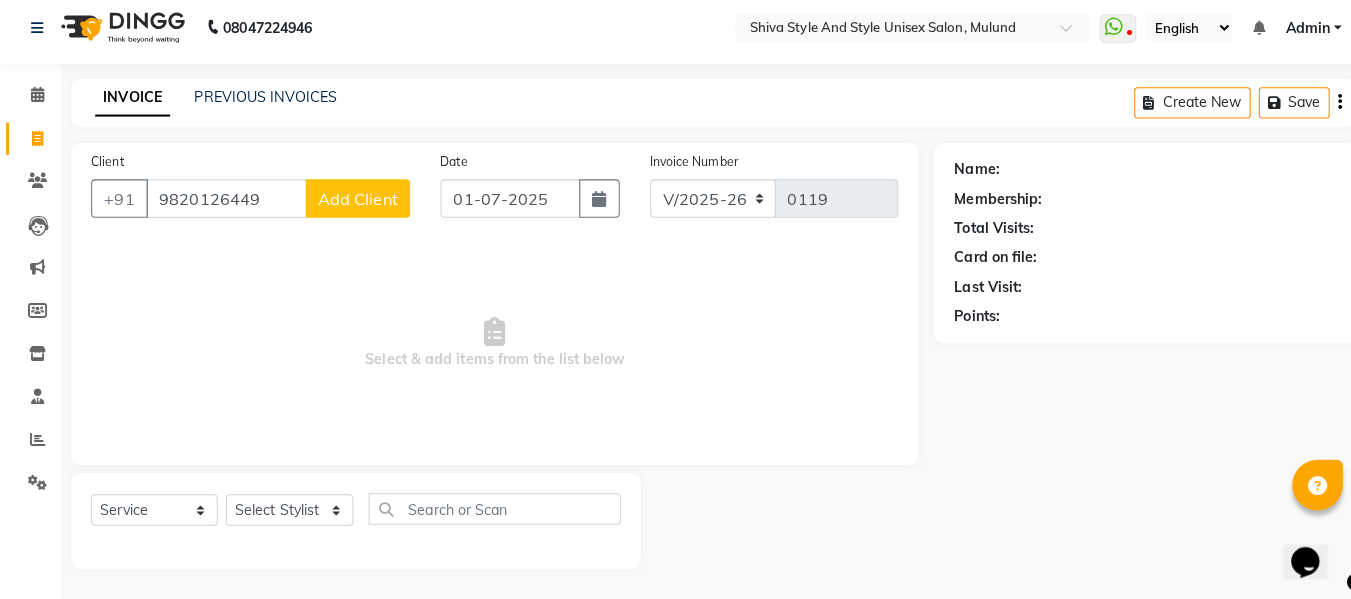 click on "Add Client" 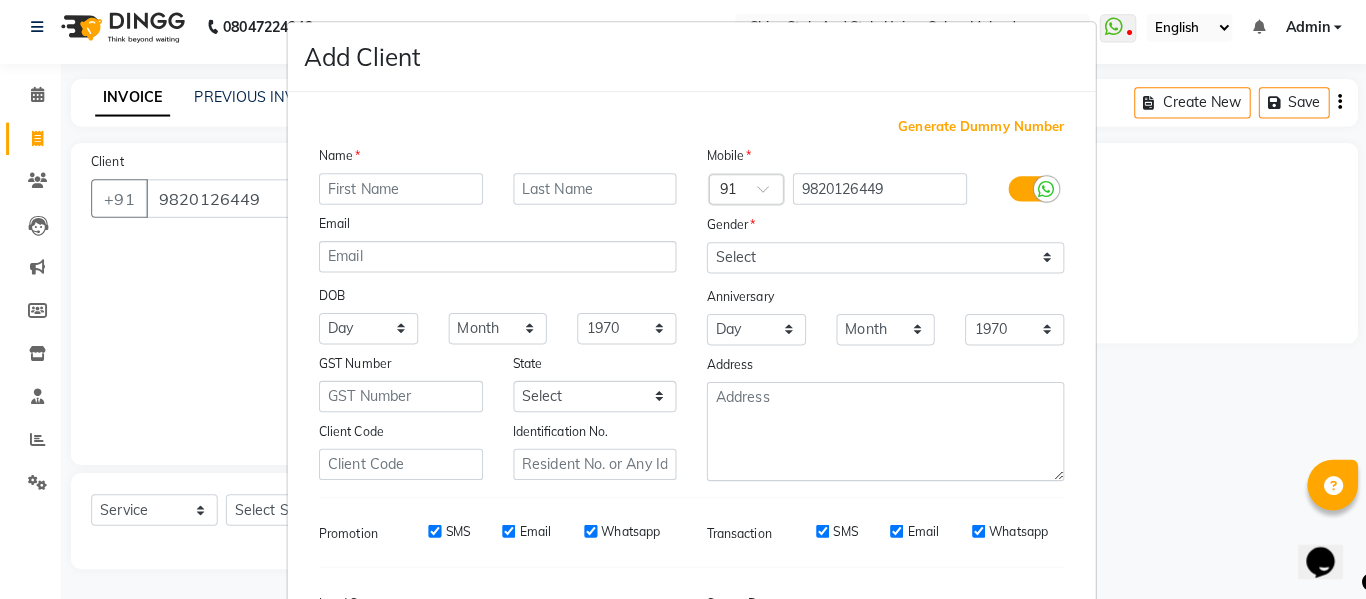 click at bounding box center (396, 193) 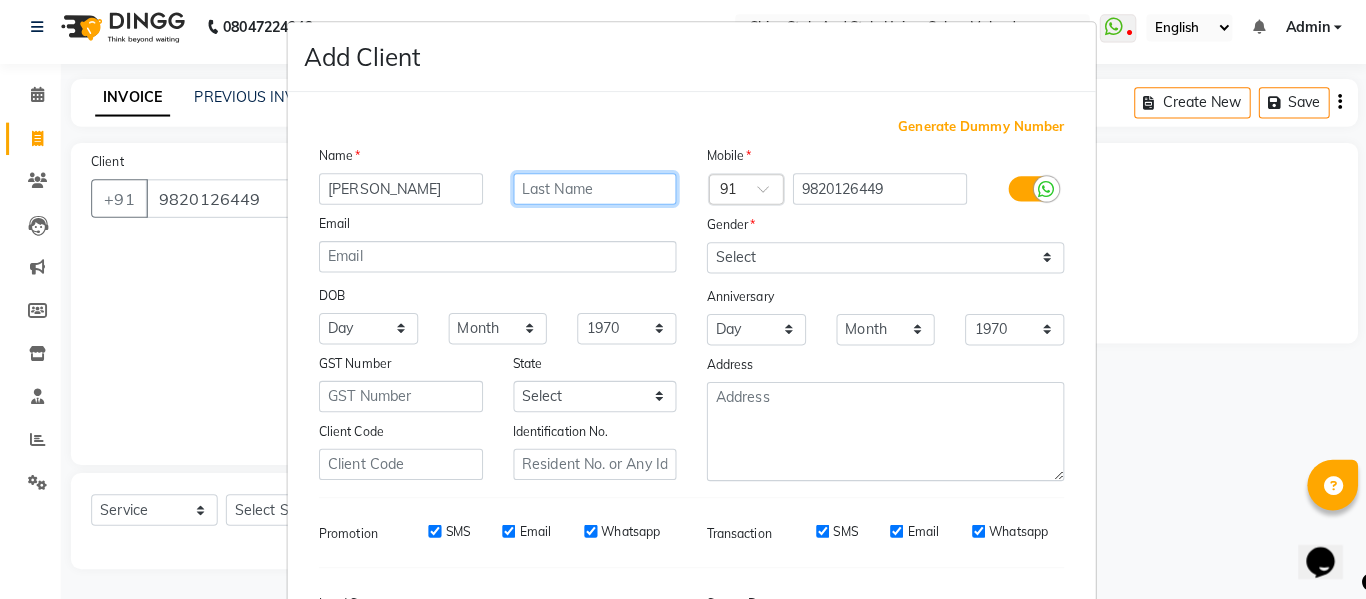 click at bounding box center [588, 193] 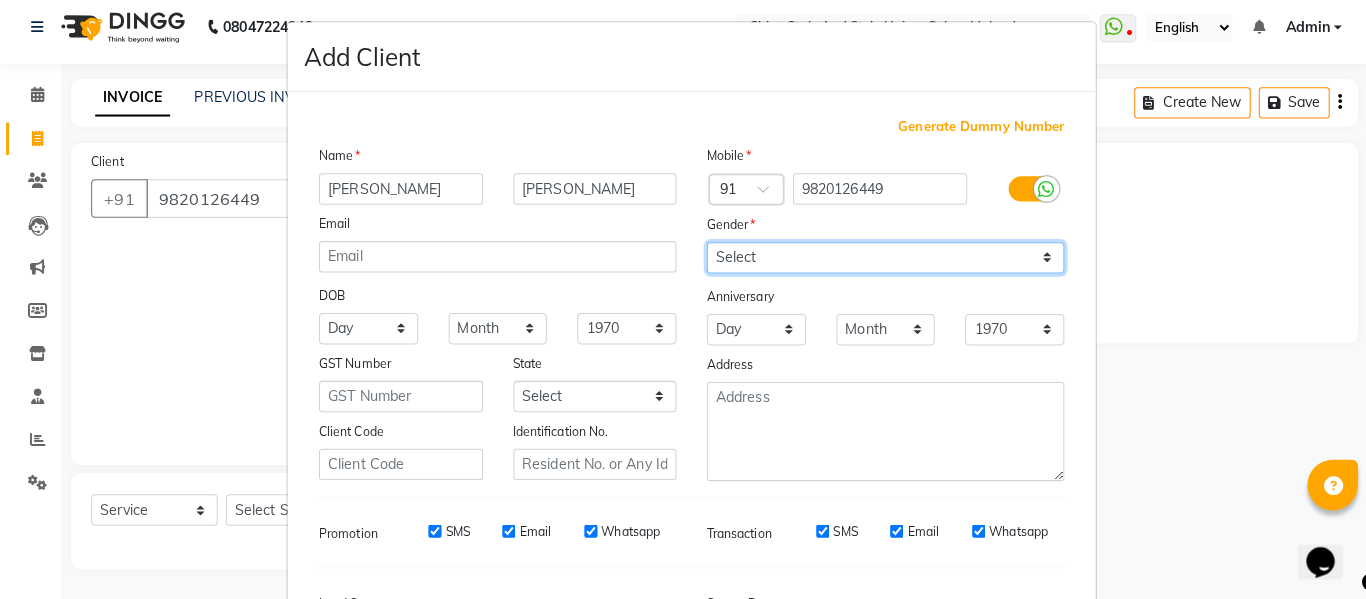 click on "Select Male Female Other Prefer Not To Say" at bounding box center [874, 261] 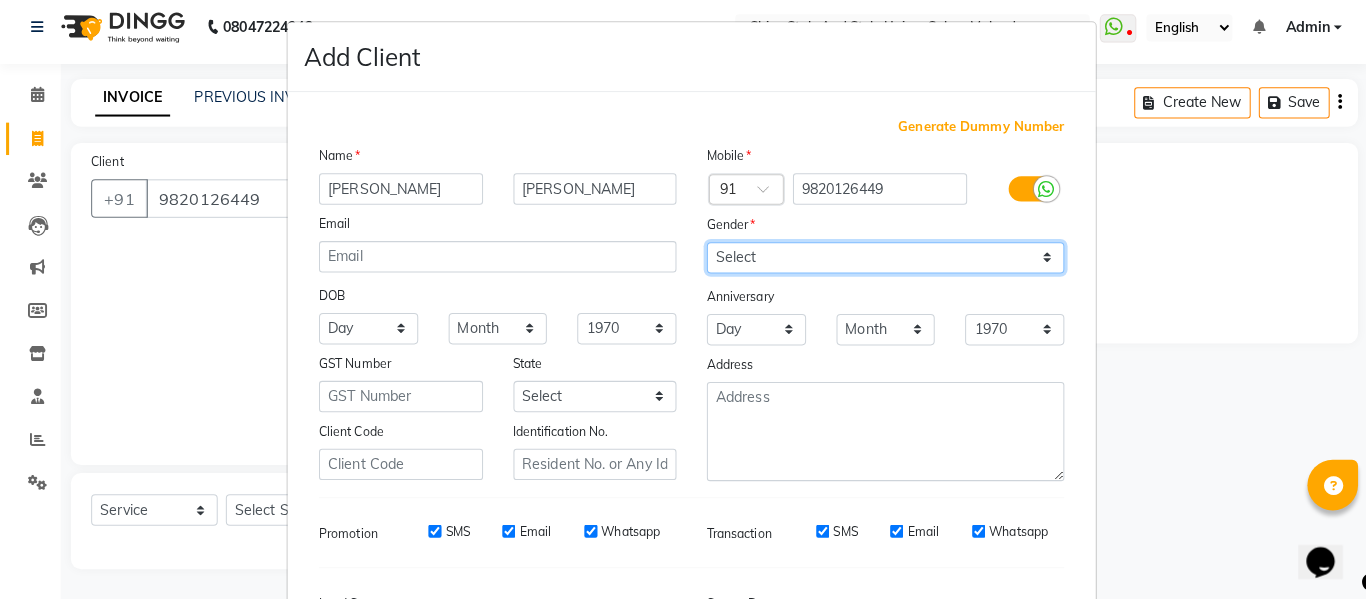 click on "Select Male Female Other Prefer Not To Say" at bounding box center (874, 261) 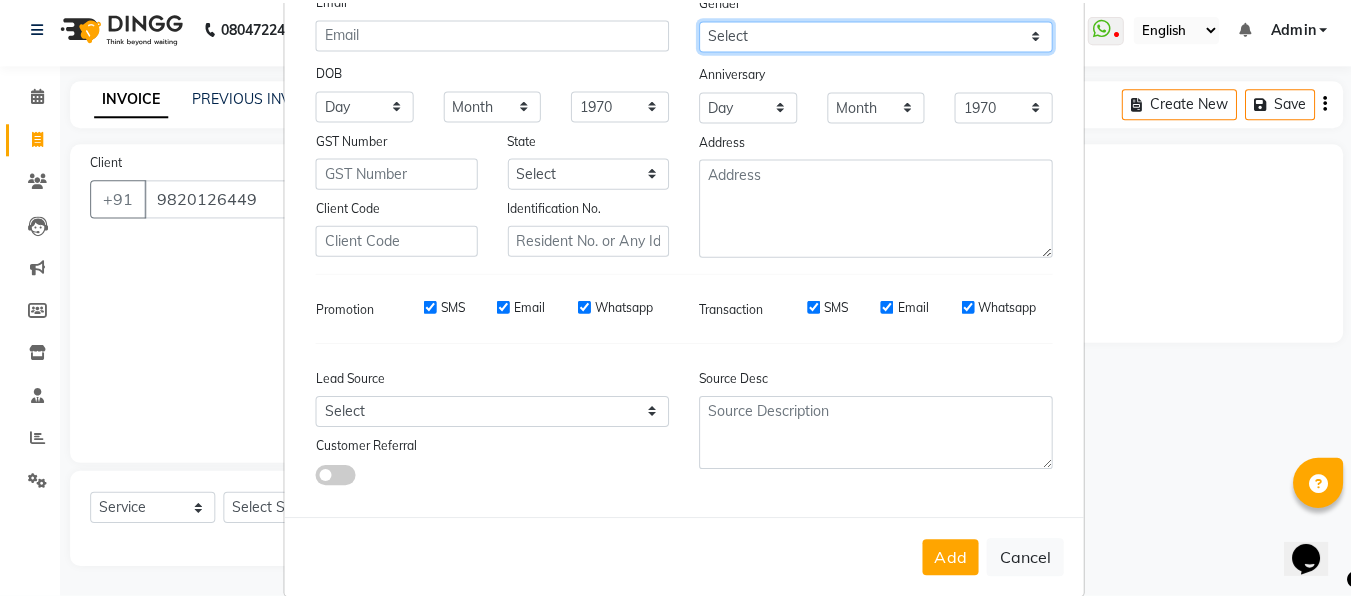 scroll, scrollTop: 250, scrollLeft: 0, axis: vertical 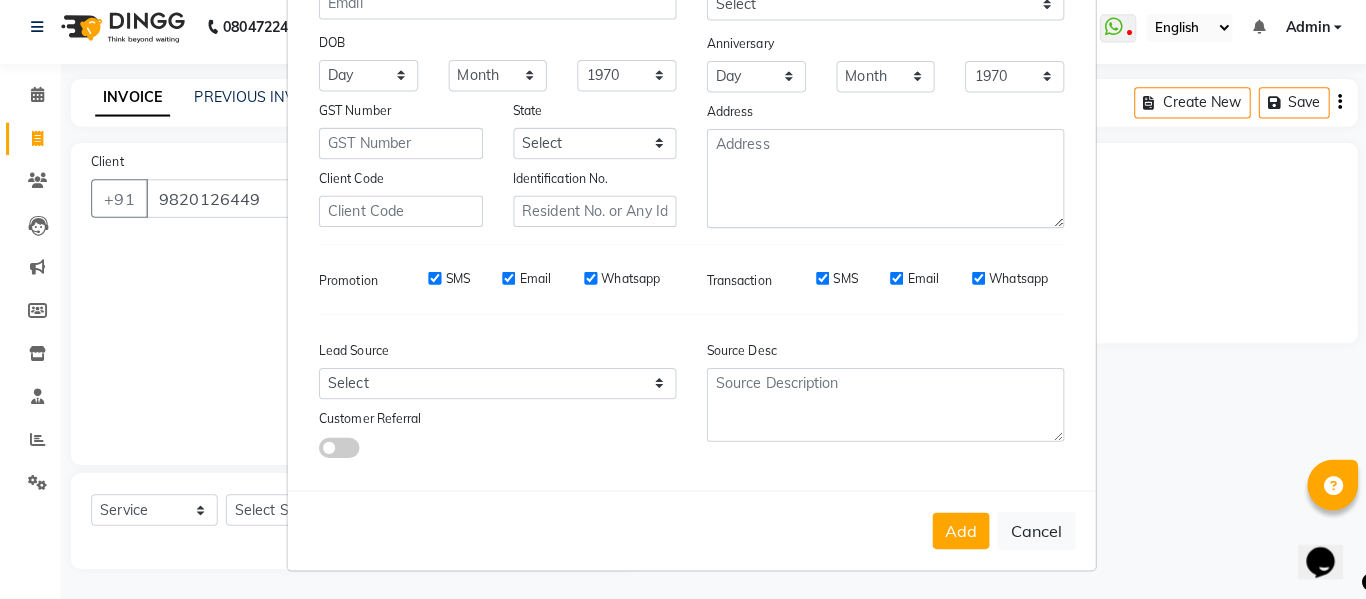 click on "Add   Cancel" at bounding box center (683, 530) 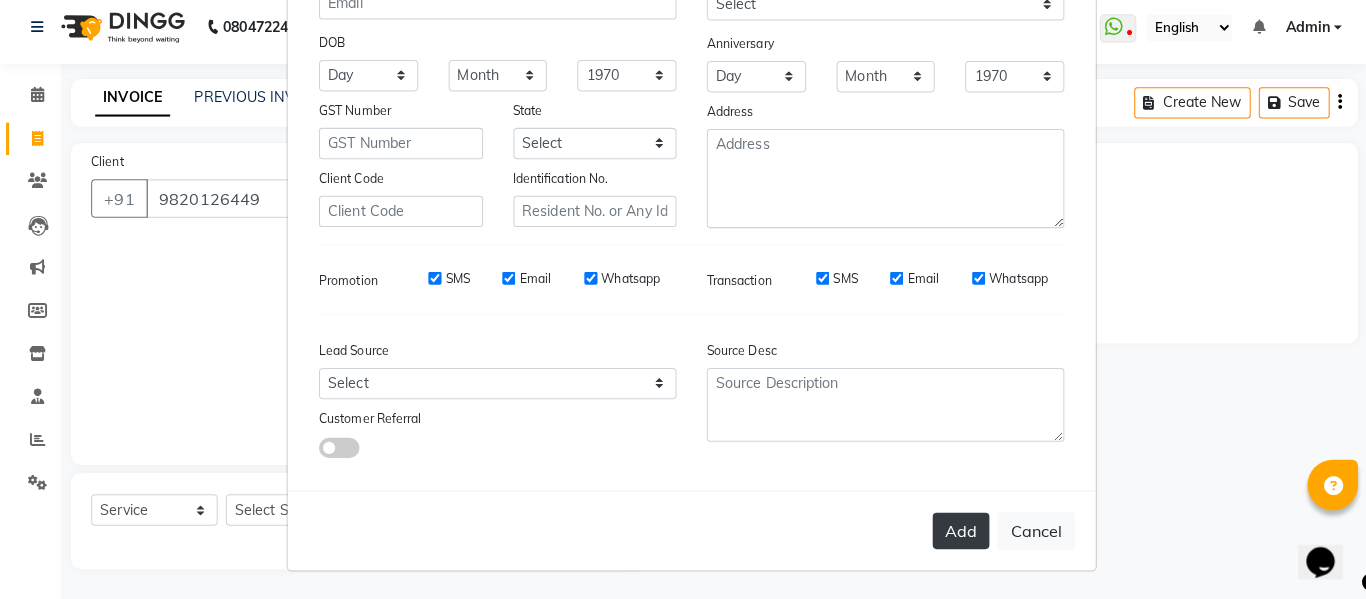 click on "Add" at bounding box center (949, 531) 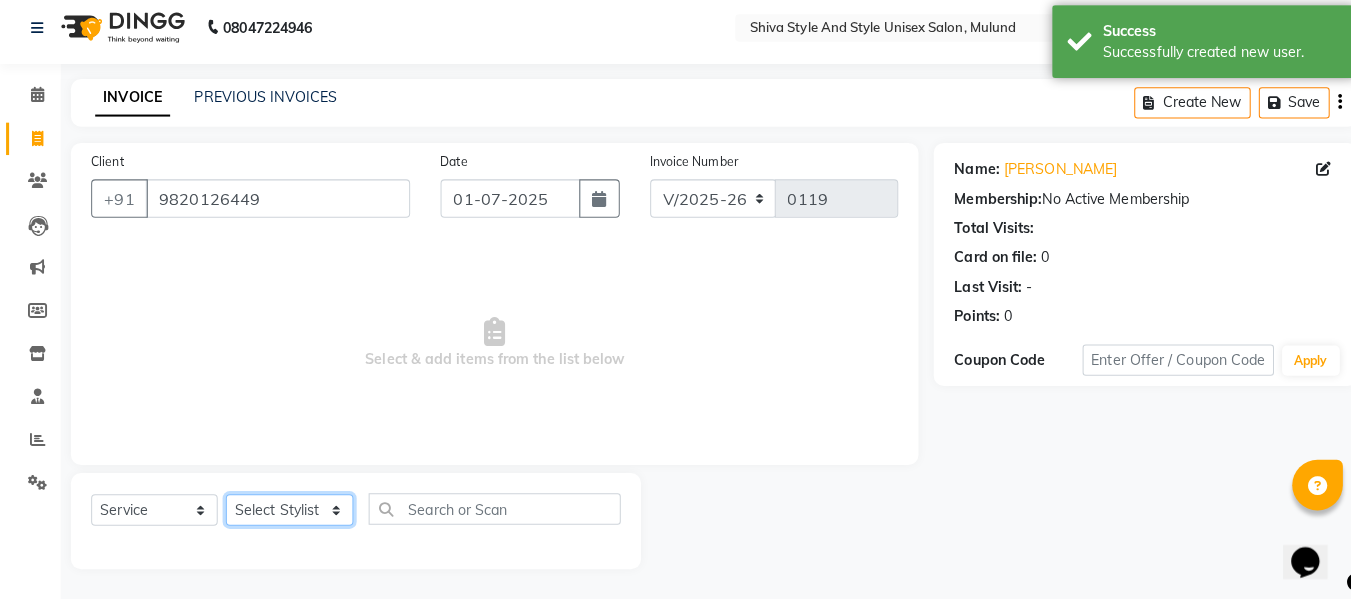 click on "Select Stylist Aalam kamre antima Kulkarni ganesh husna turk imran salmani janvi mogre jishan salmani jyoti rajoriya Komal salunke navshad salmani Pooja yadav Rahul thakur ritika tayde sajid salmani Seeta vishwakarma shivaji raut Sonali borade vinish pawar Warsi salmani" 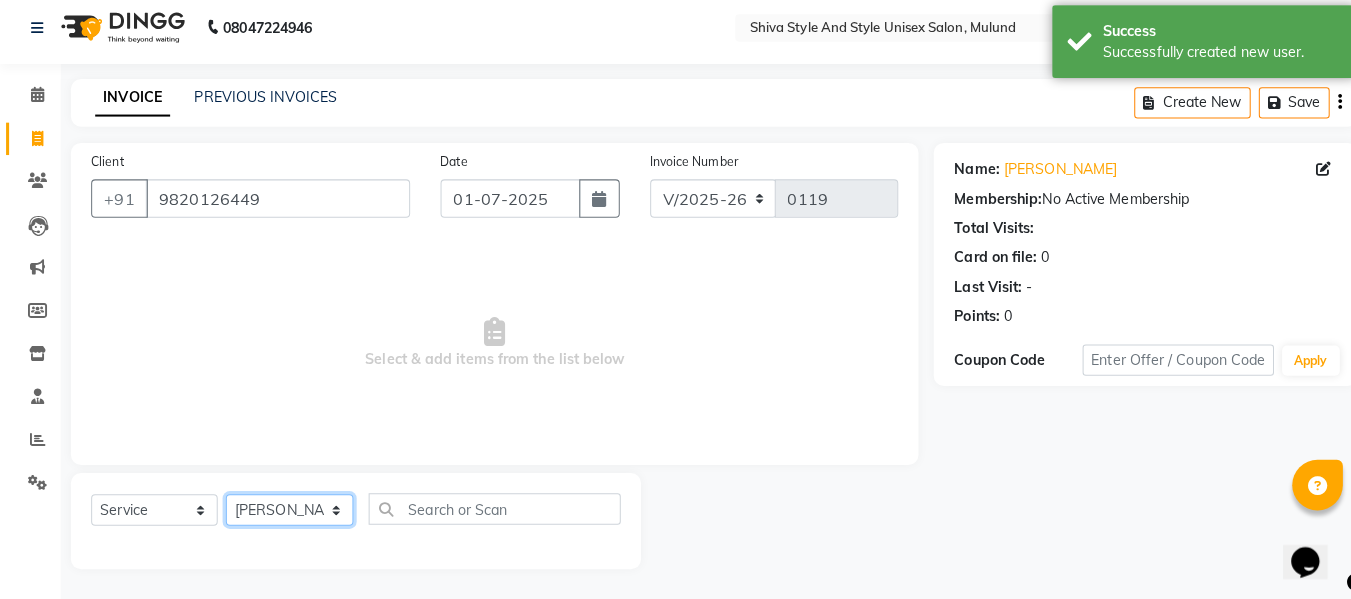 click on "Select Stylist Aalam kamre antima Kulkarni ganesh husna turk imran salmani janvi mogre jishan salmani jyoti rajoriya Komal salunke navshad salmani Pooja yadav Rahul thakur ritika tayde sajid salmani Seeta vishwakarma shivaji raut Sonali borade vinish pawar Warsi salmani" 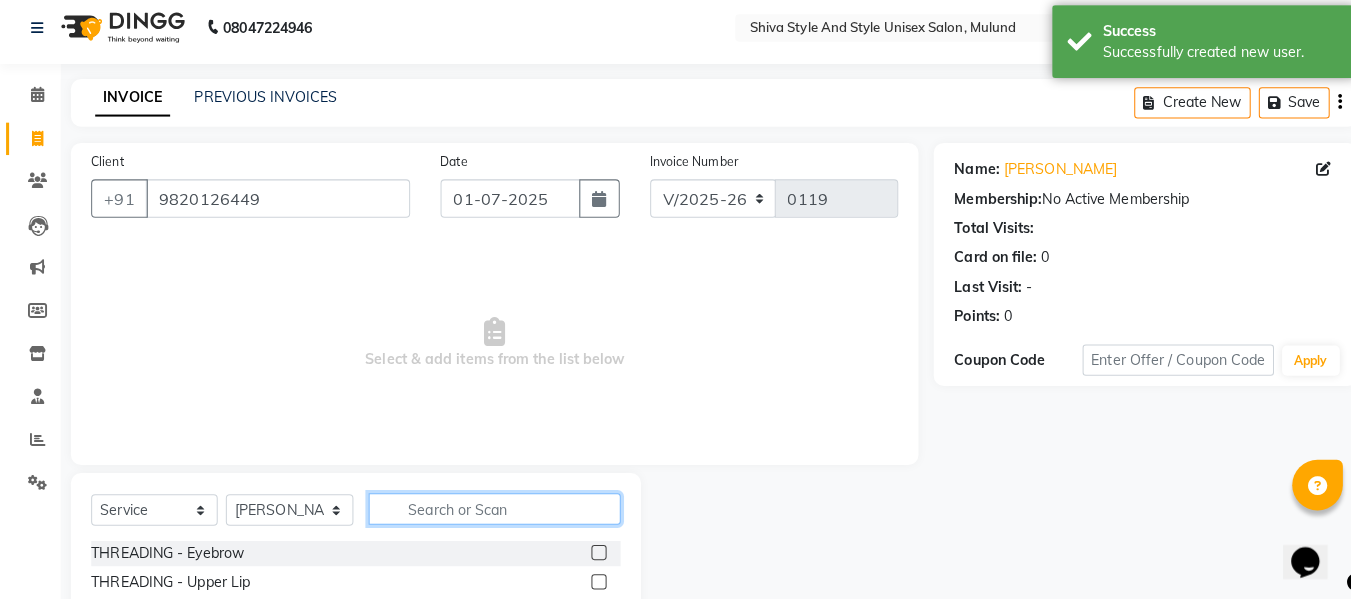 click 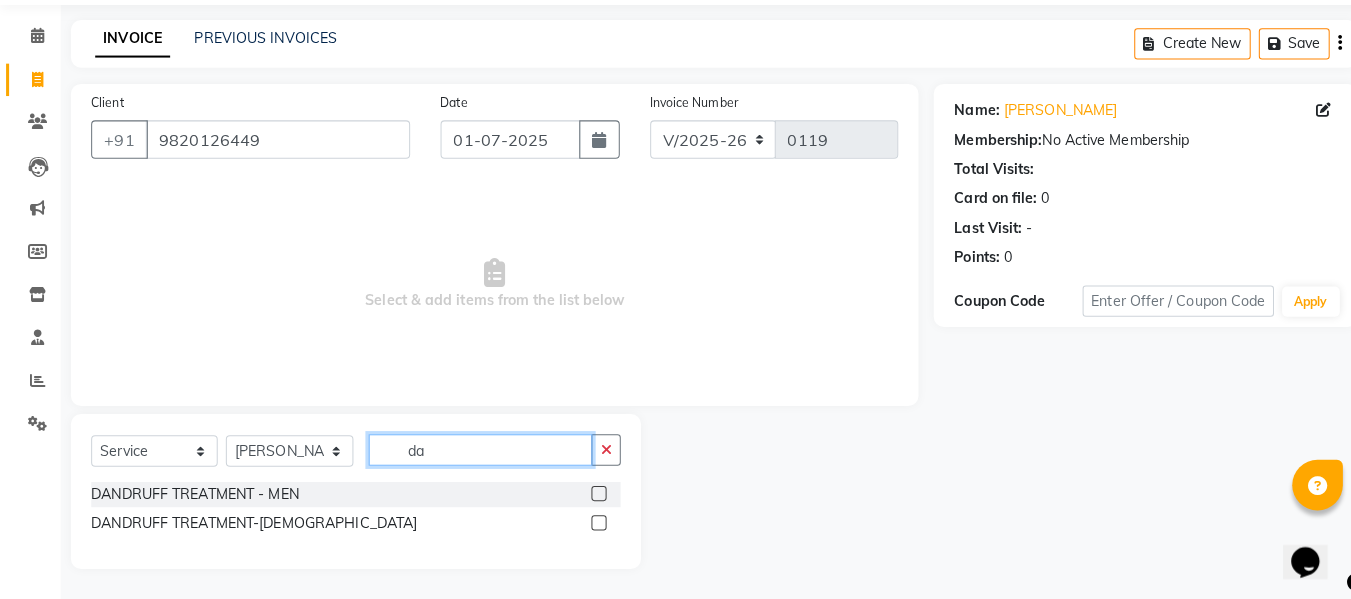 scroll, scrollTop: 60, scrollLeft: 0, axis: vertical 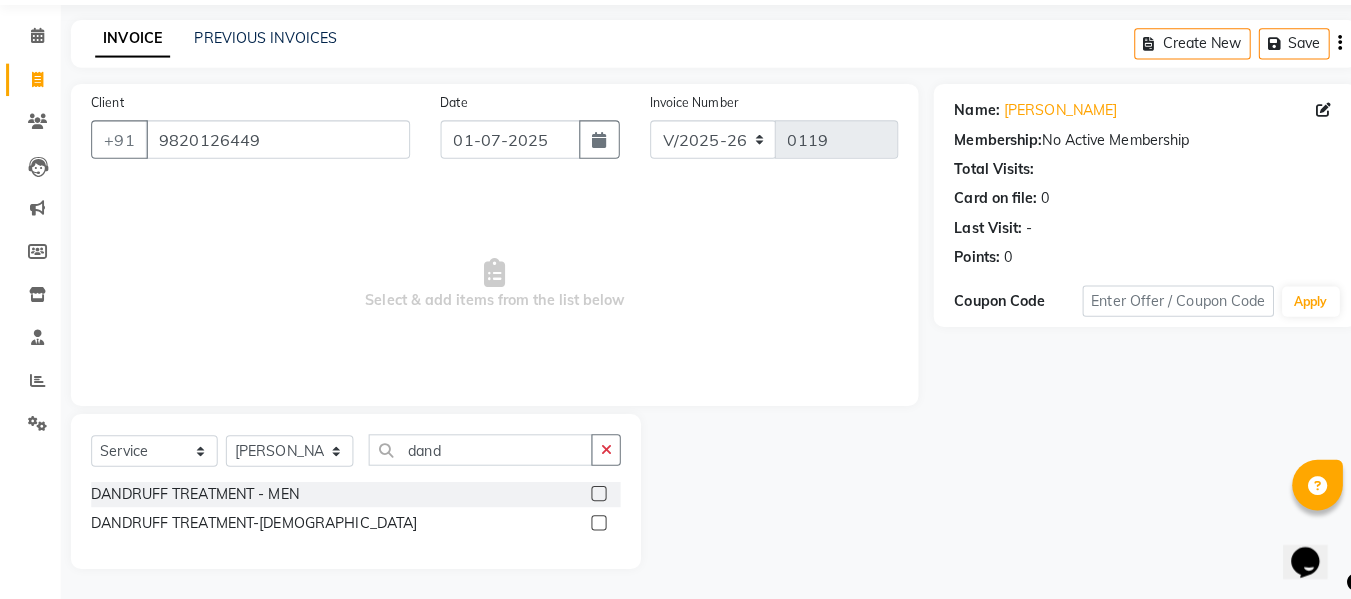 click 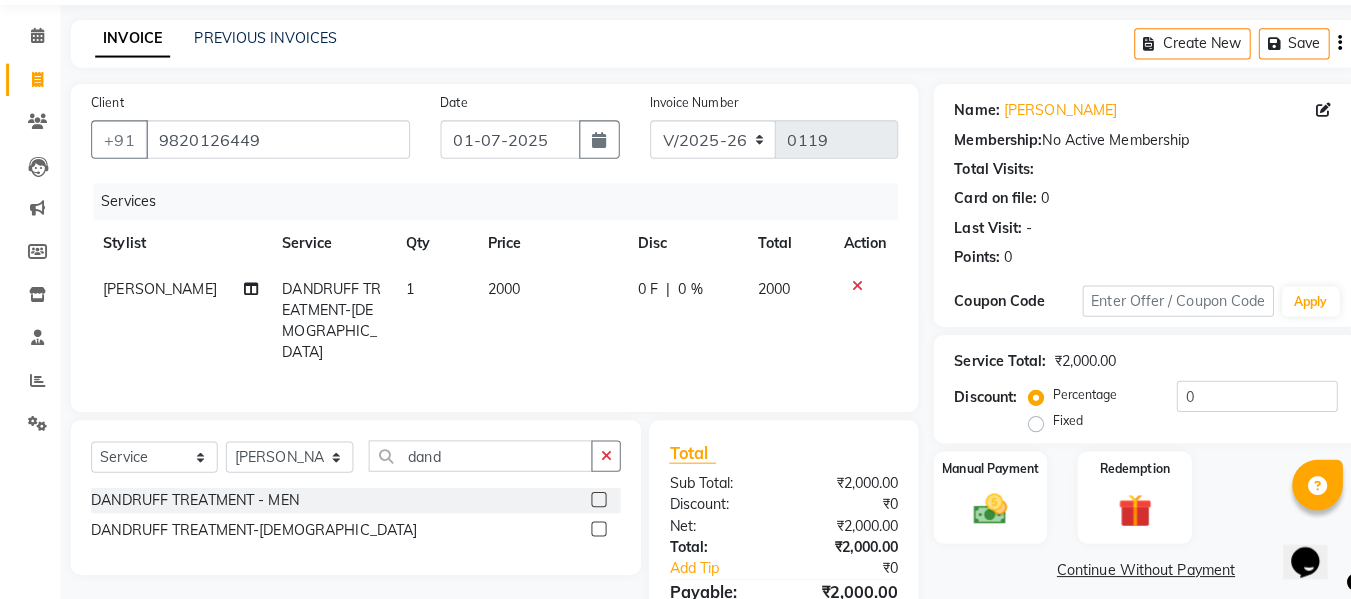click on "2000" 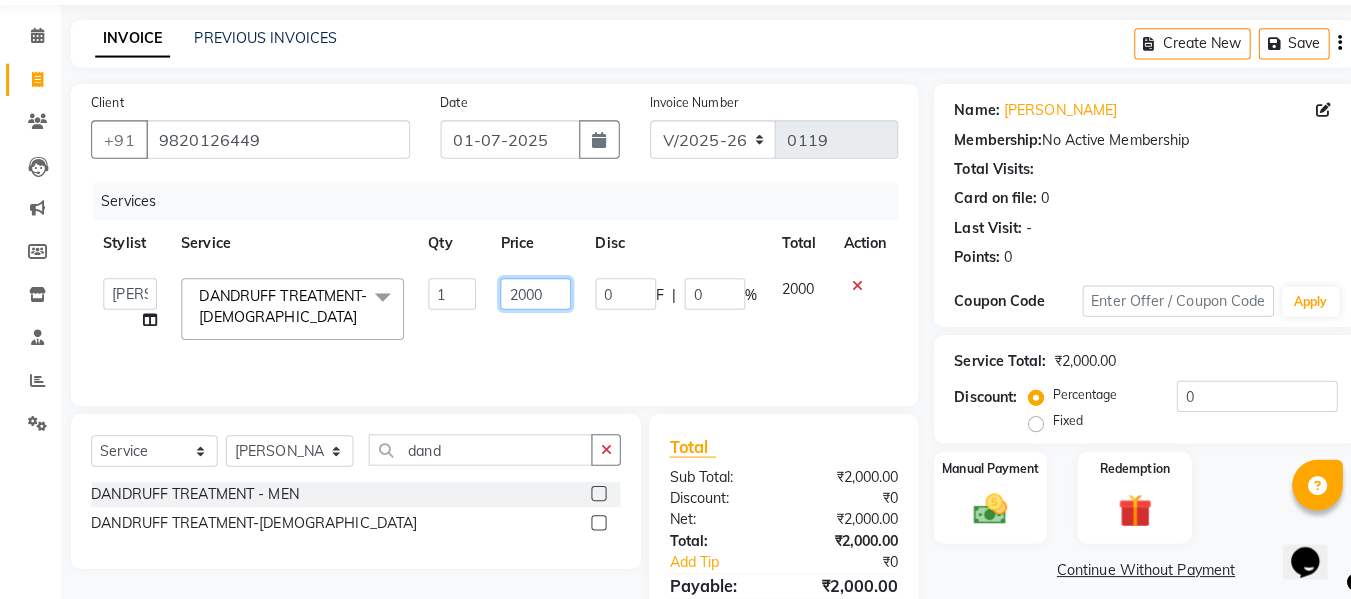 click on "2000" 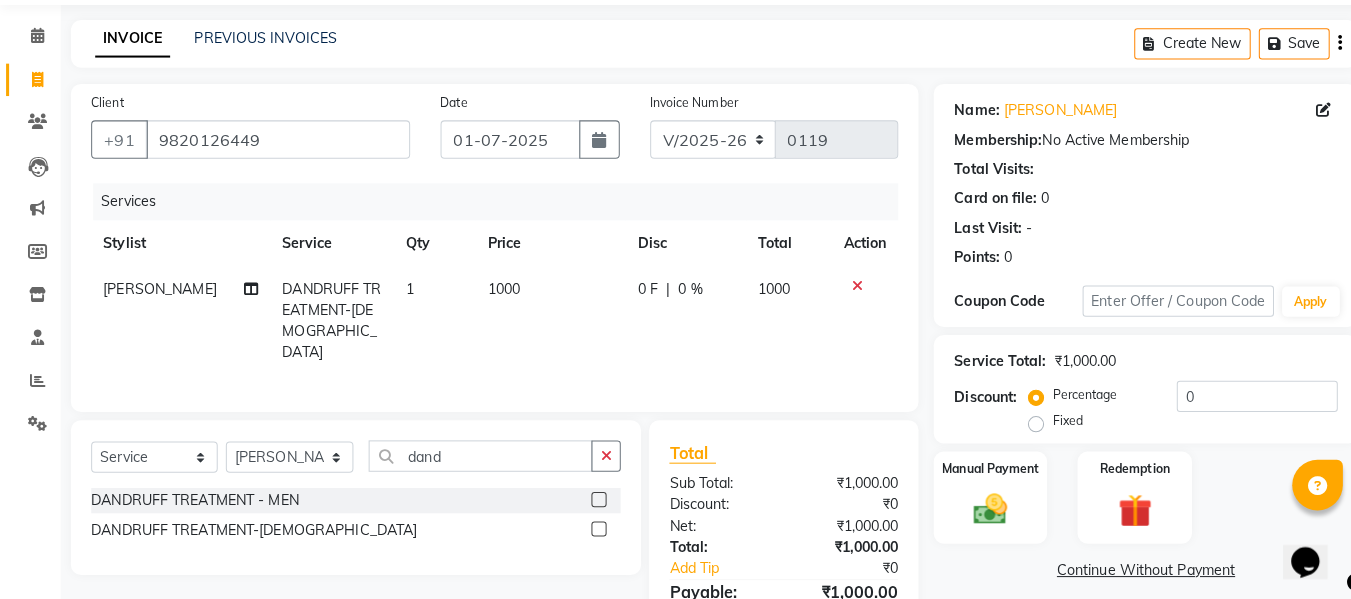 click on "1000" 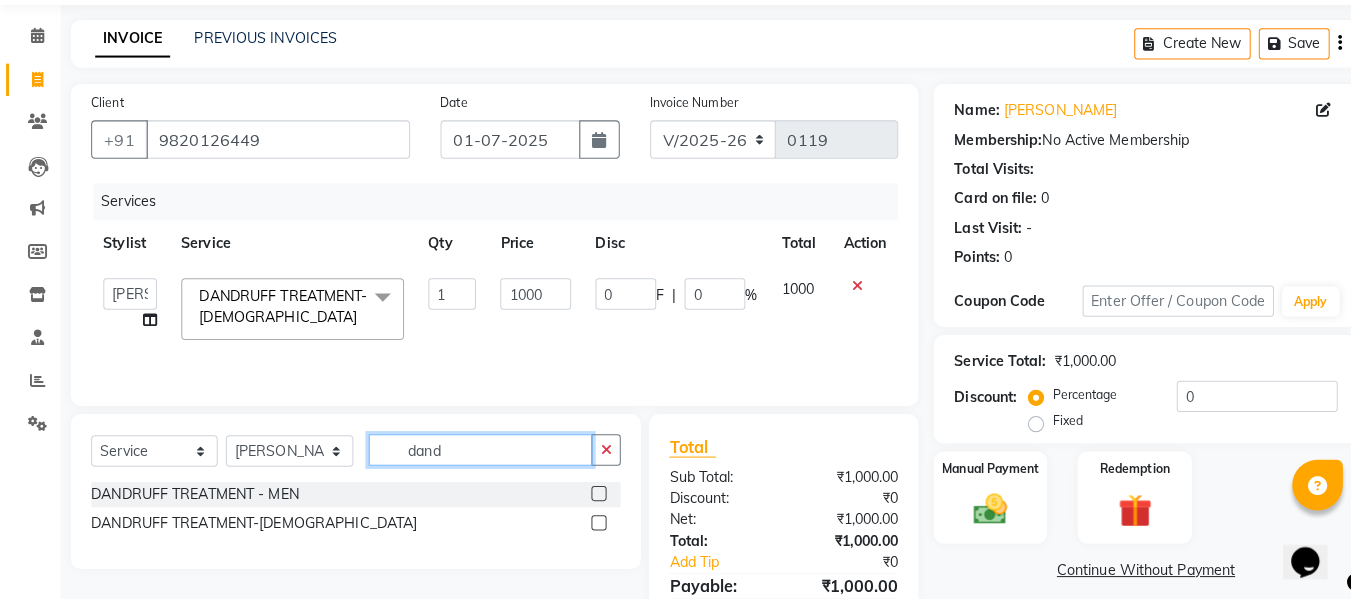 click on "dand" 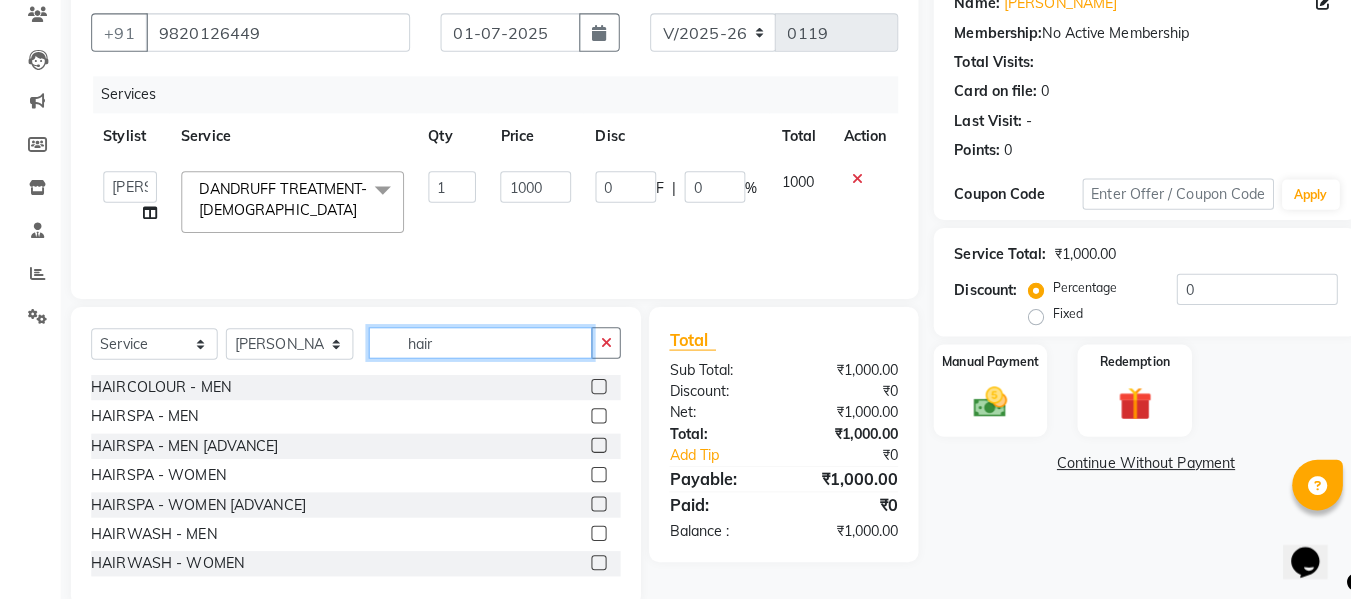 scroll, scrollTop: 202, scrollLeft: 0, axis: vertical 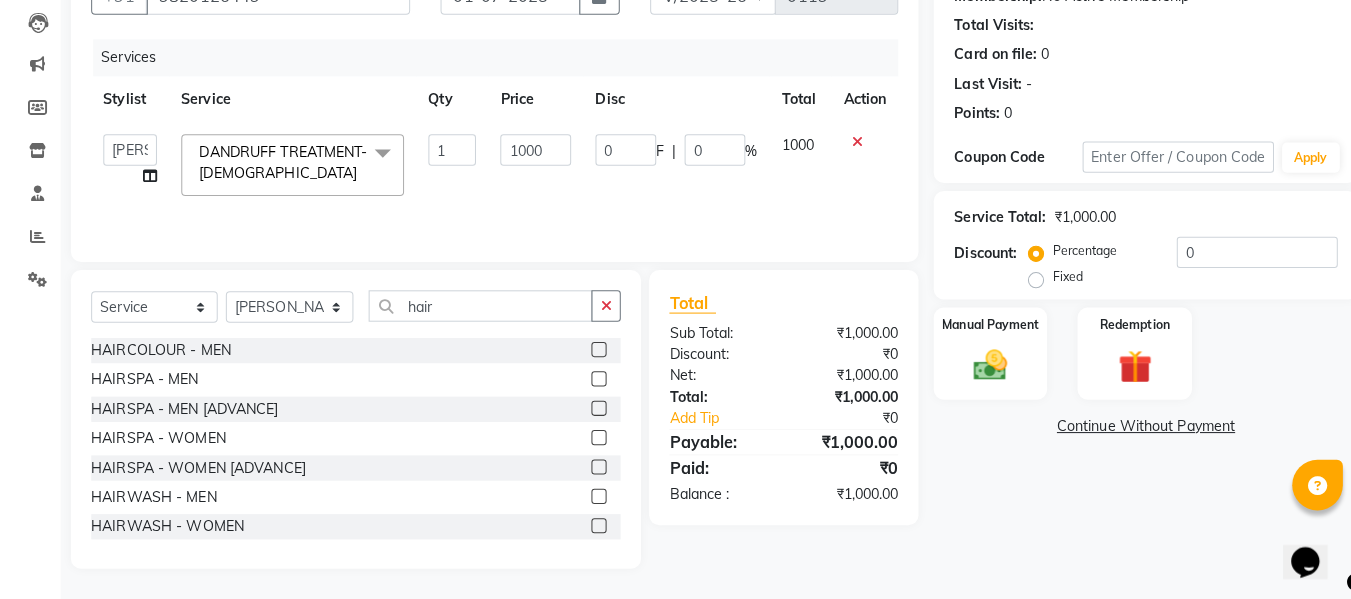 click 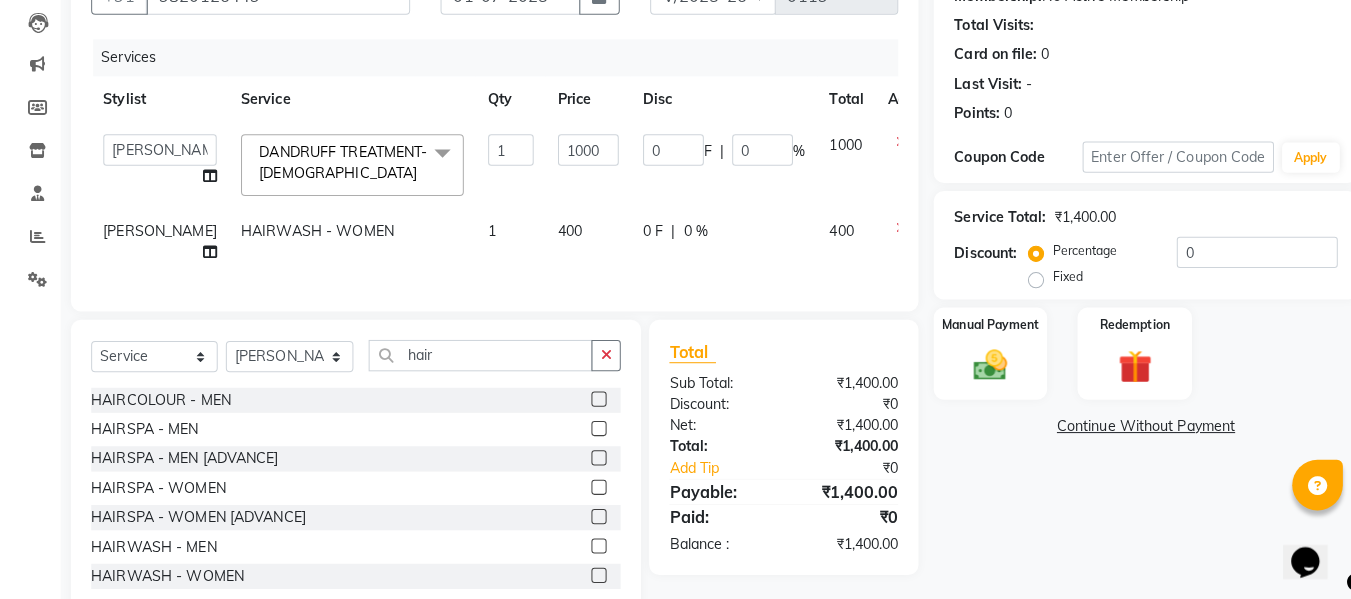 click on "400" 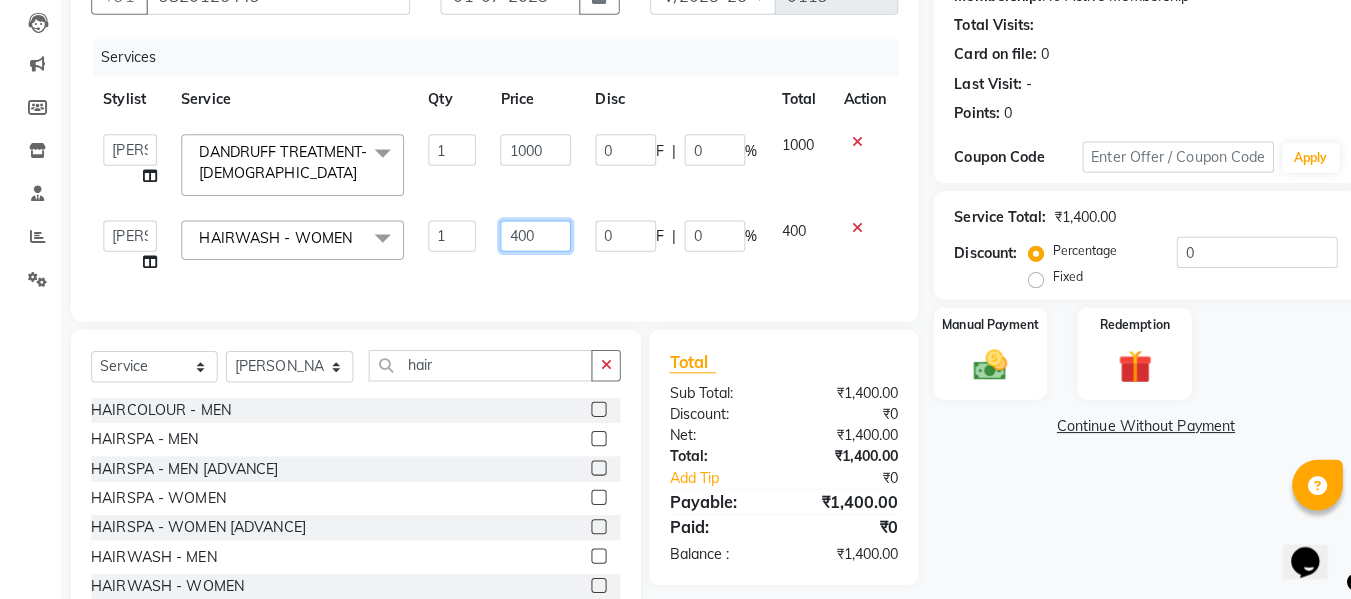 click on "400" 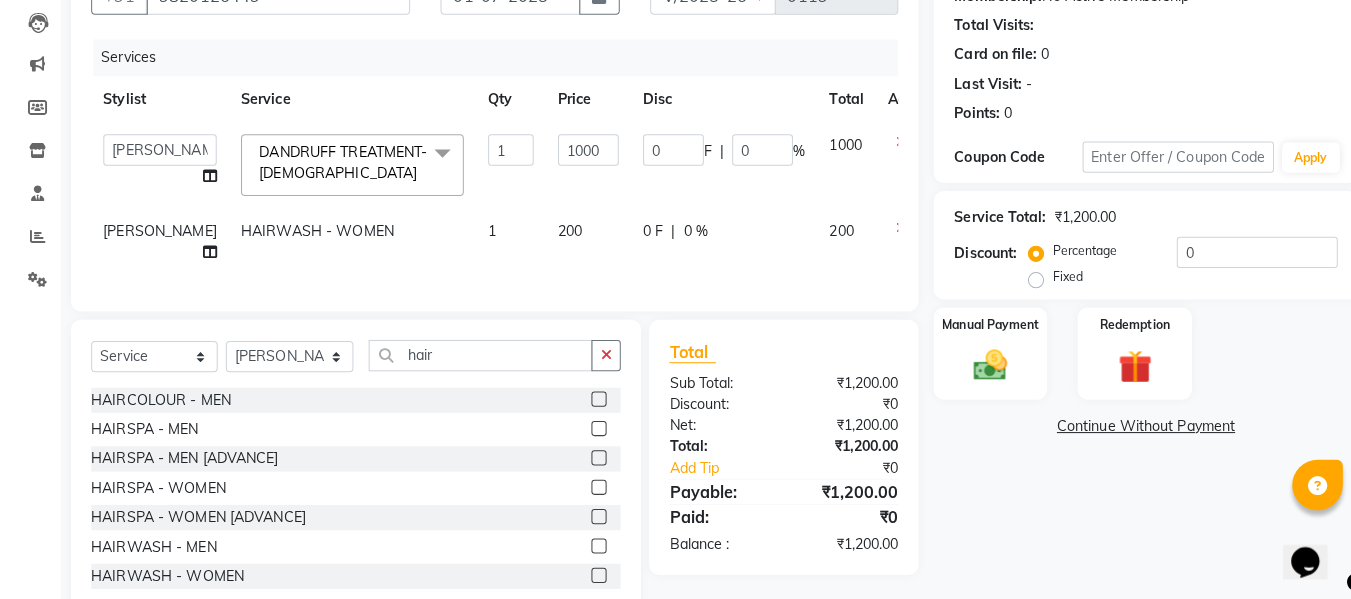 click on "200" 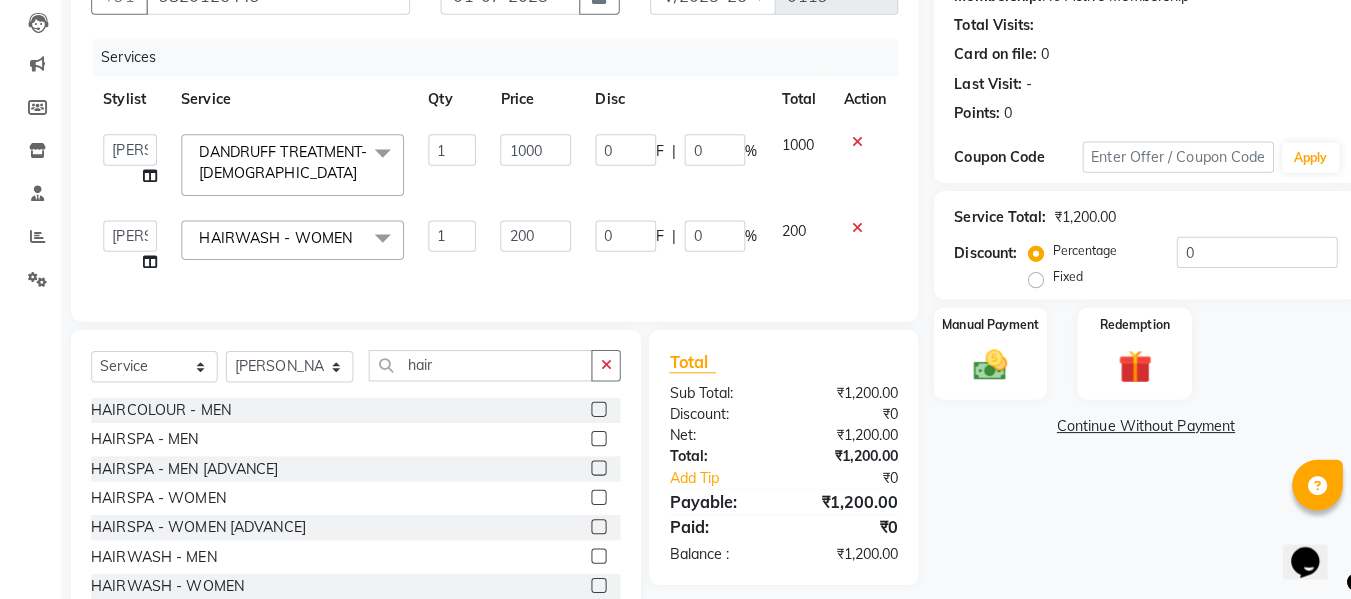 click 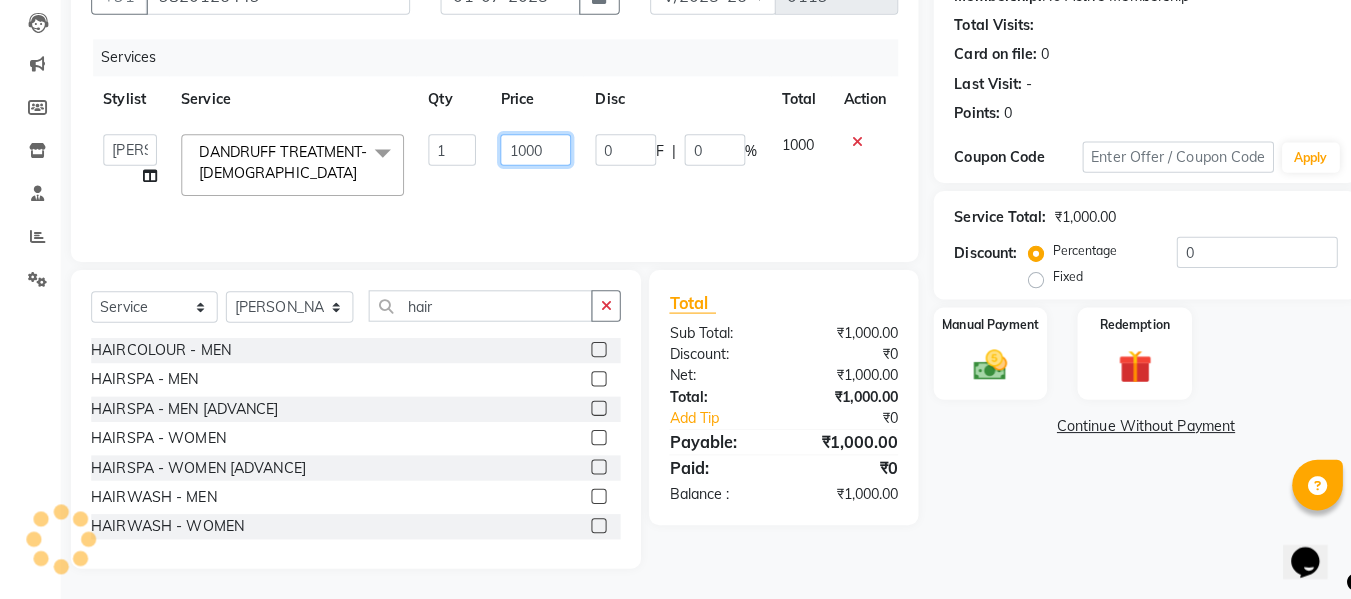 click on "1000" 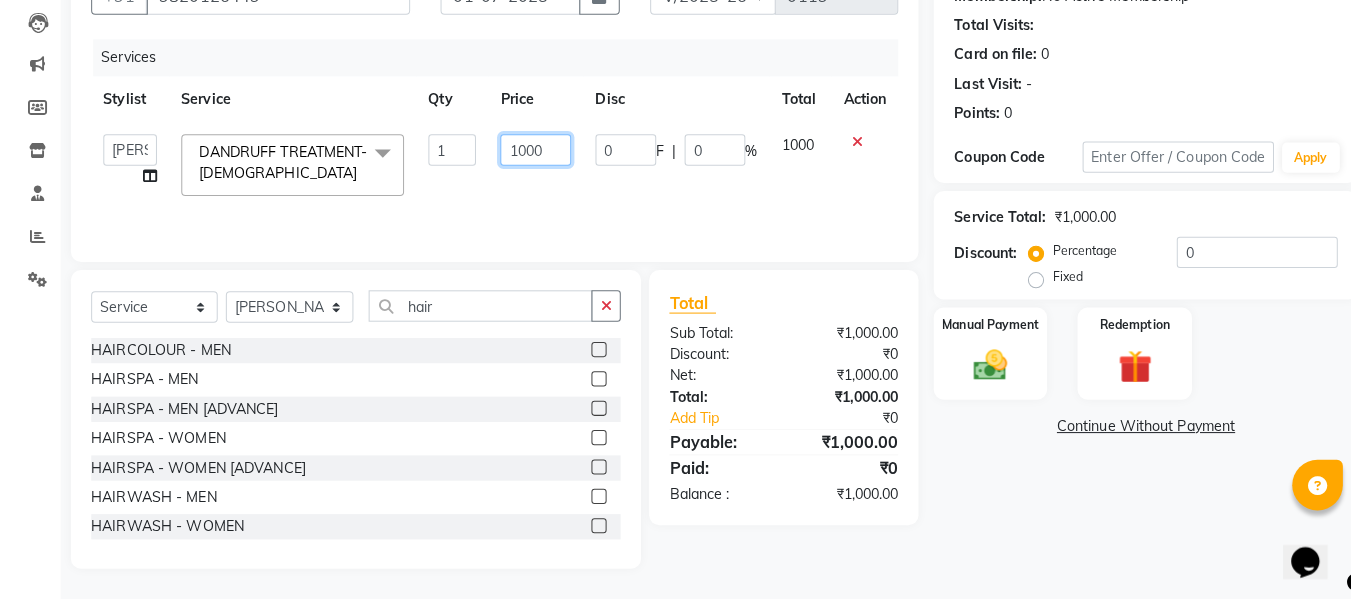 click on "1000" 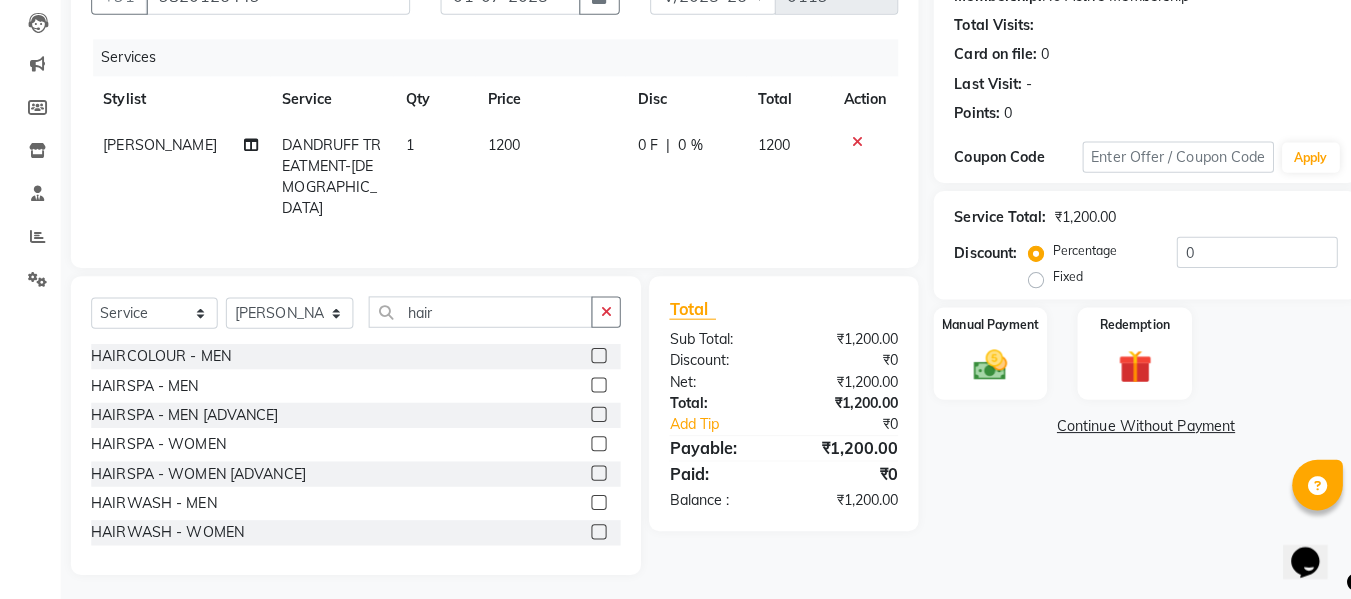 click on "1200" 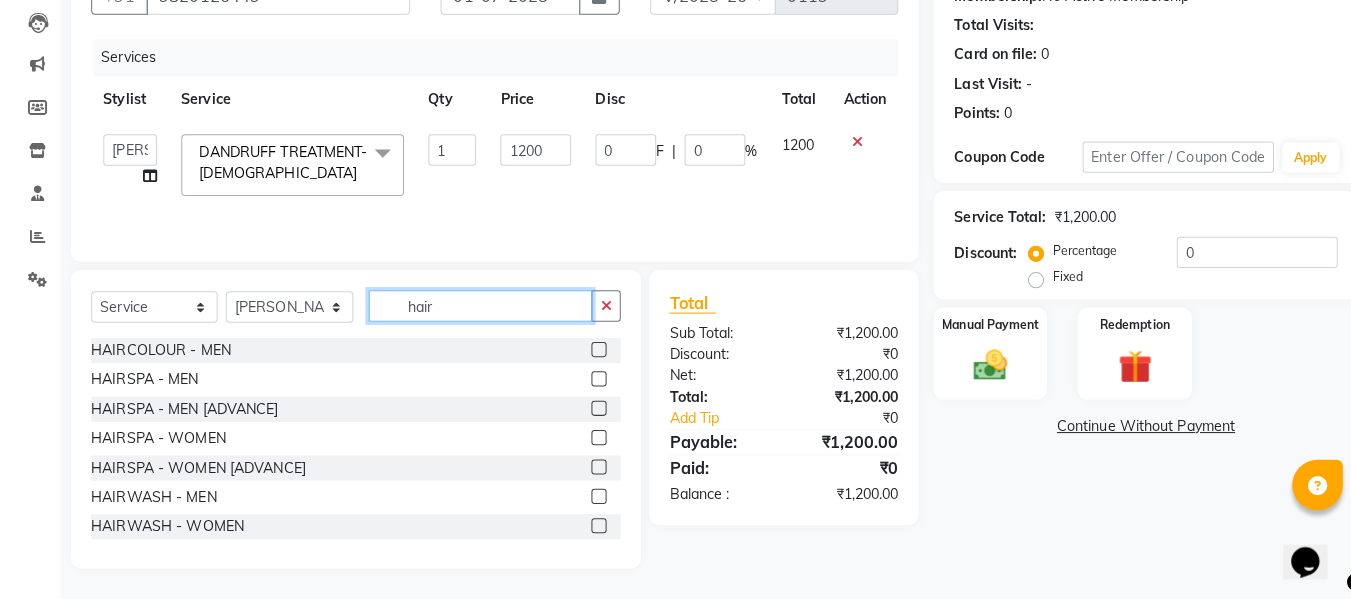 click on "hair" 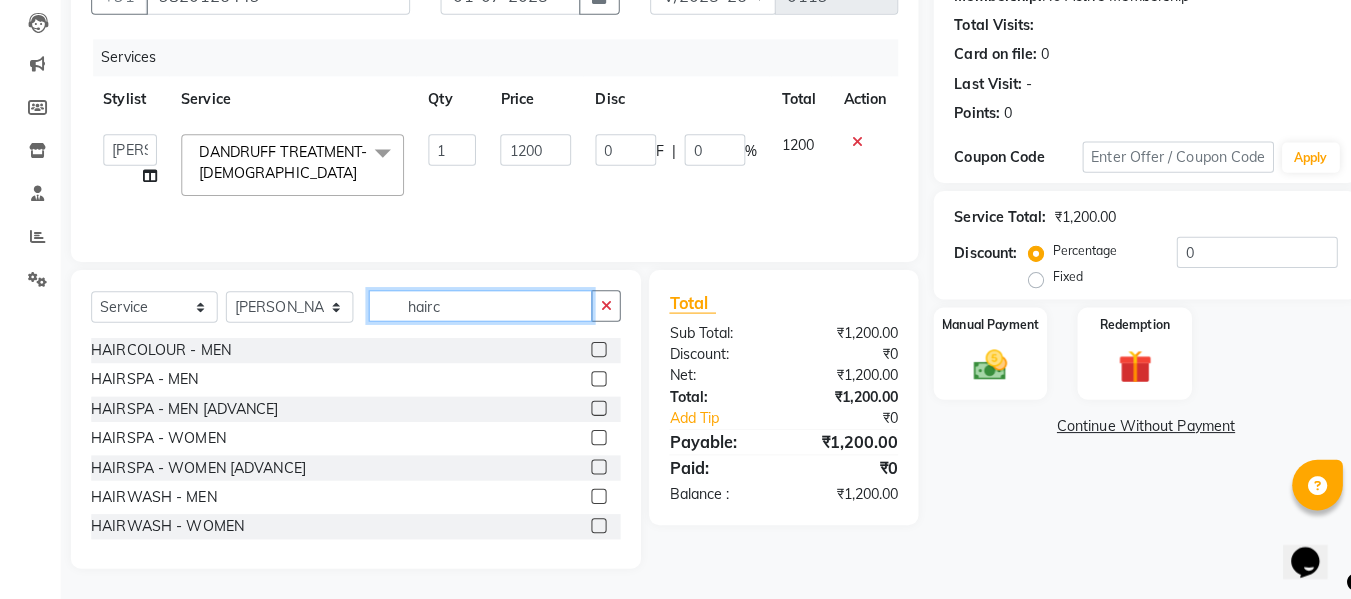scroll, scrollTop: 159, scrollLeft: 0, axis: vertical 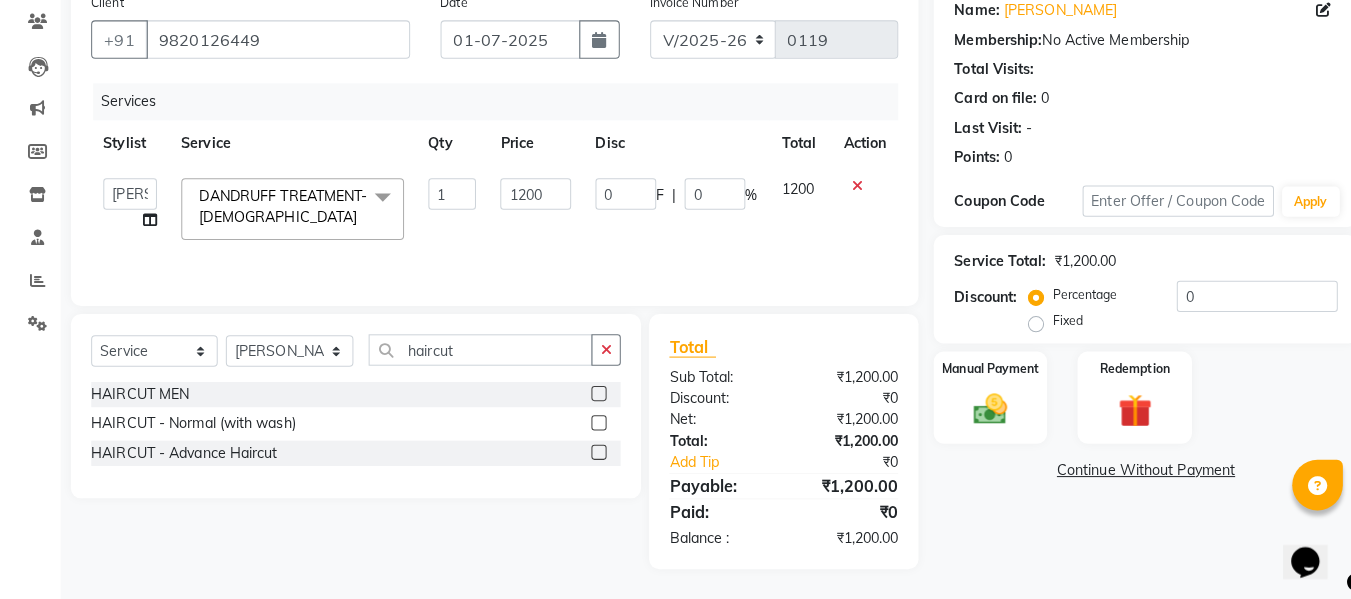 click 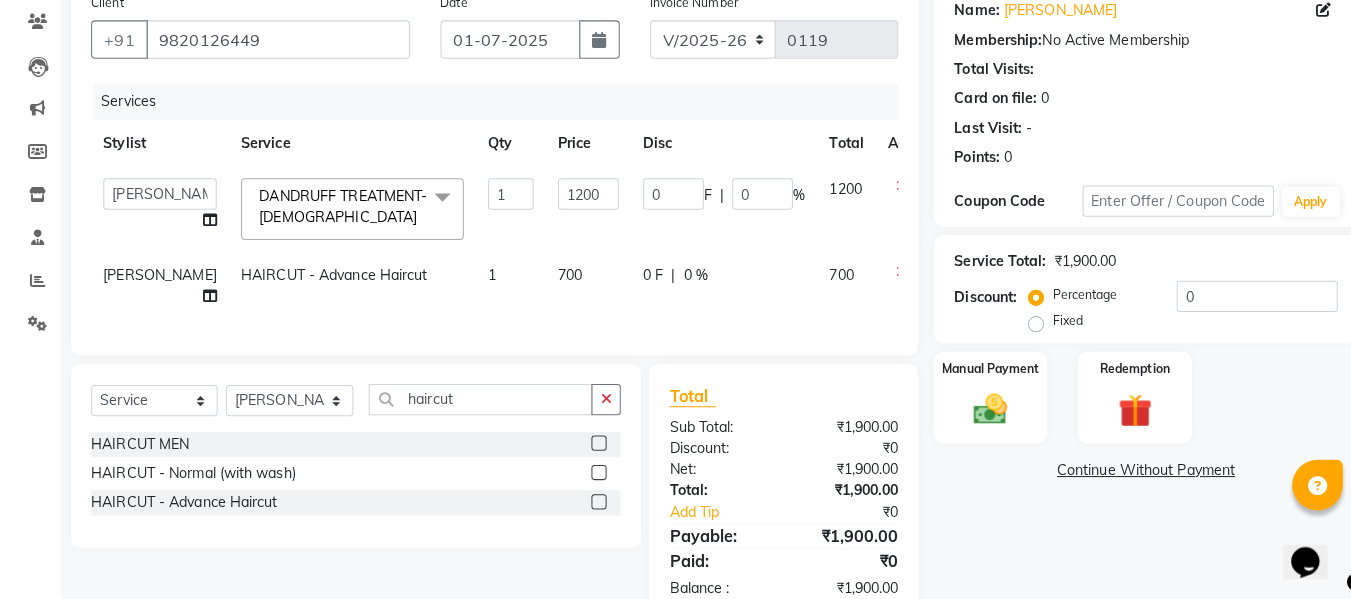 click on "700" 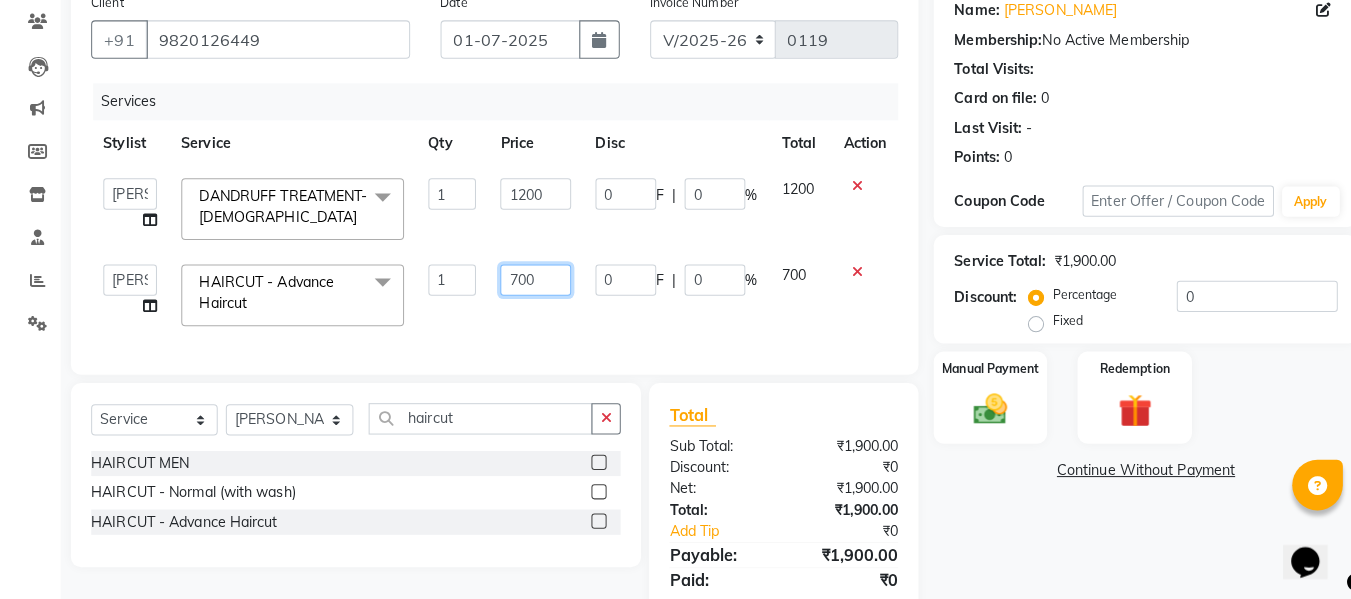 click on "700" 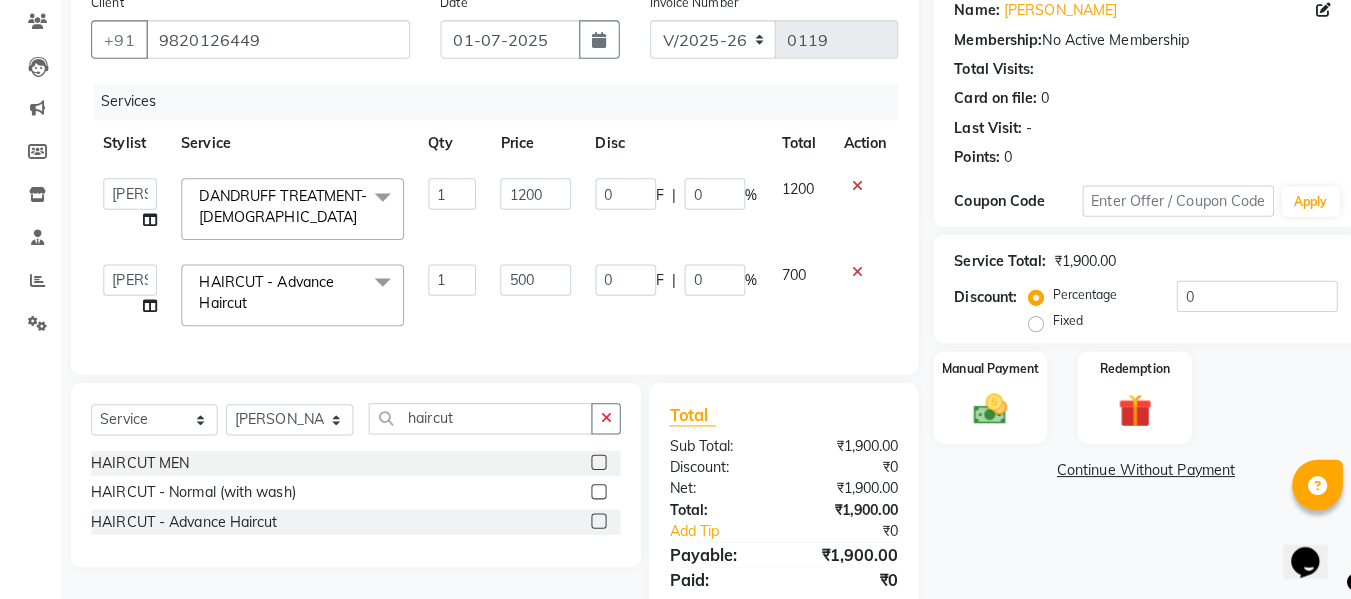 click on "700" 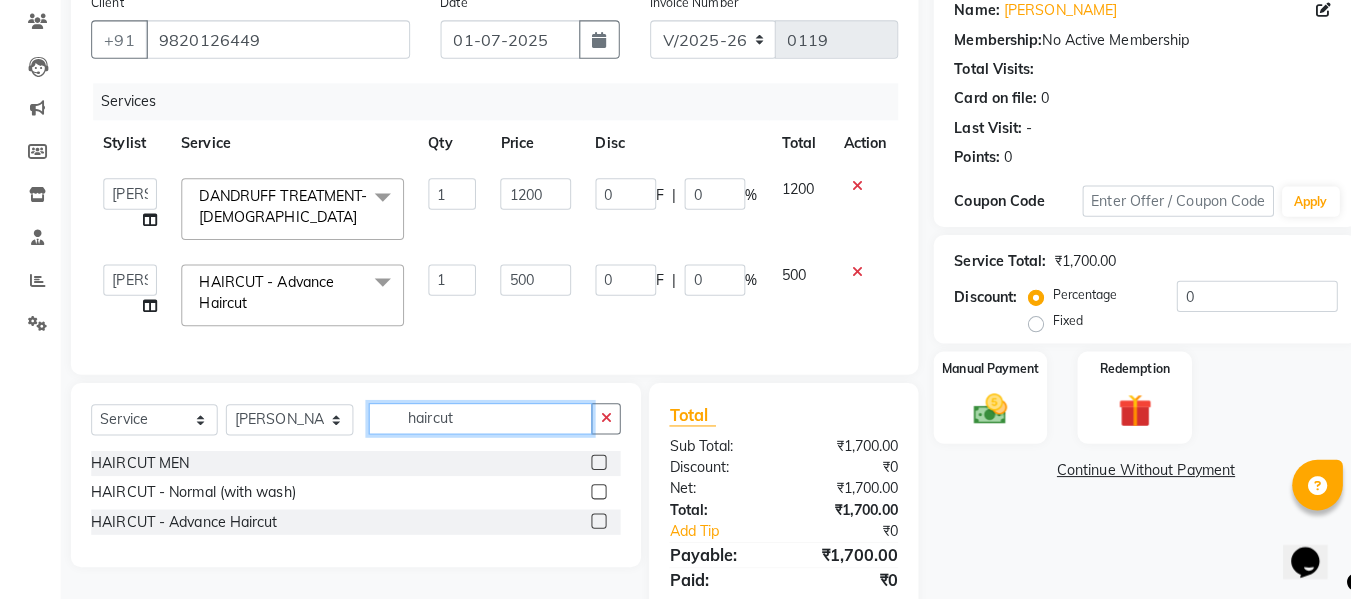 click on "haircut" 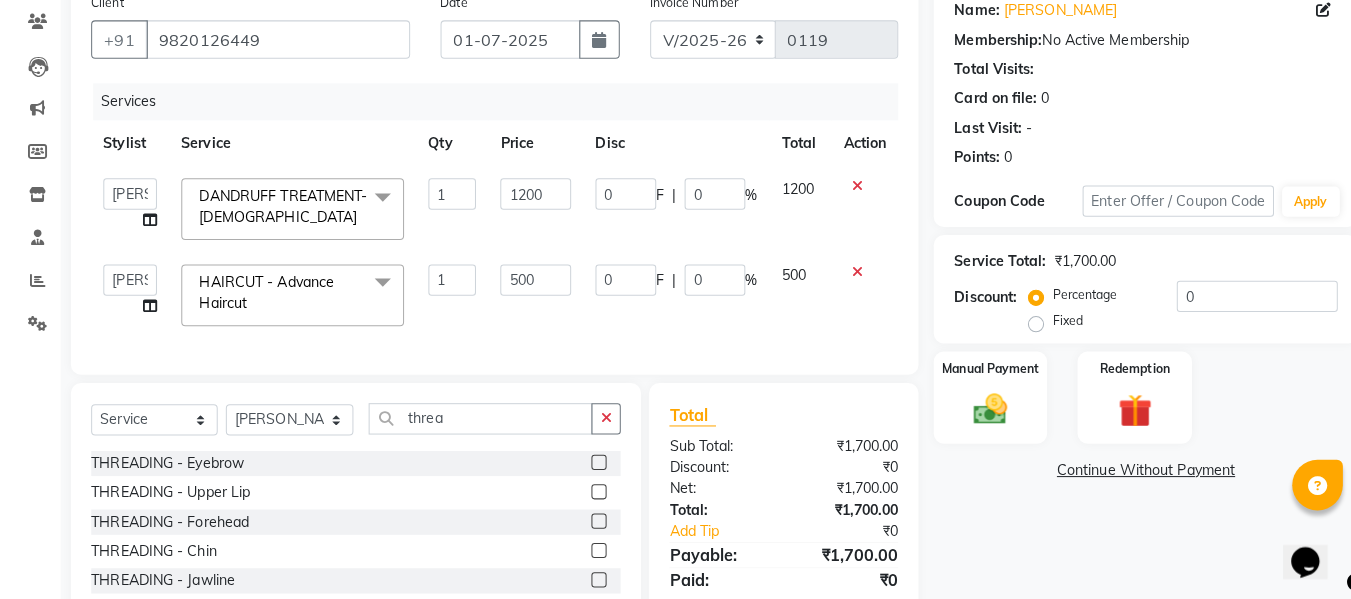click 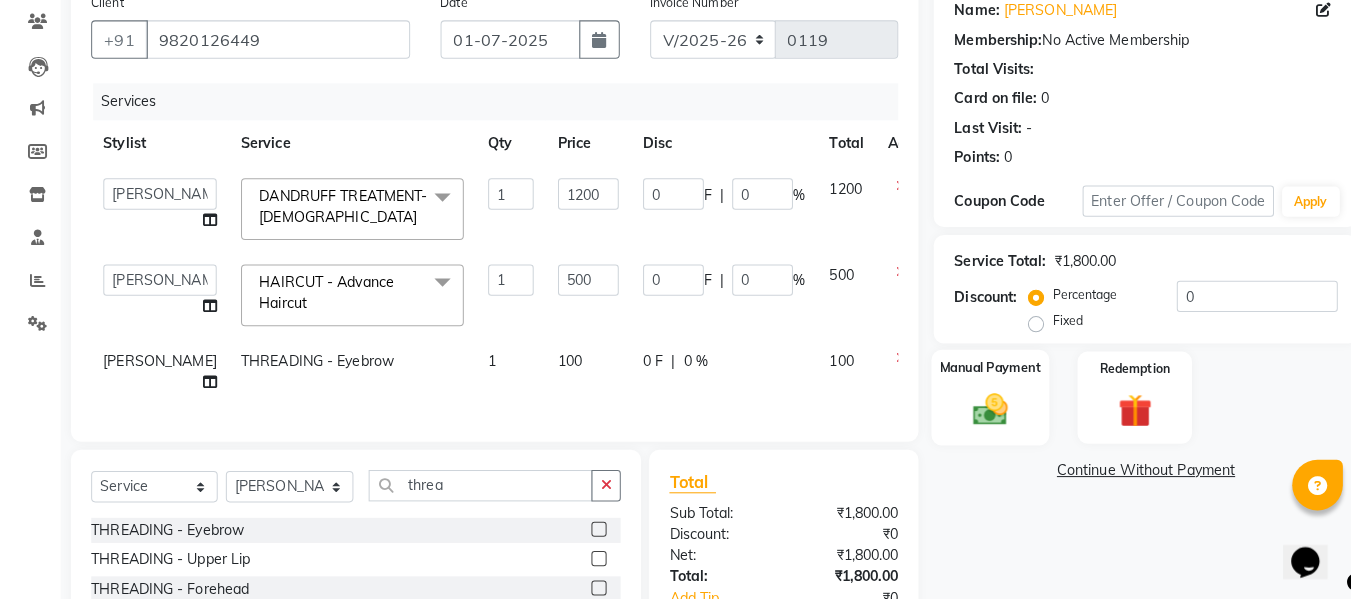 click on "Manual Payment" 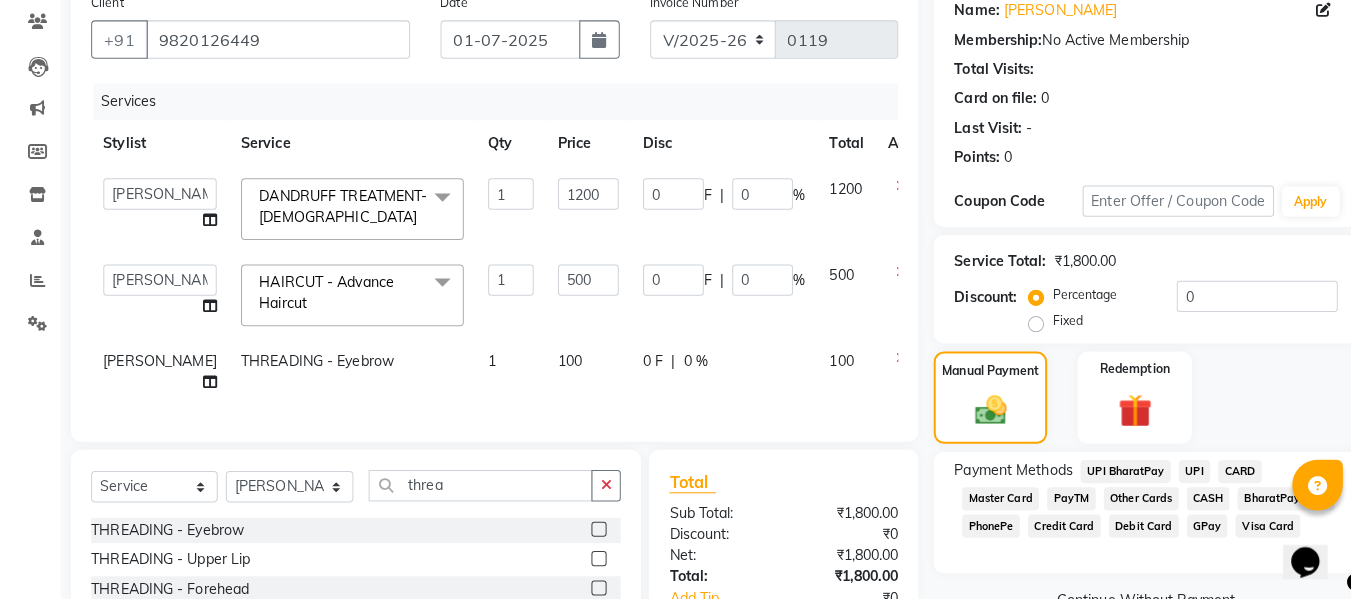 click on "CASH" 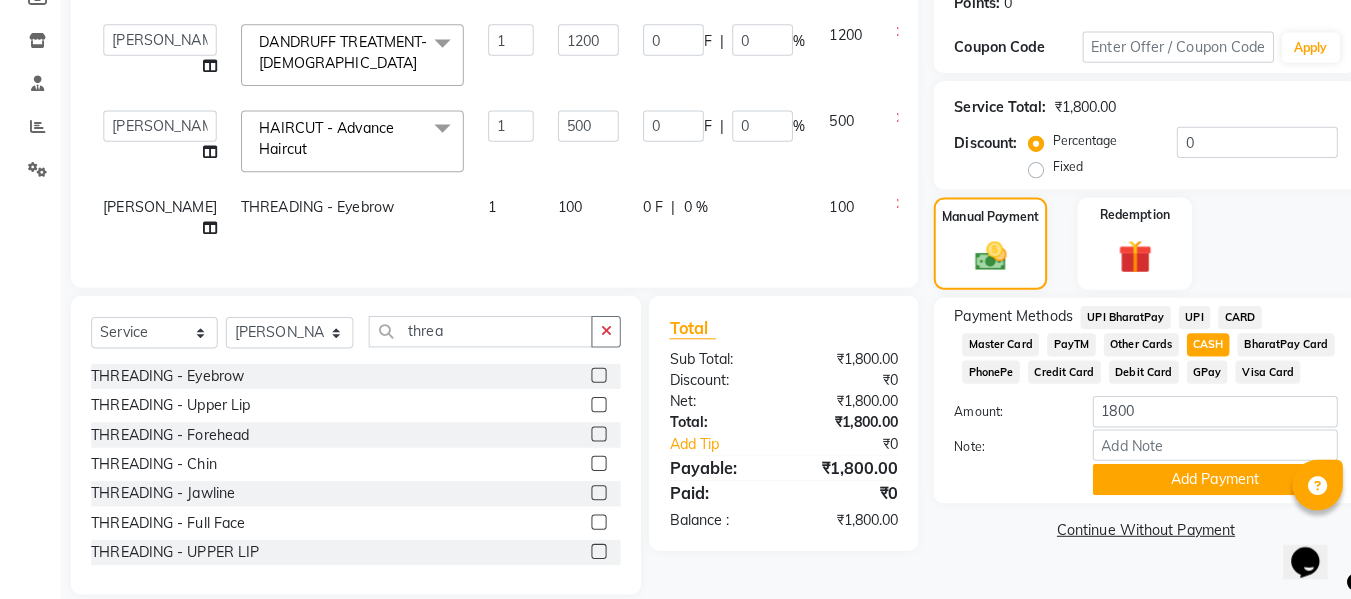 scroll, scrollTop: 355, scrollLeft: 0, axis: vertical 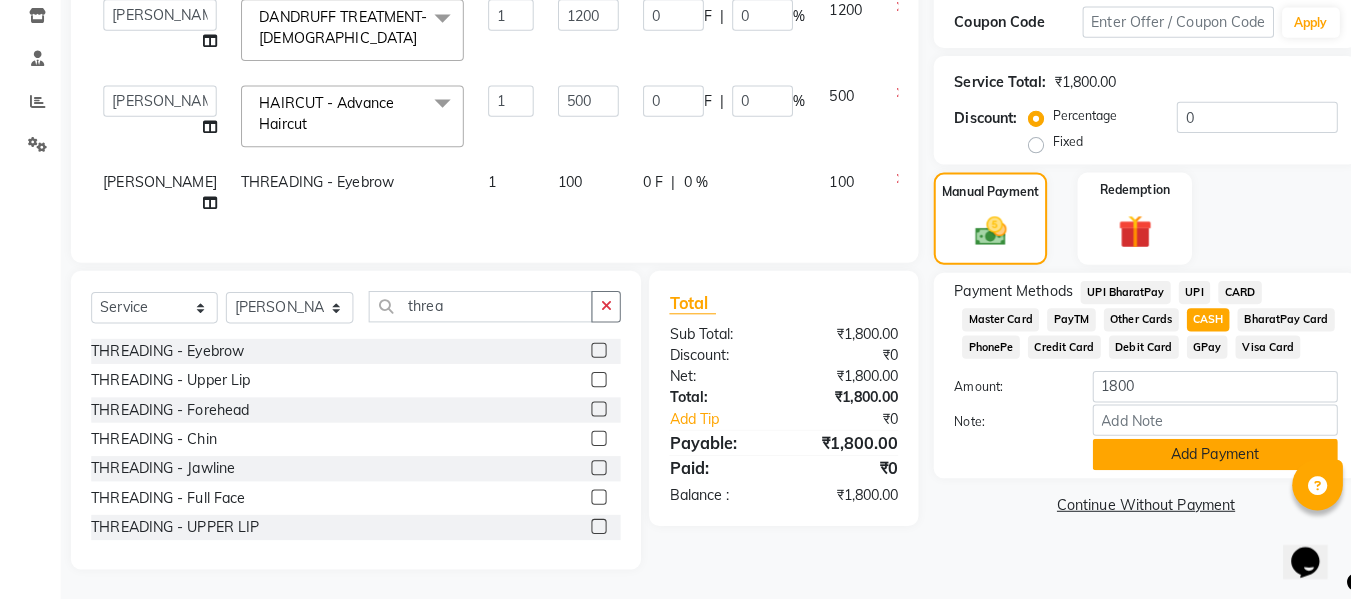 click on "Add Payment" 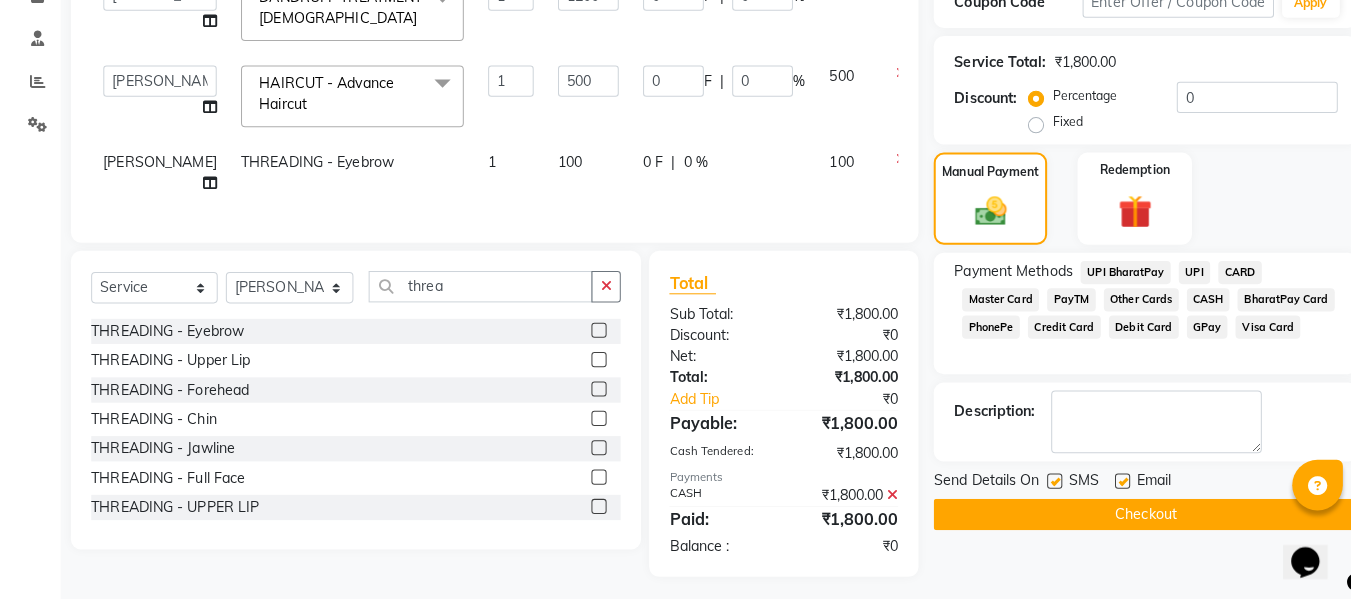 click on "Checkout" 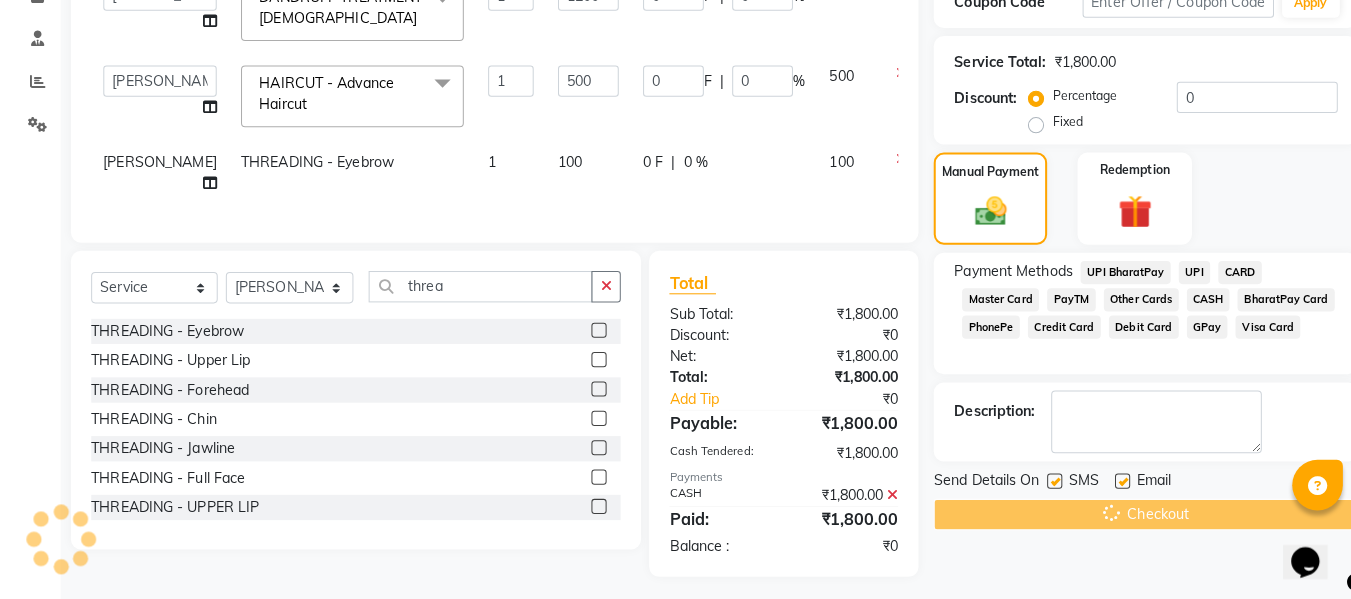 scroll, scrollTop: 393, scrollLeft: 0, axis: vertical 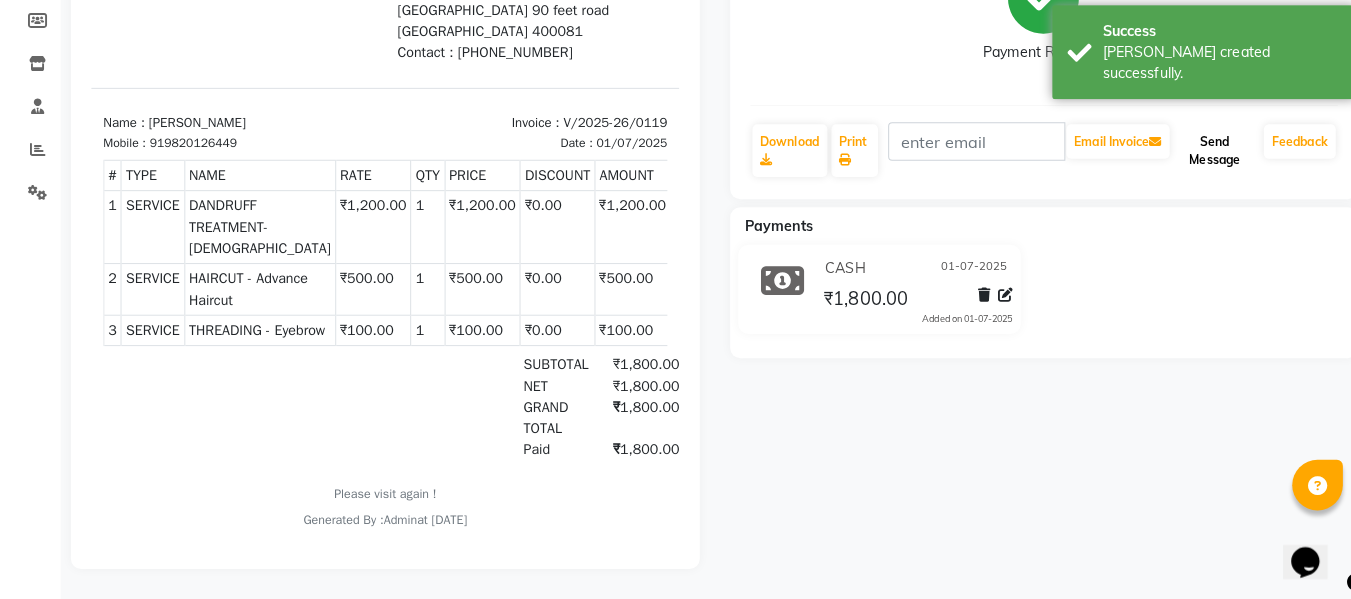 click on "Send Message" 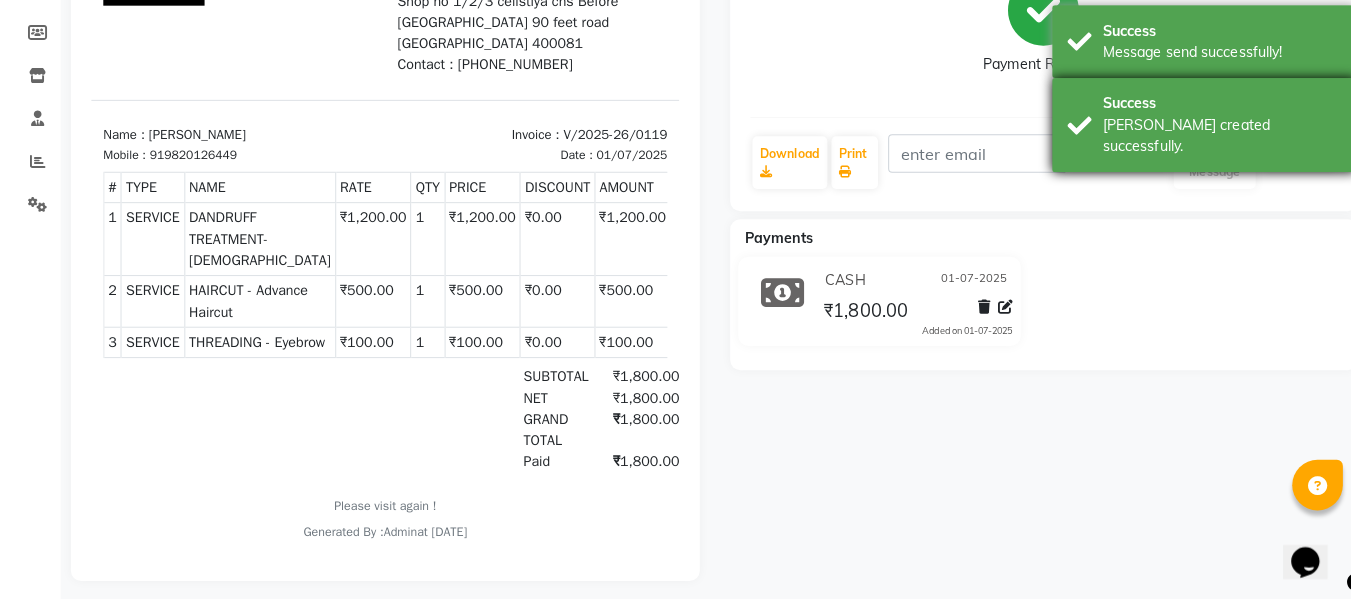 scroll, scrollTop: 269, scrollLeft: 0, axis: vertical 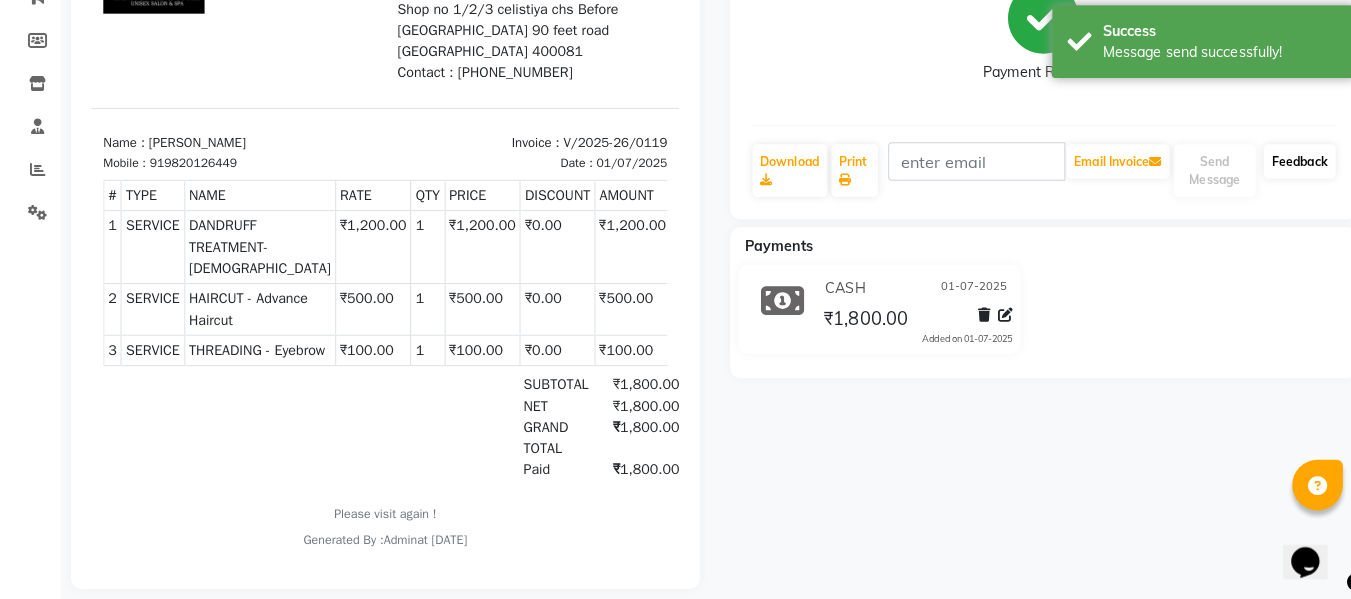 click on "Feedback" 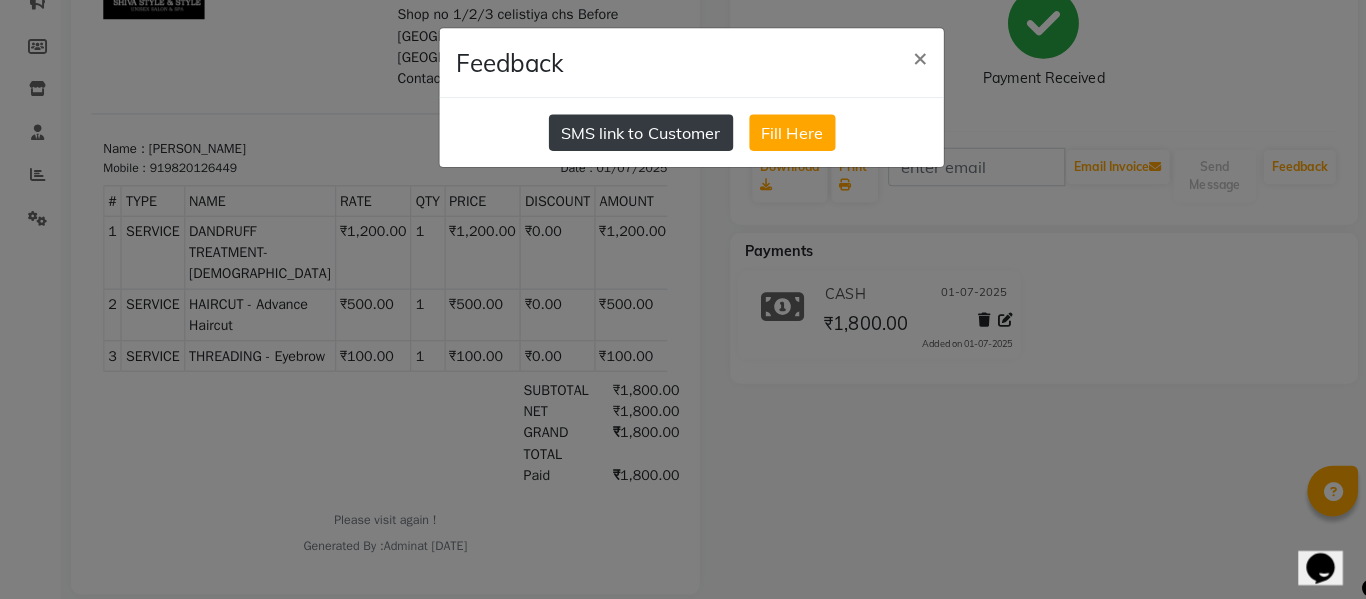 click on "SMS link to Customer" 